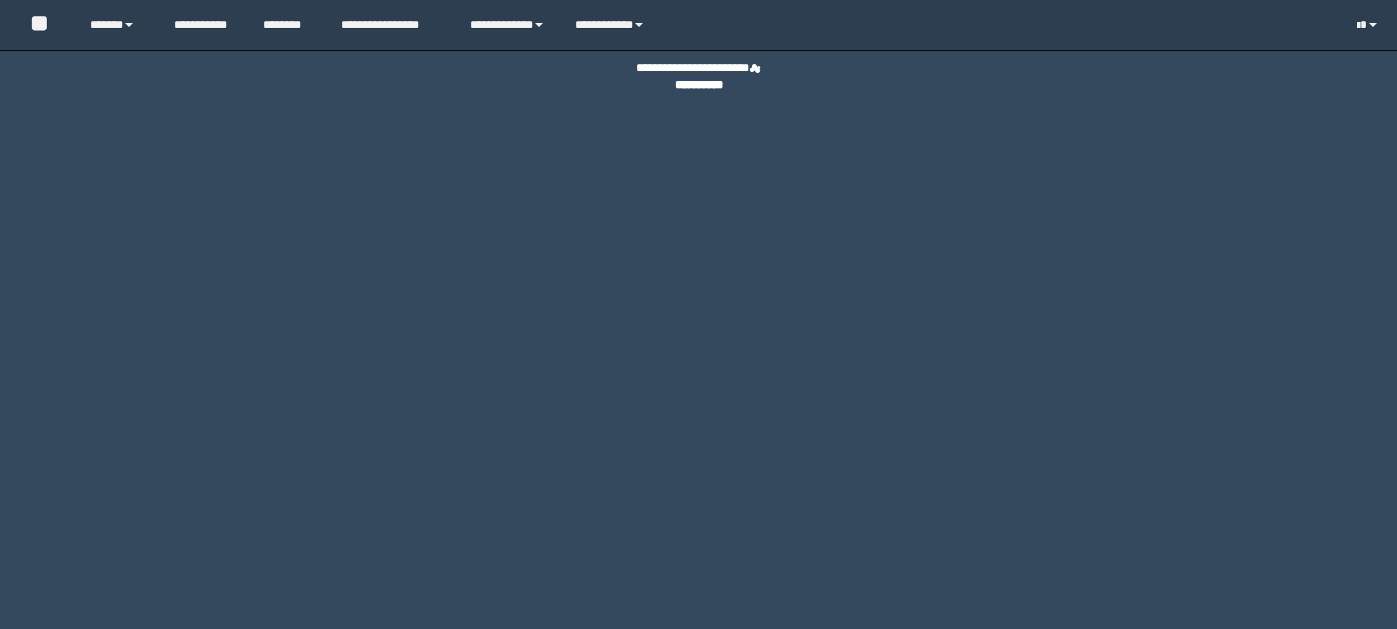 scroll, scrollTop: 0, scrollLeft: 0, axis: both 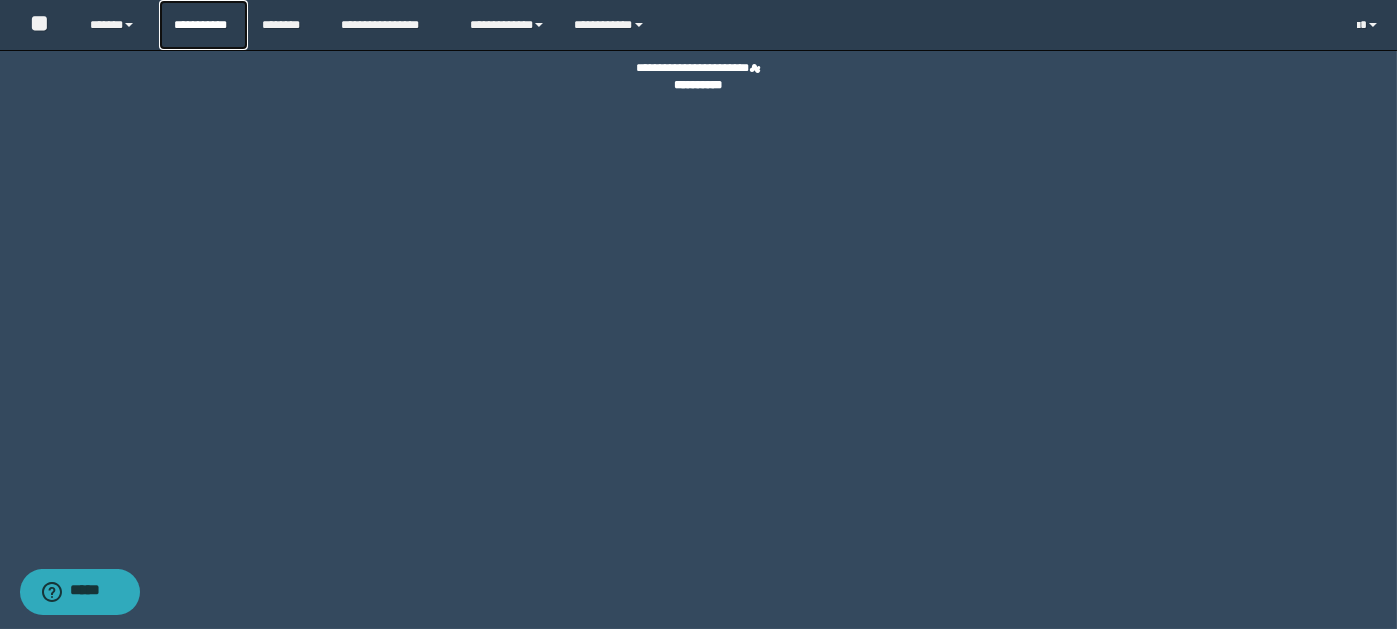 click on "**********" at bounding box center (203, 25) 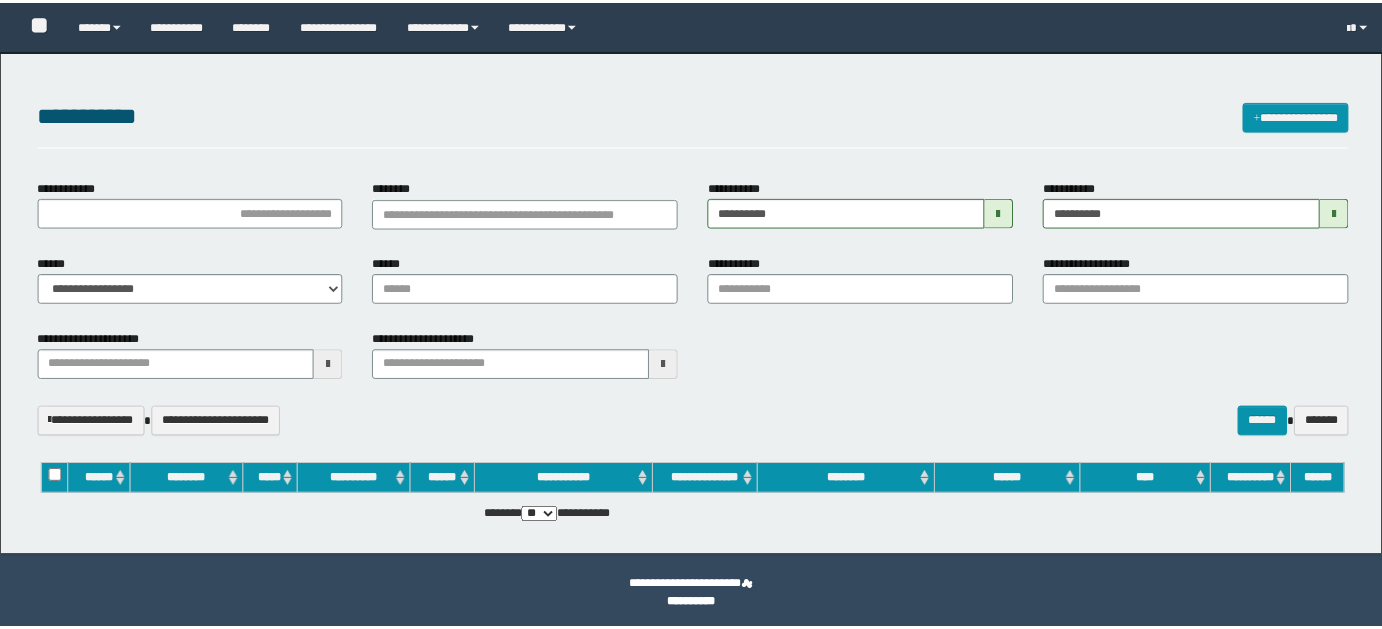 scroll, scrollTop: 0, scrollLeft: 0, axis: both 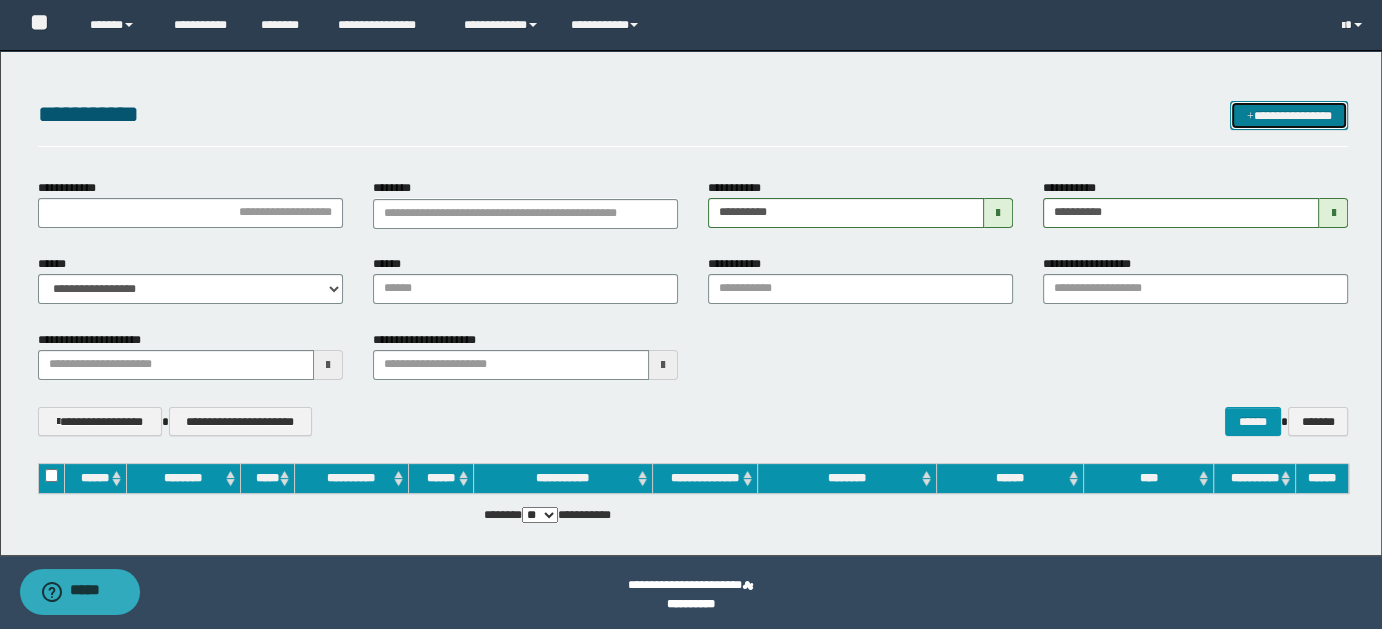 click on "**********" at bounding box center (1289, 115) 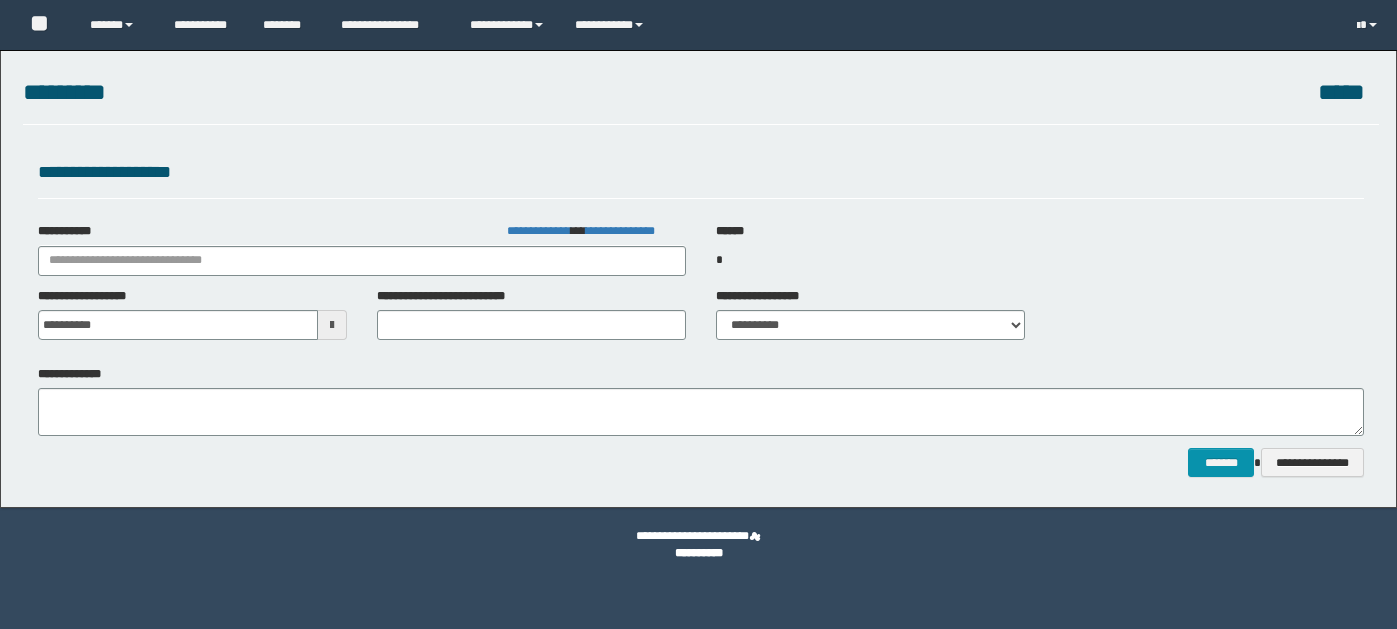 scroll, scrollTop: 0, scrollLeft: 0, axis: both 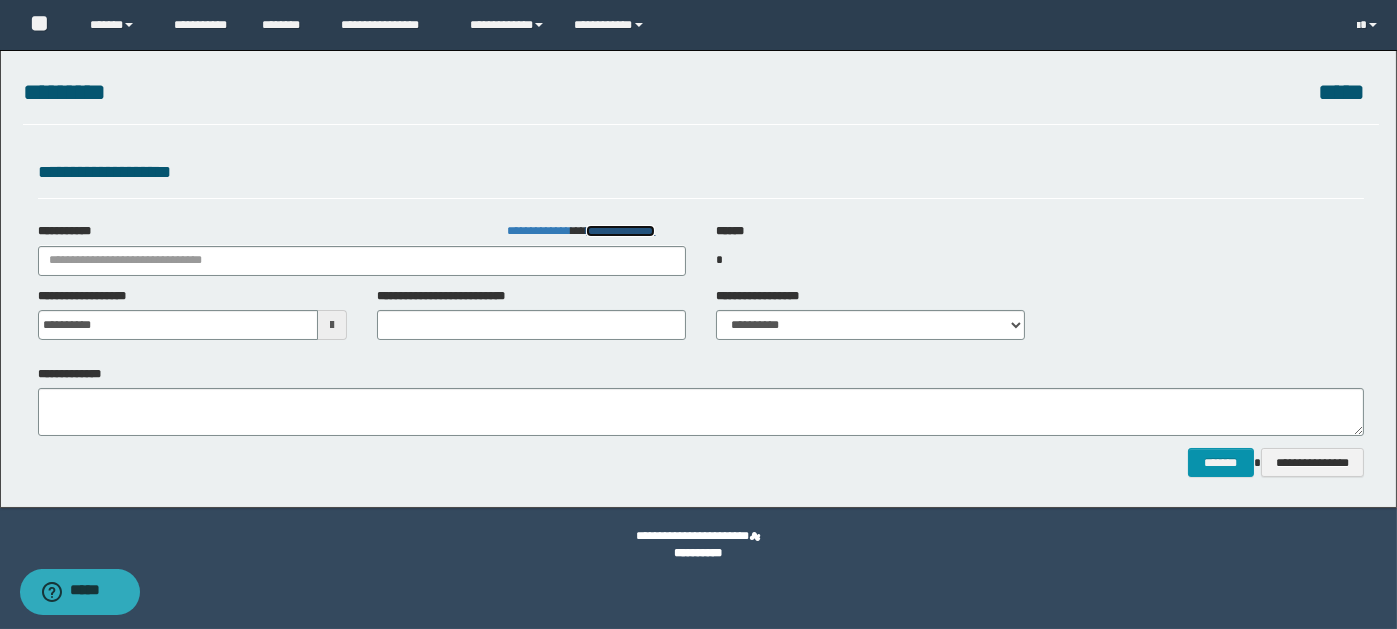 click on "**********" at bounding box center [620, 231] 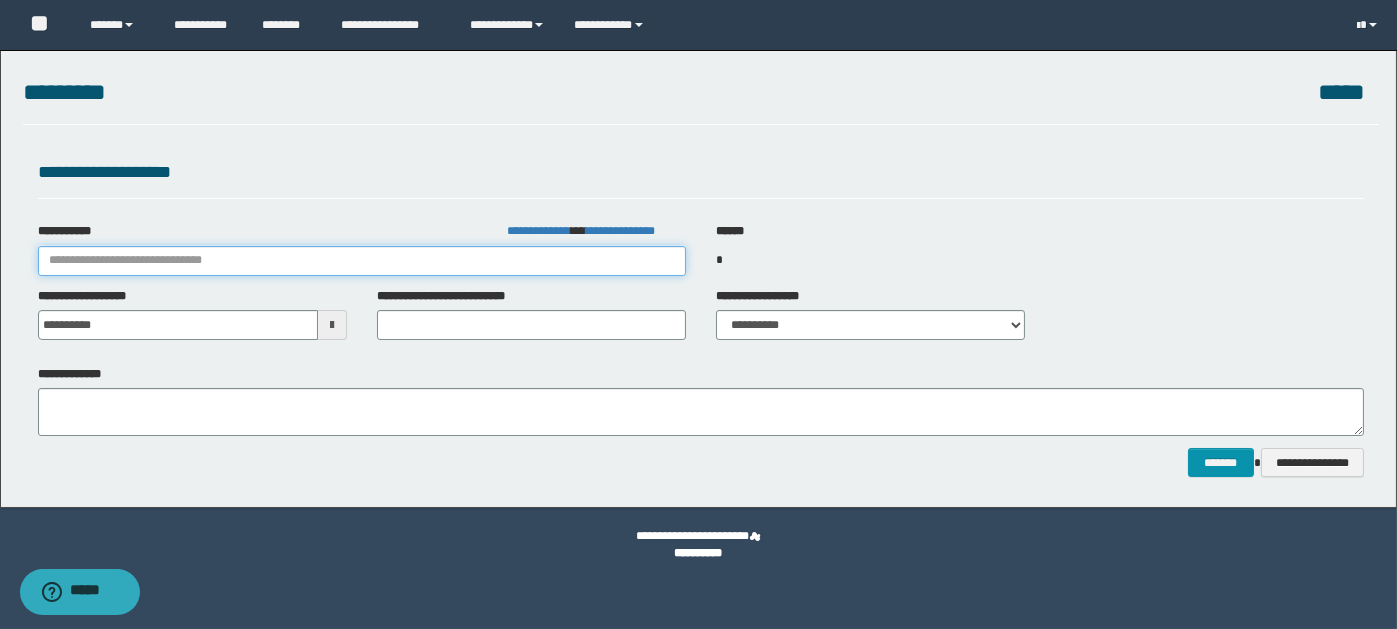 click on "**********" at bounding box center (362, 261) 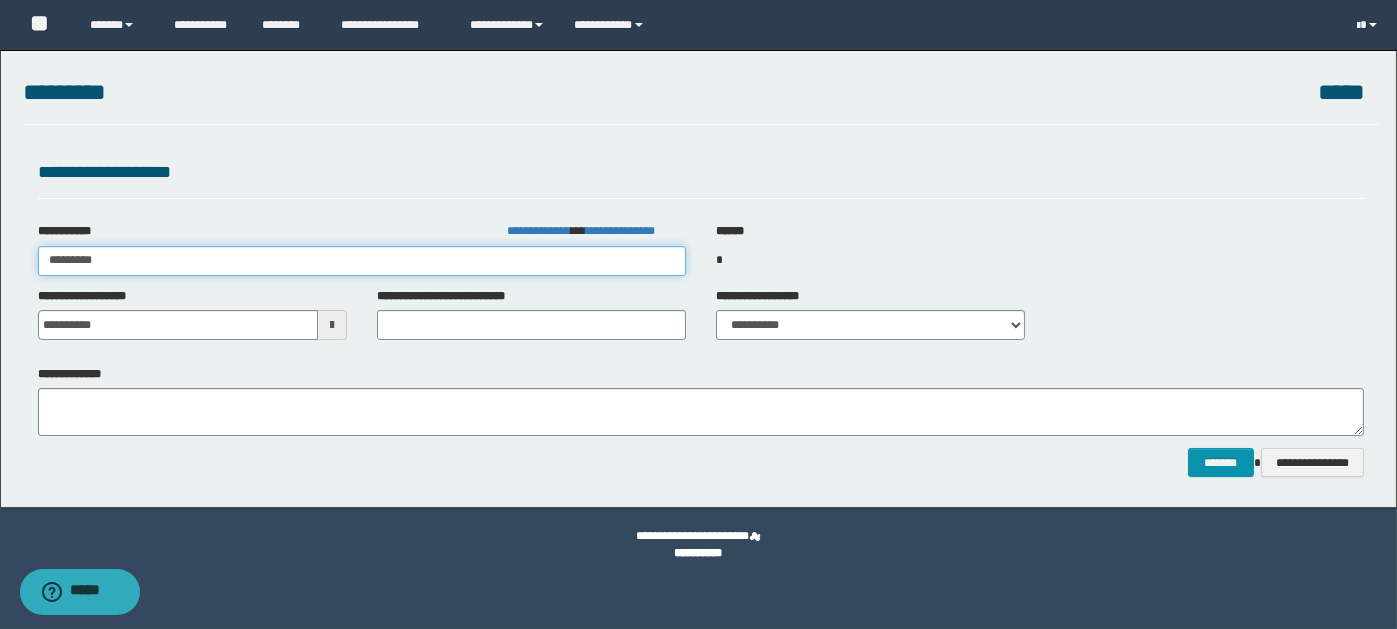 type on "**********" 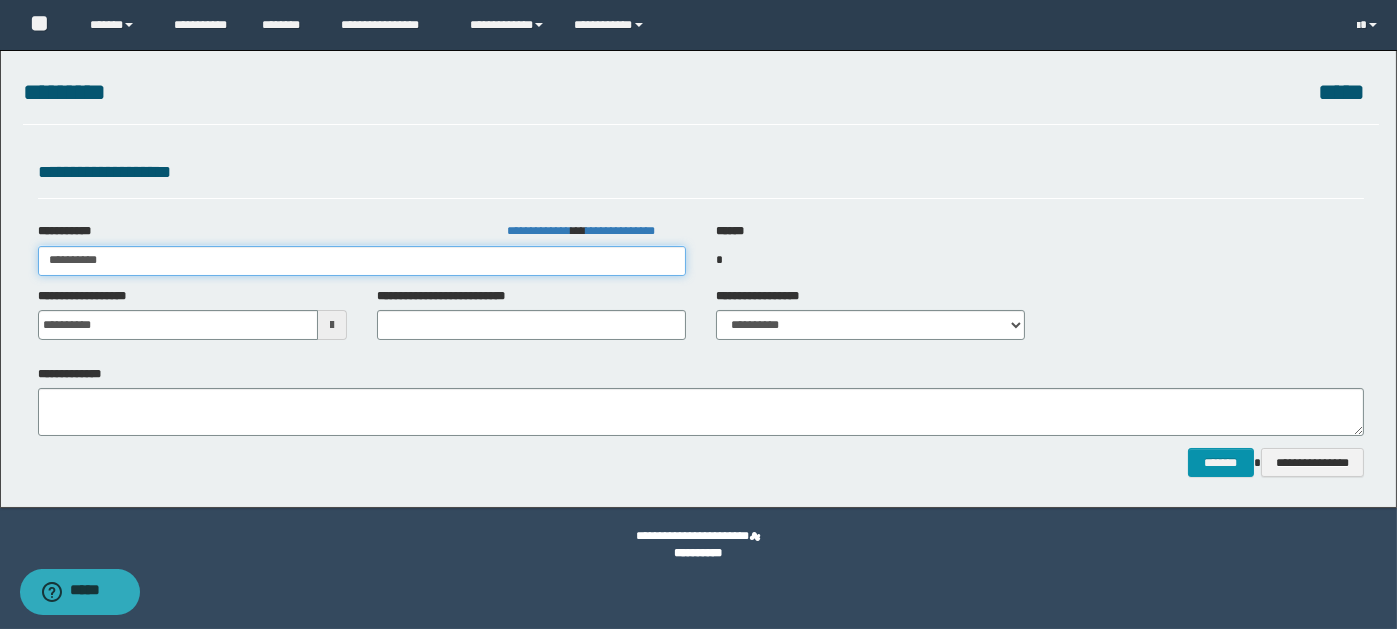 type on "**********" 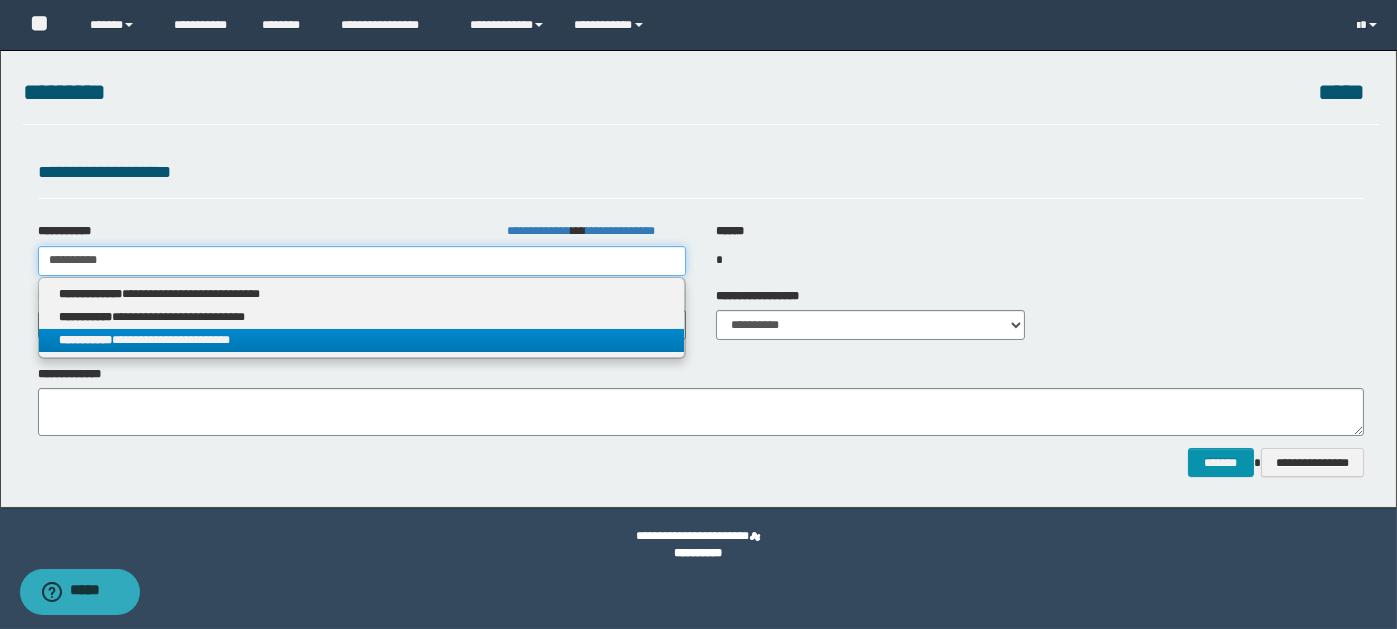 type on "**********" 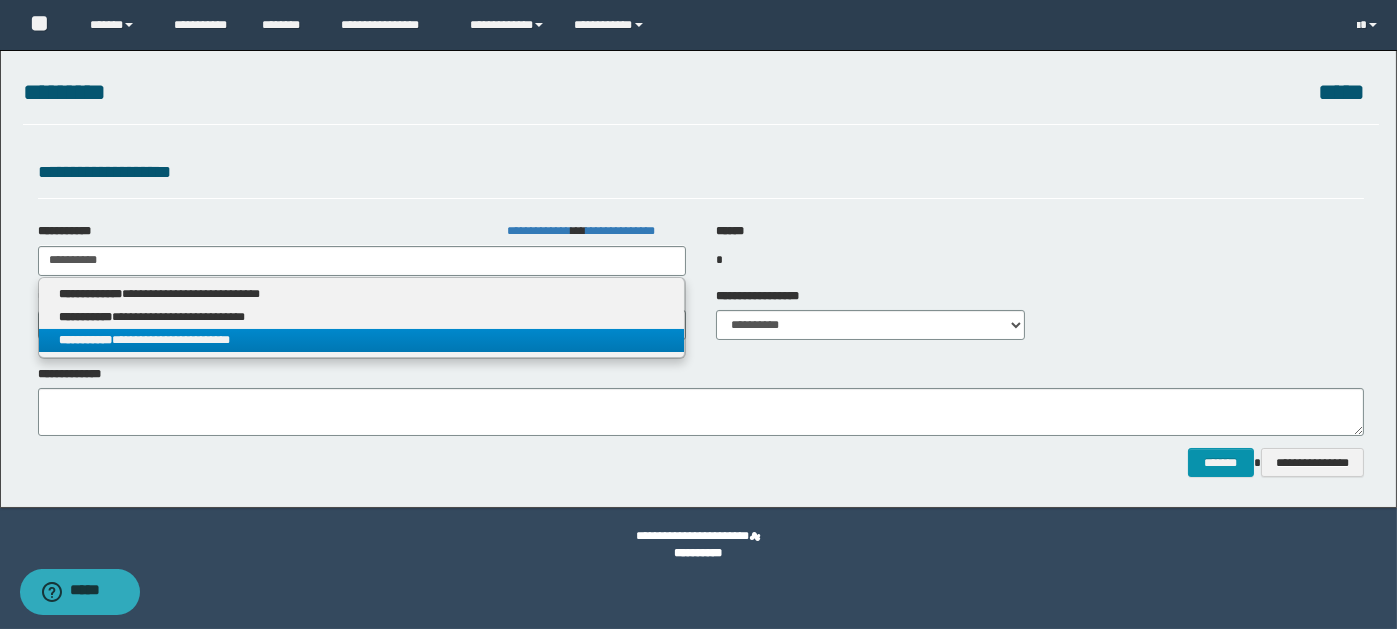 click on "**********" at bounding box center [362, 340] 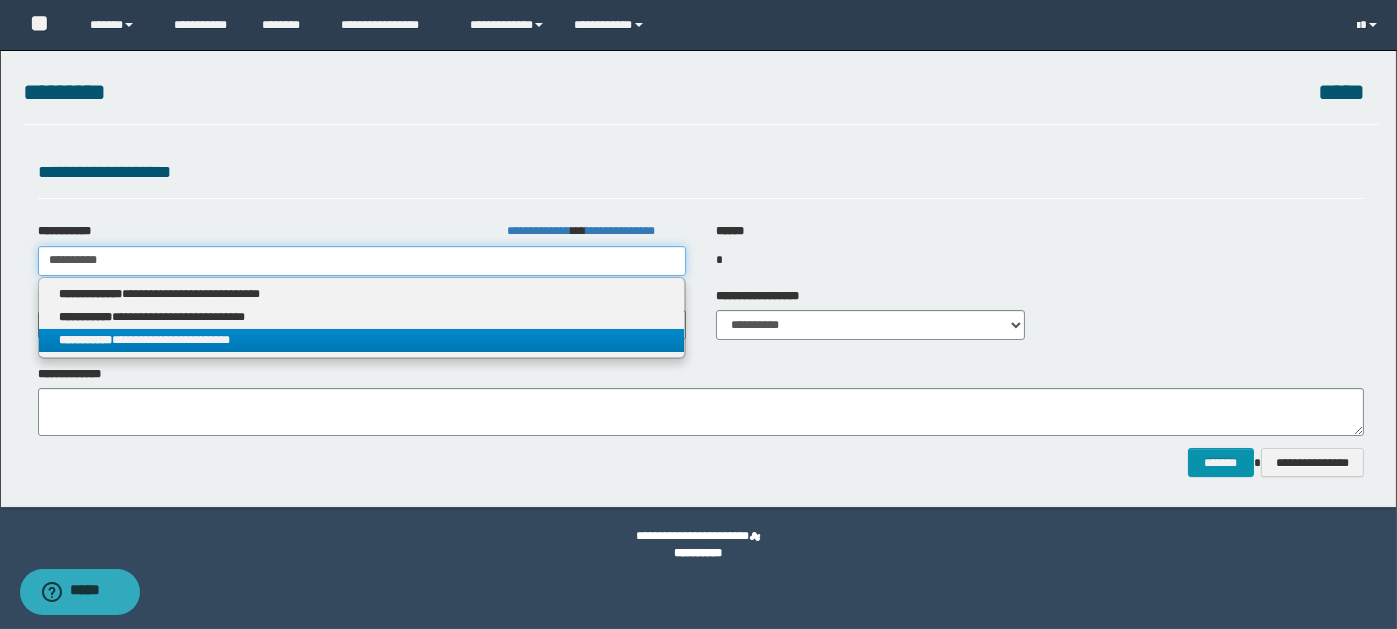 type 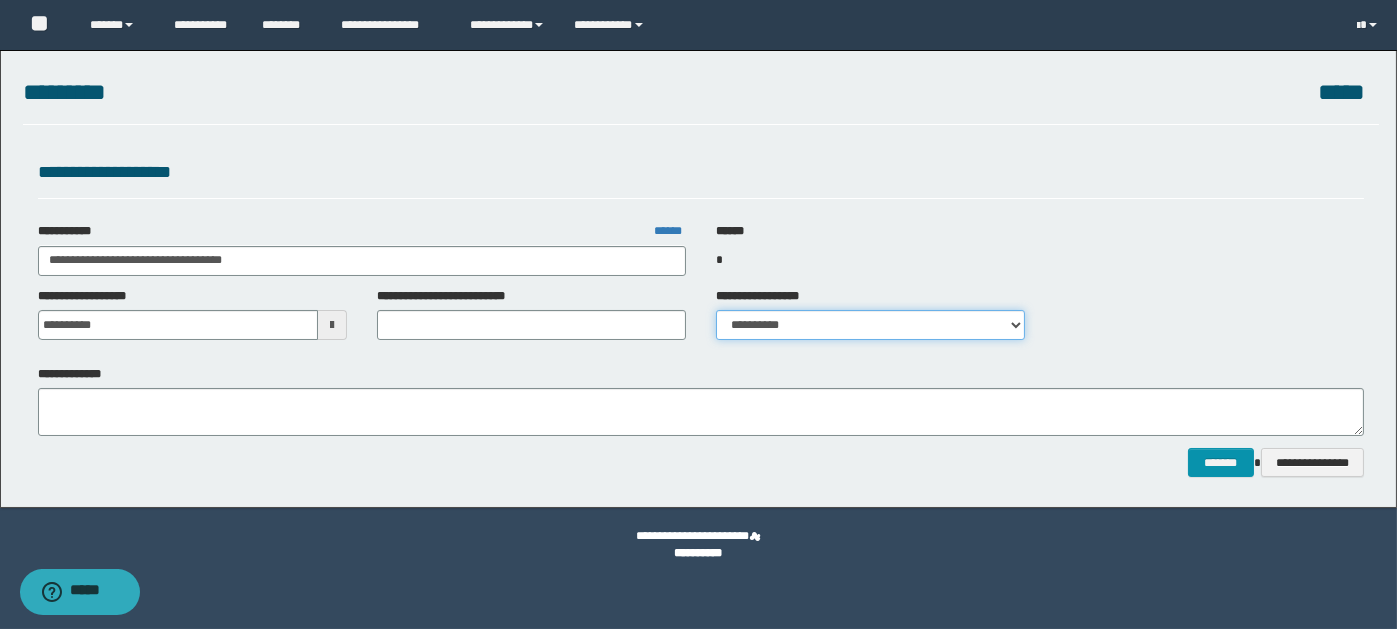 click on "**********" at bounding box center (870, 325) 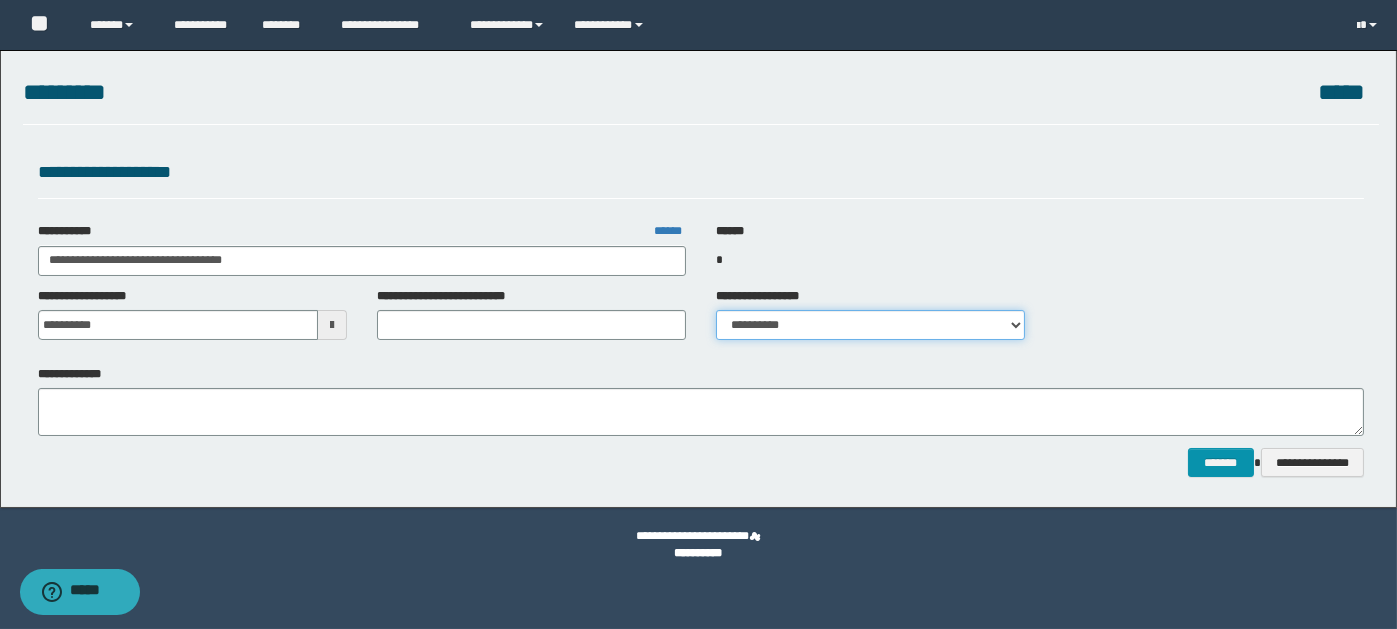 select on "*" 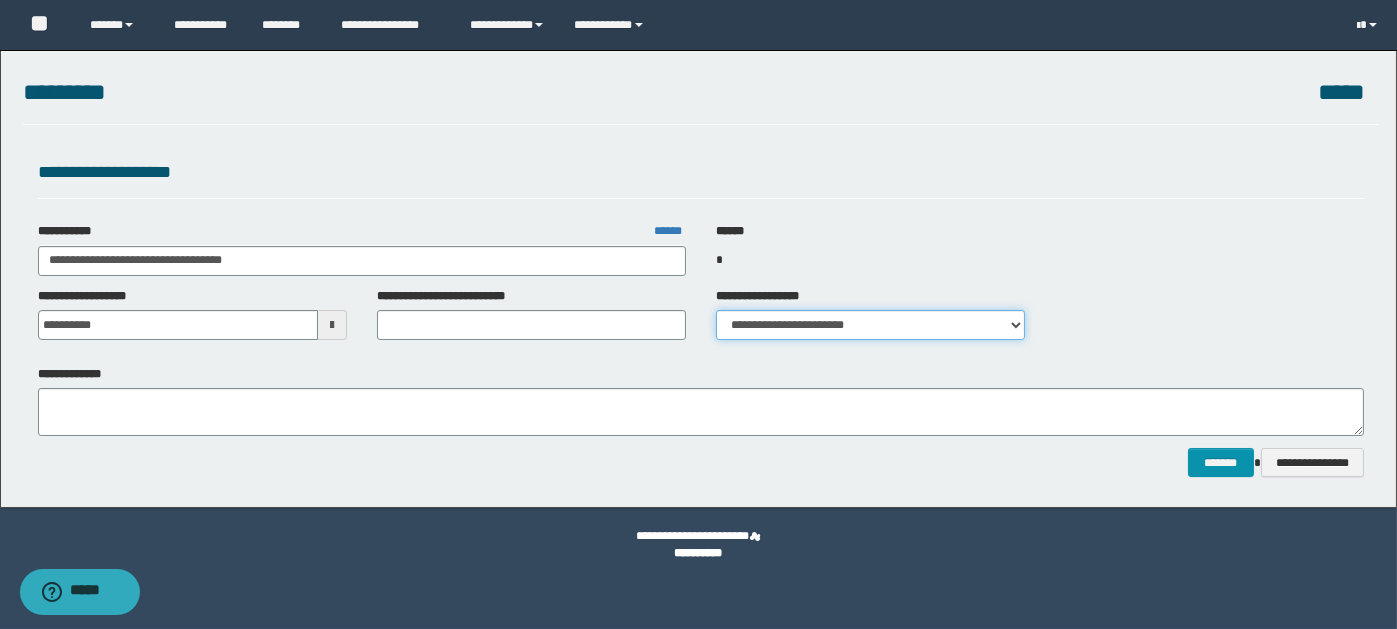 click on "**********" at bounding box center [870, 325] 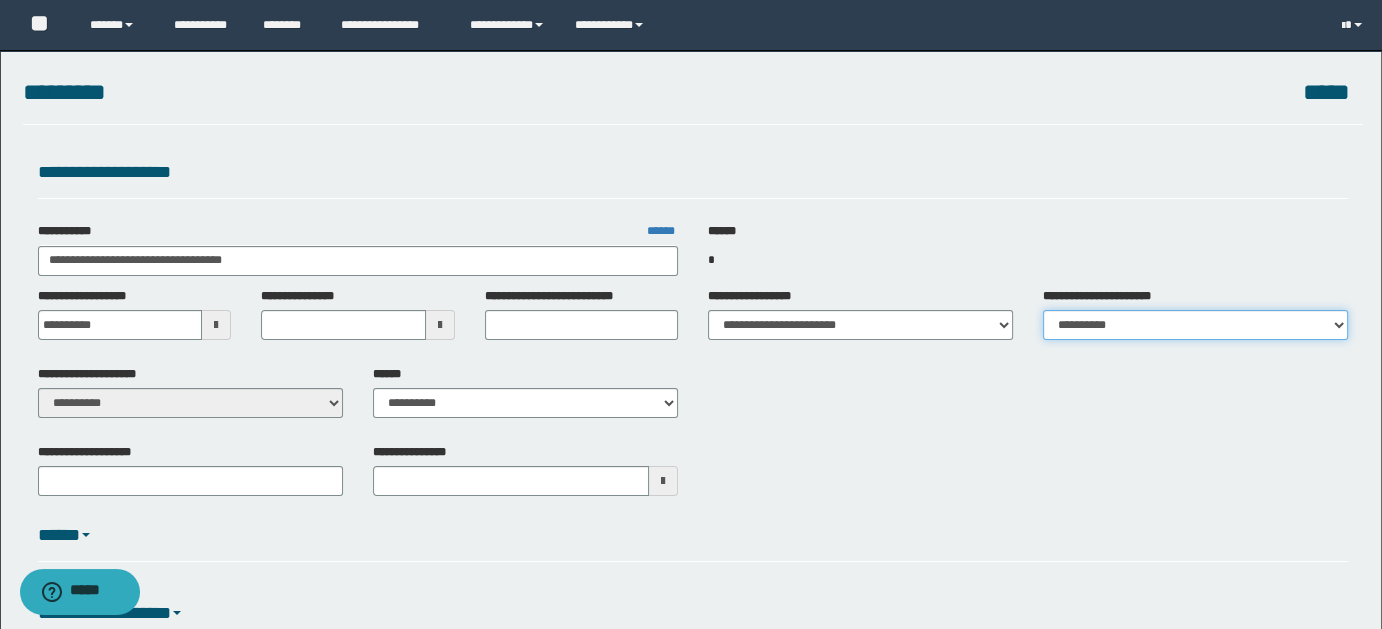 drag, startPoint x: 1339, startPoint y: 324, endPoint x: 1330, endPoint y: 329, distance: 10.29563 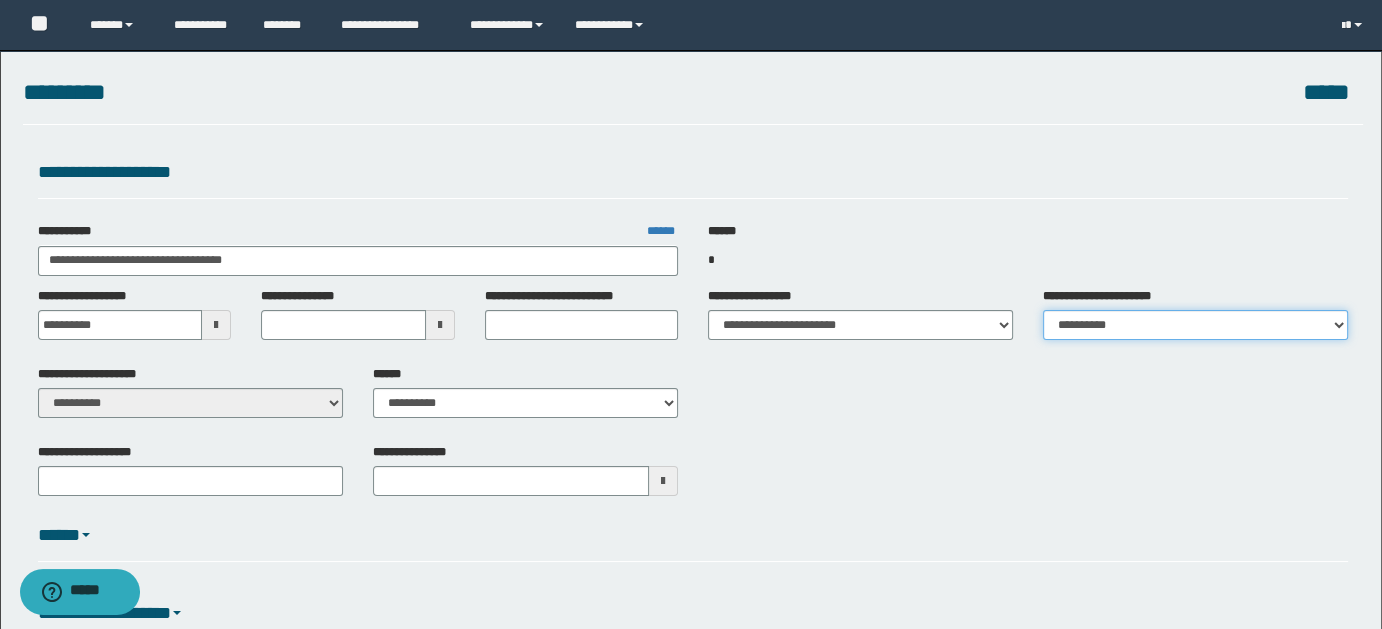 click on "**********" at bounding box center [1195, 325] 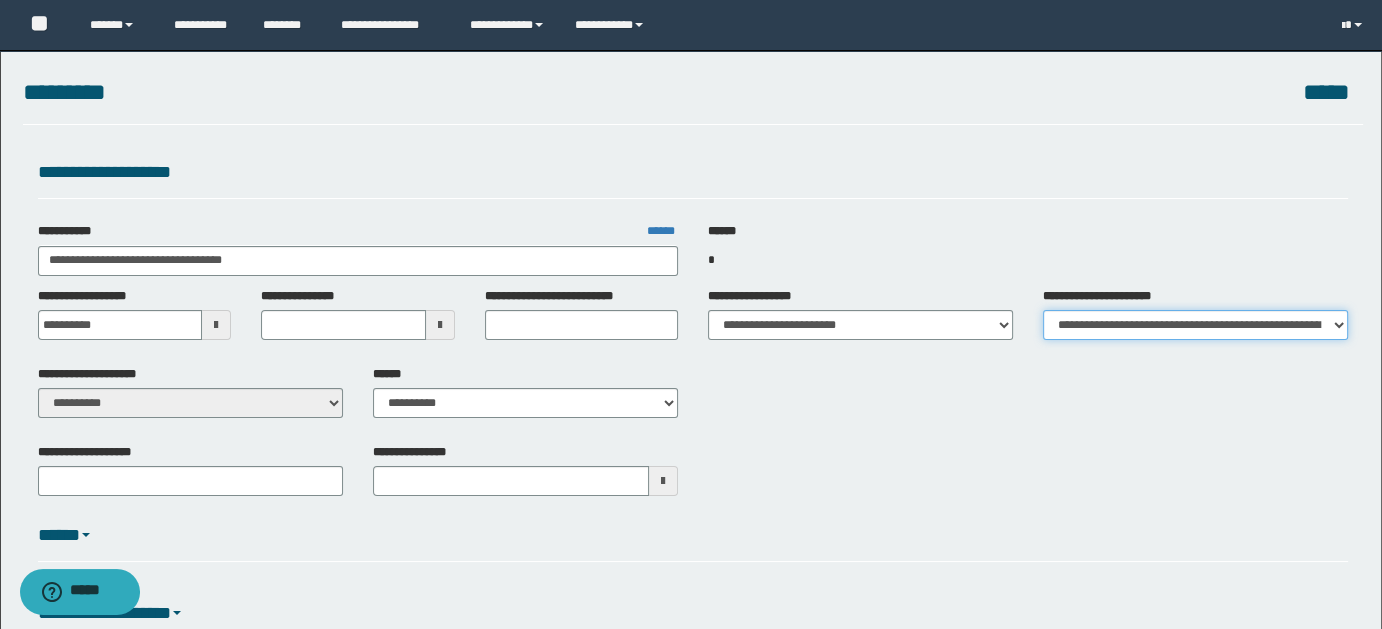 click on "**********" at bounding box center [1195, 325] 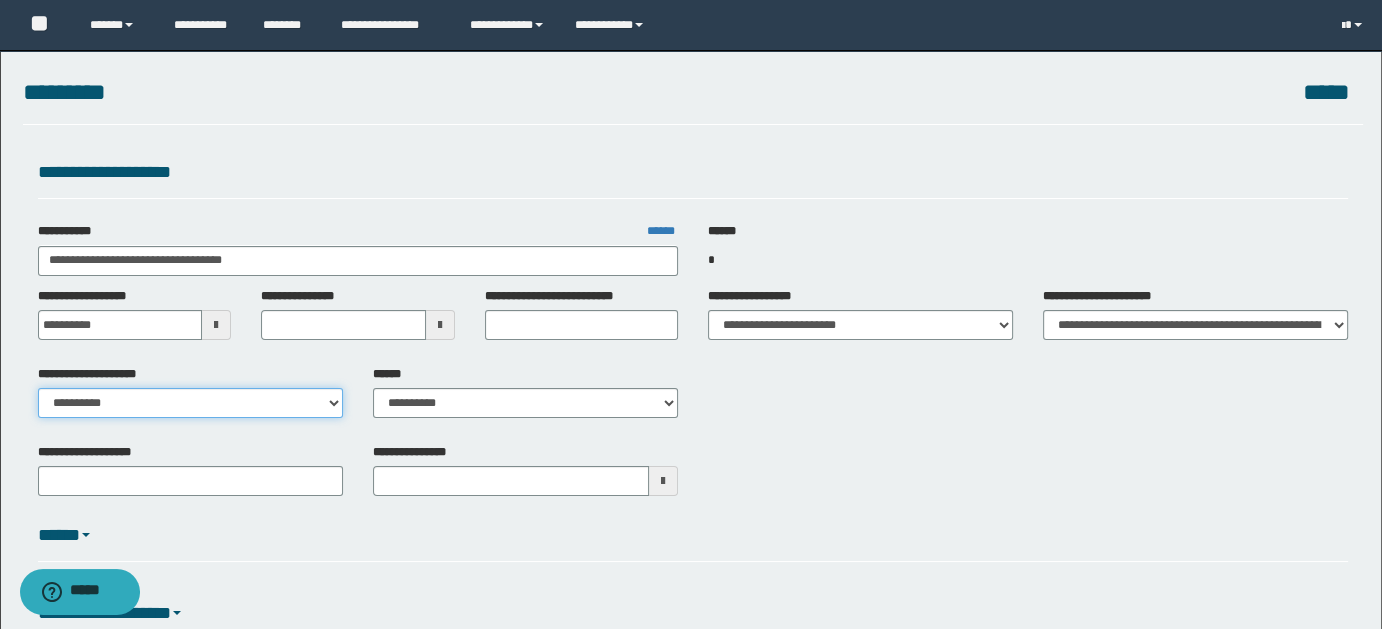 click on "**********" at bounding box center [190, 403] 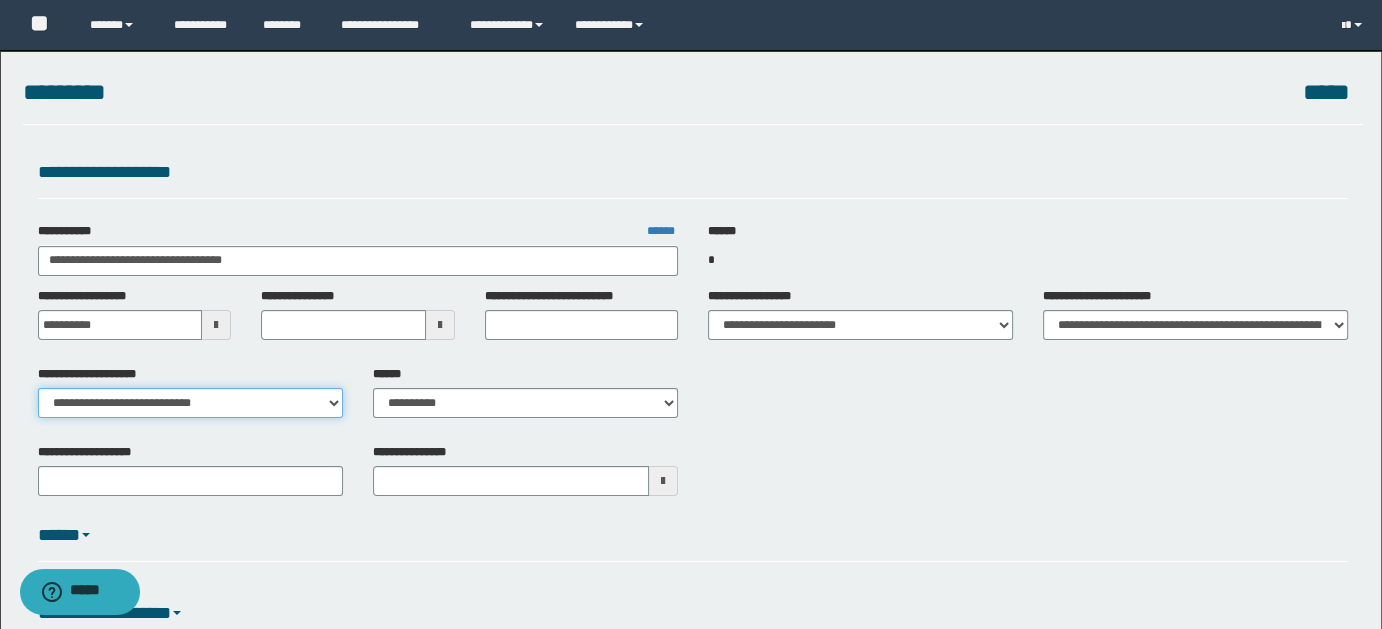 click on "**********" at bounding box center (190, 403) 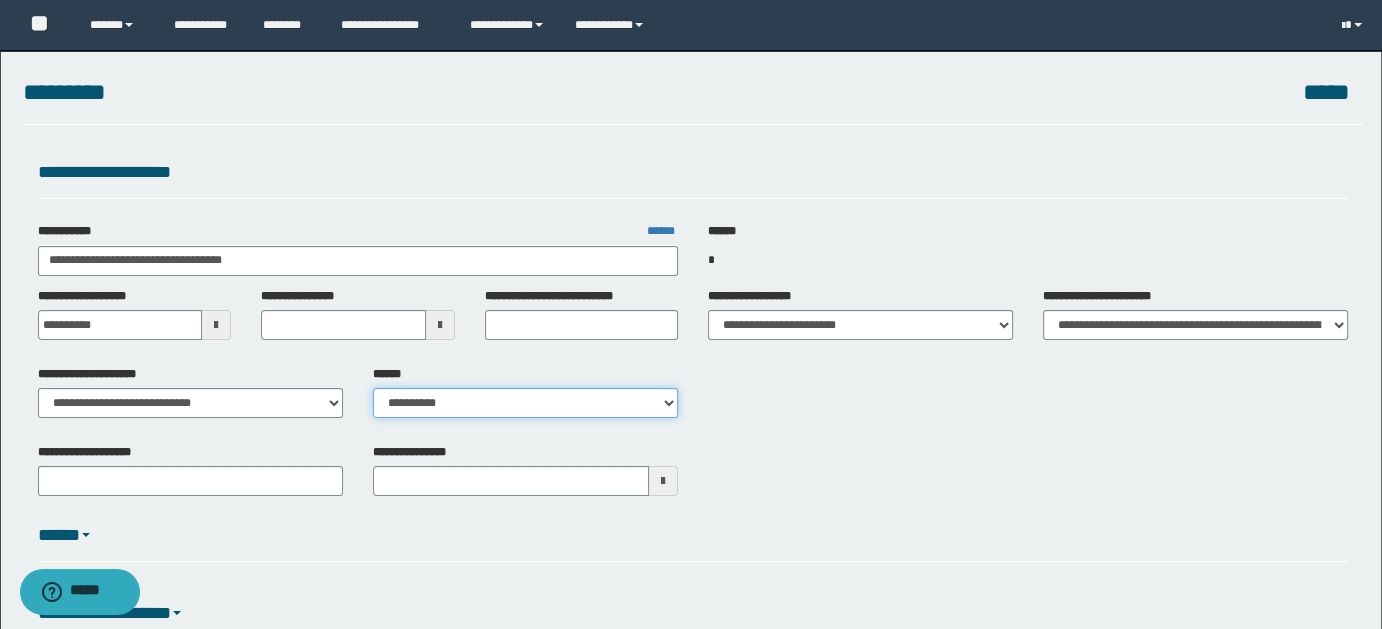 drag, startPoint x: 672, startPoint y: 392, endPoint x: 661, endPoint y: 417, distance: 27.313 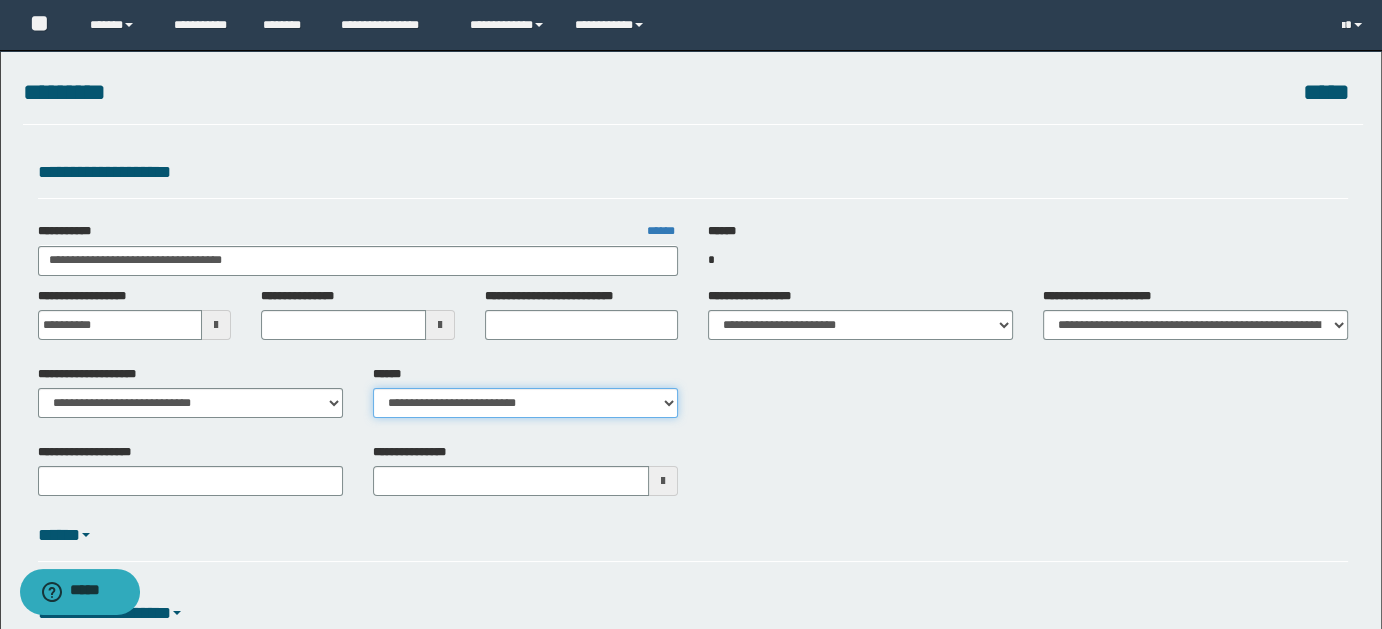 click on "**********" at bounding box center (525, 403) 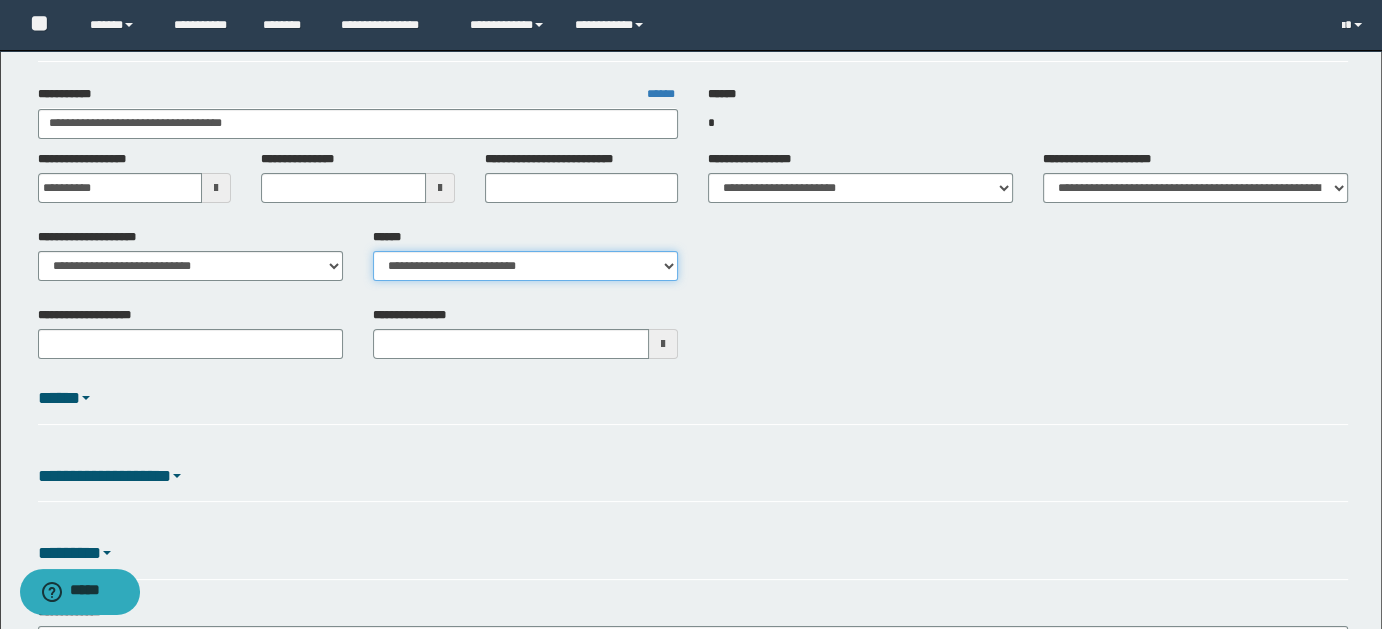 scroll, scrollTop: 327, scrollLeft: 0, axis: vertical 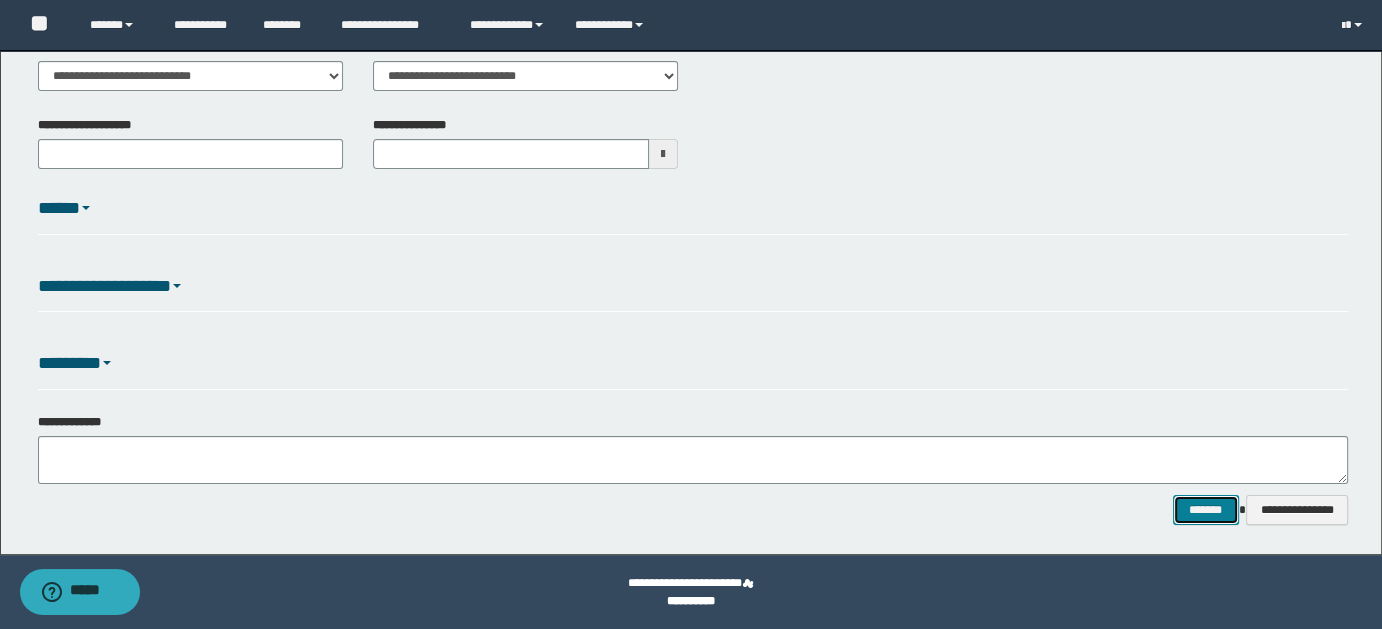 click on "*******" at bounding box center [1205, 509] 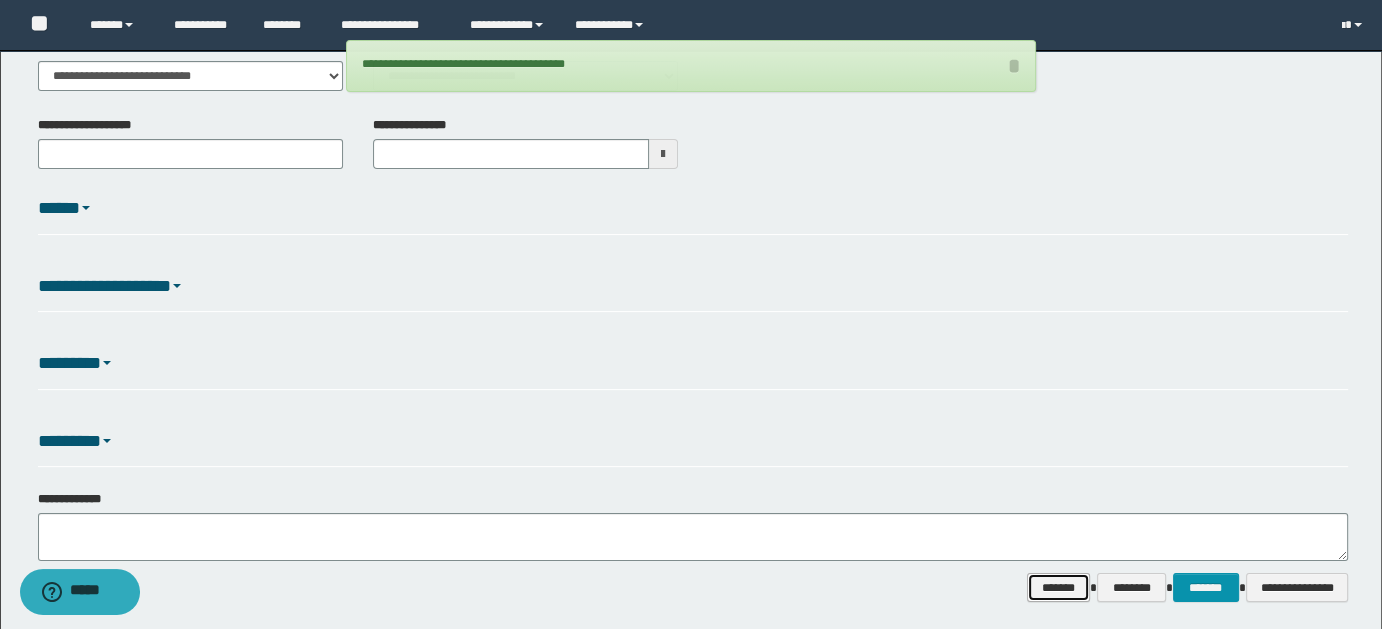 click on "*******" at bounding box center (1058, 587) 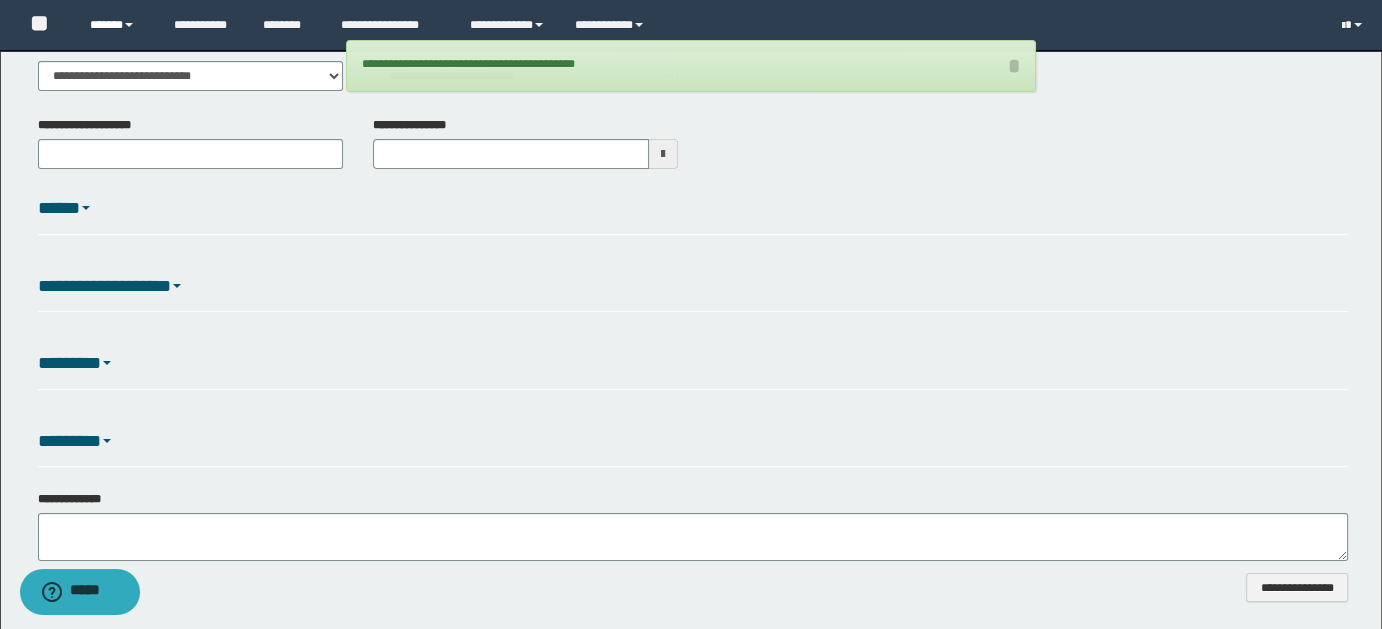 click on "******" at bounding box center (117, 25) 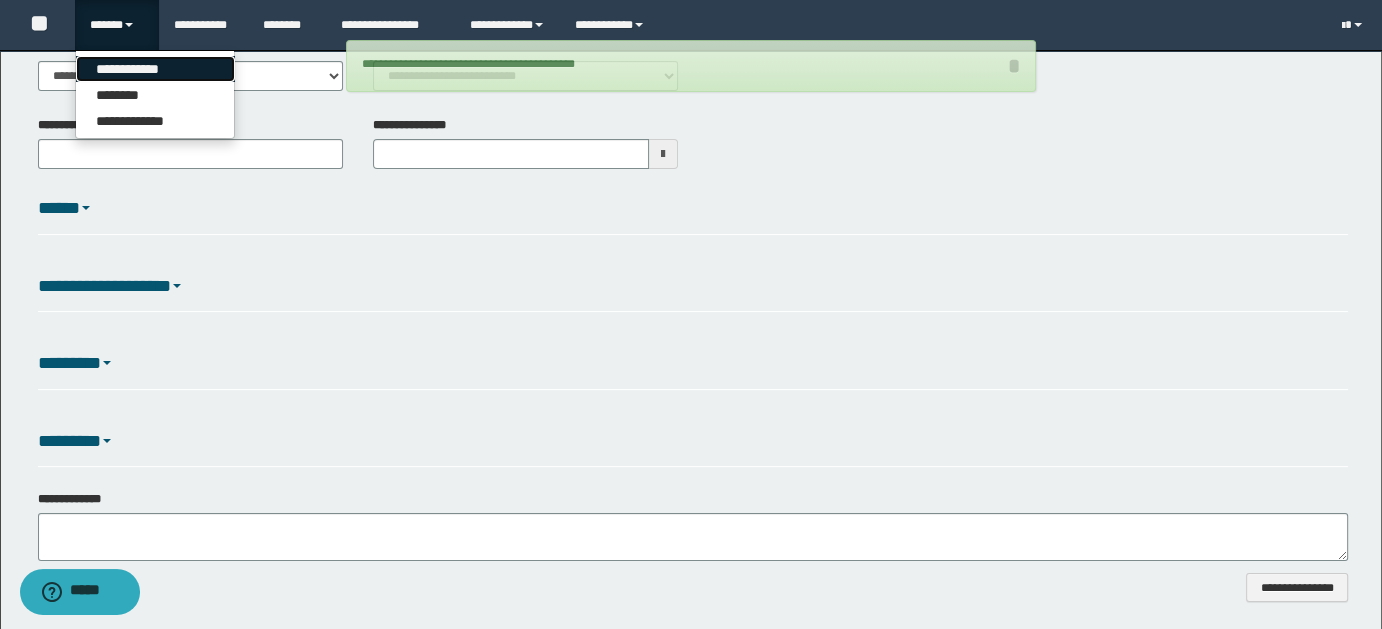 click on "**********" at bounding box center [155, 69] 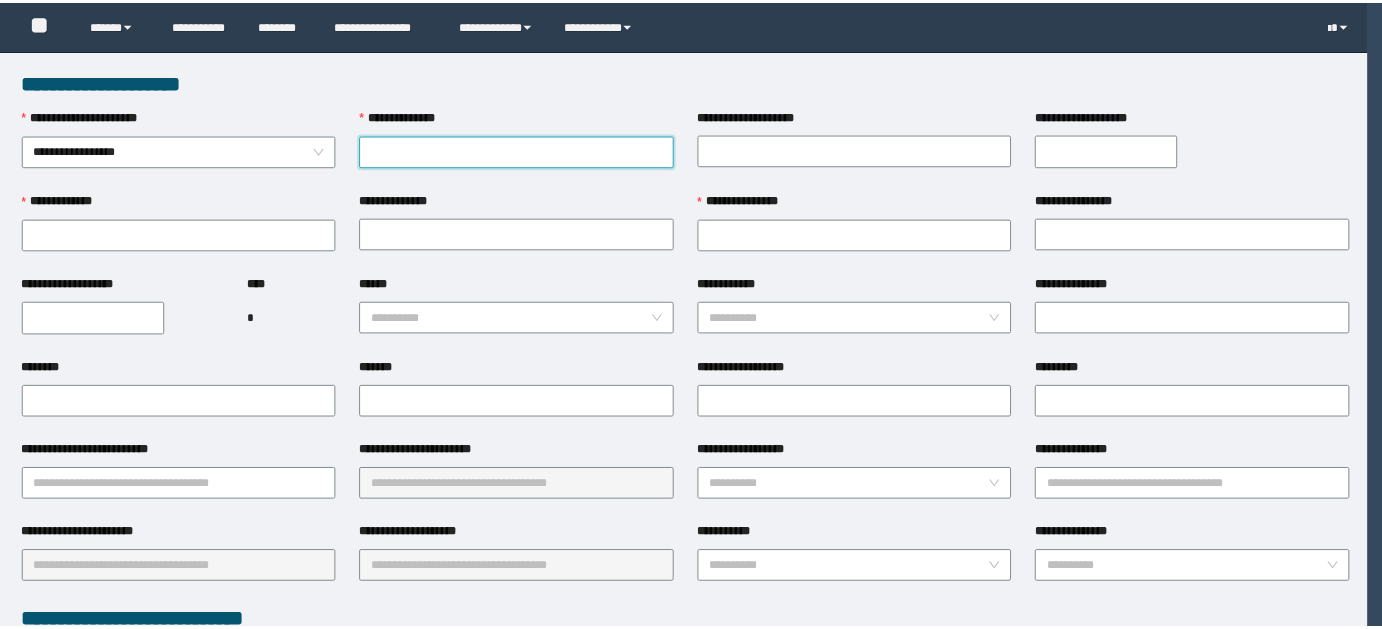 scroll, scrollTop: 0, scrollLeft: 0, axis: both 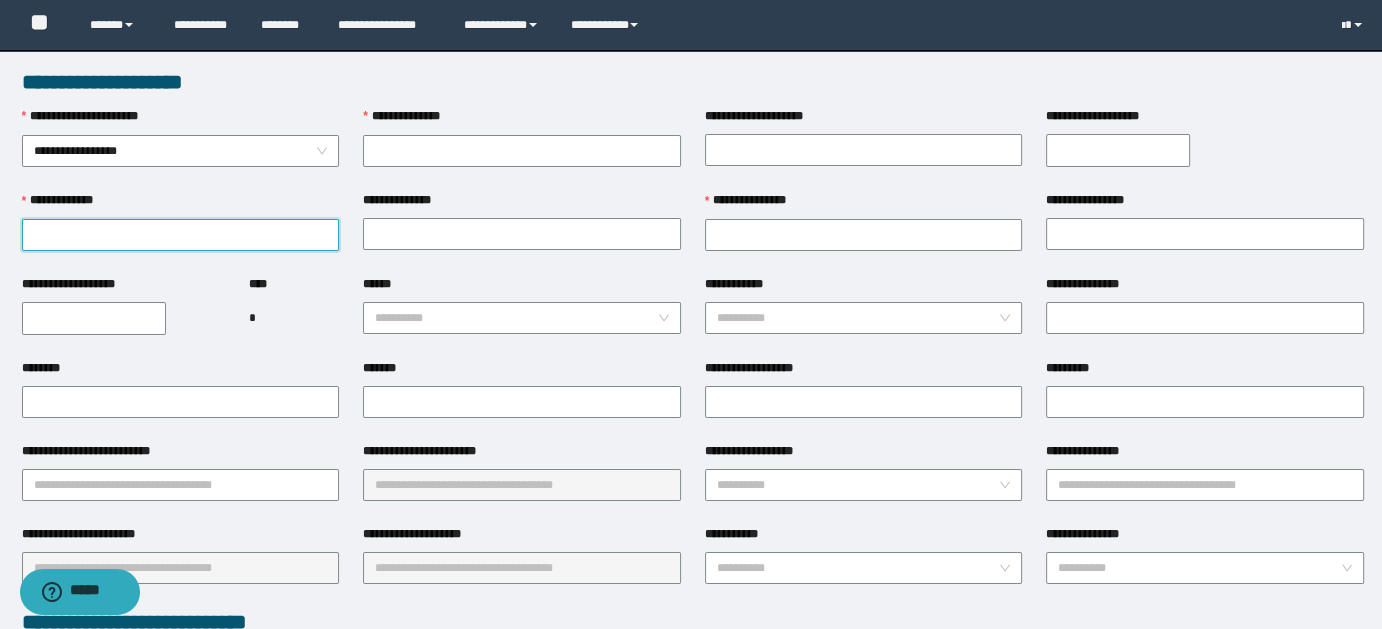 paste on "**********" 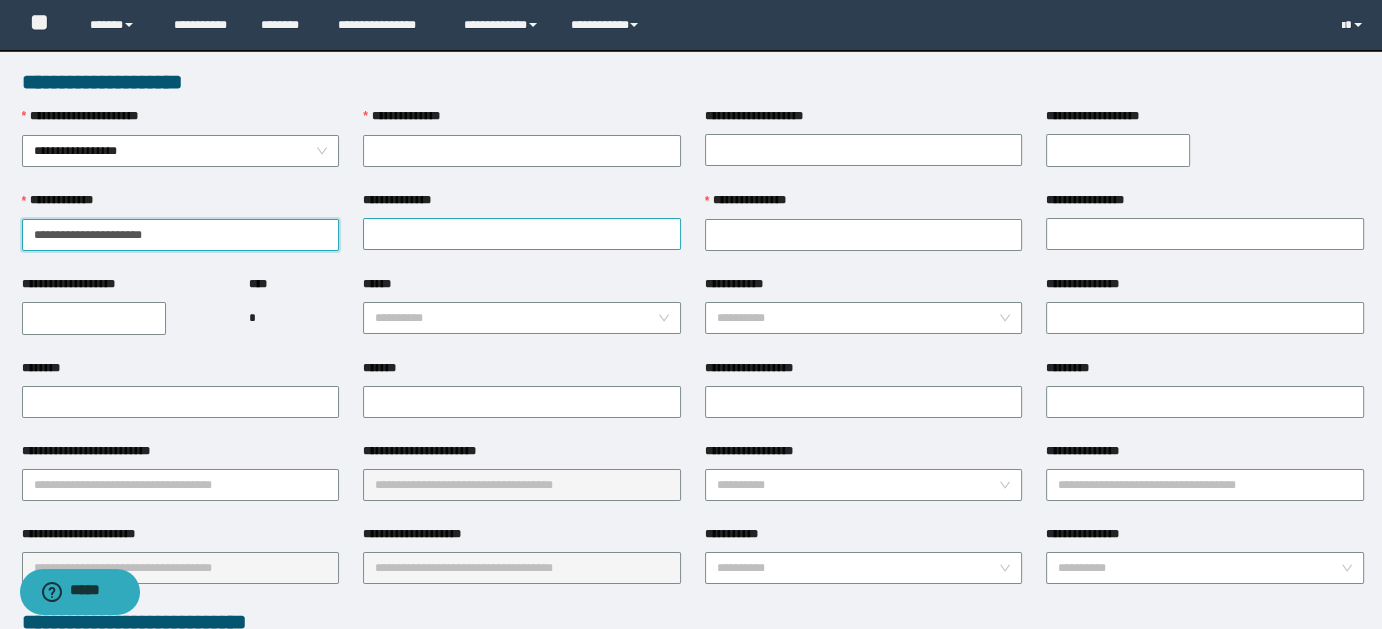 type on "**********" 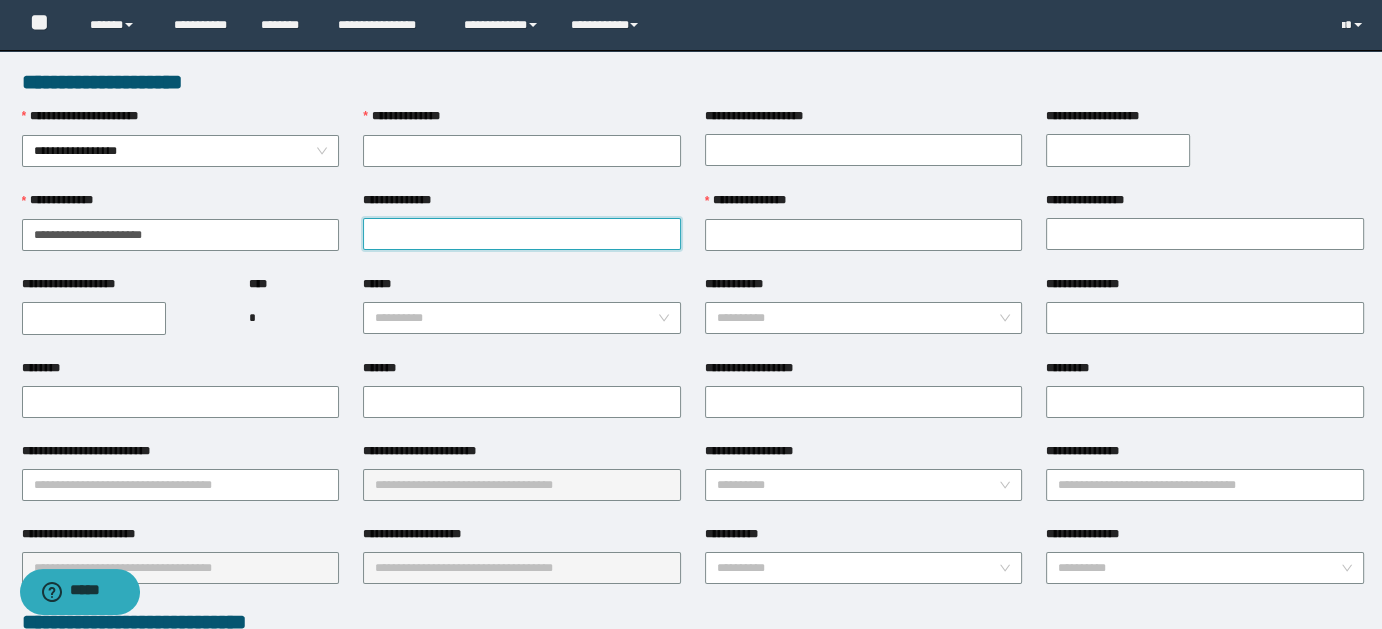 paste on "**********" 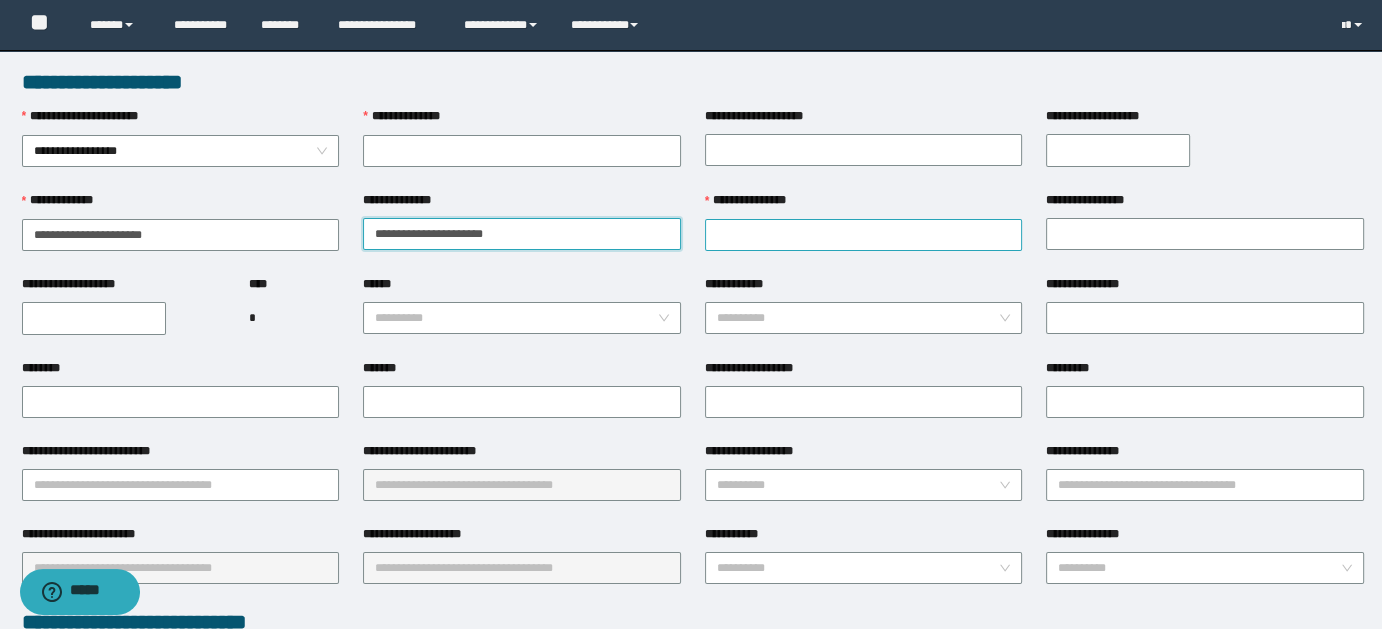 type on "**********" 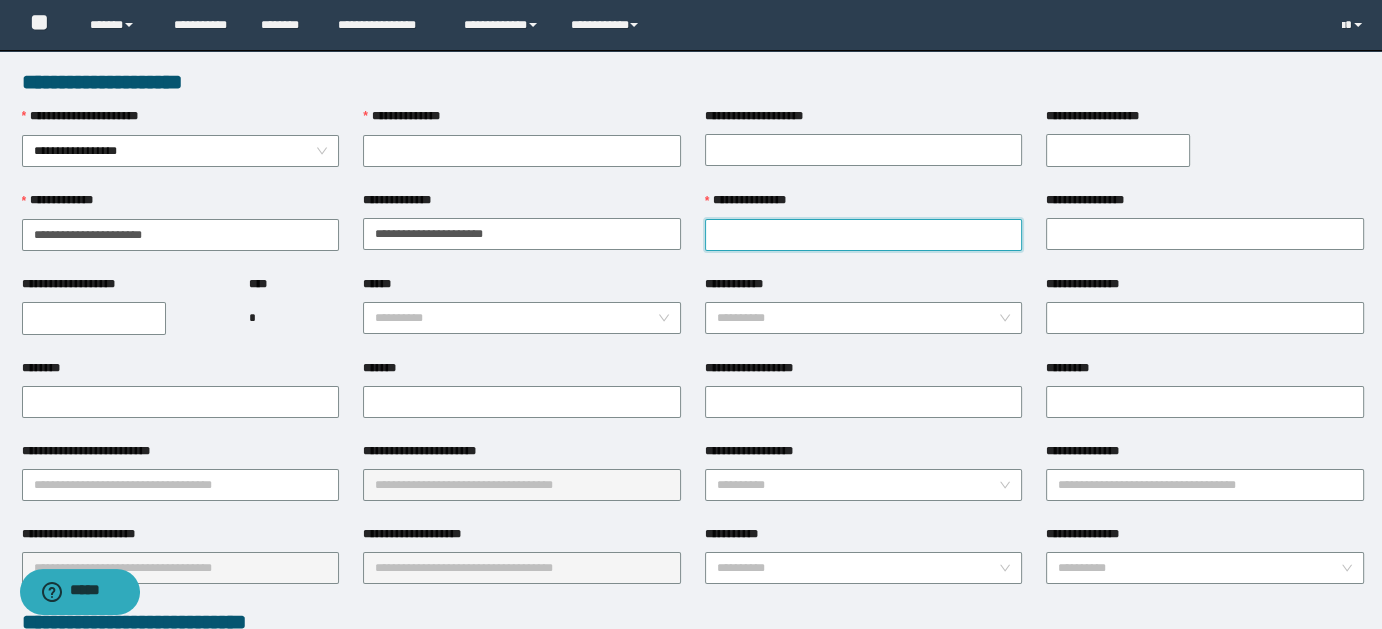 paste on "**********" 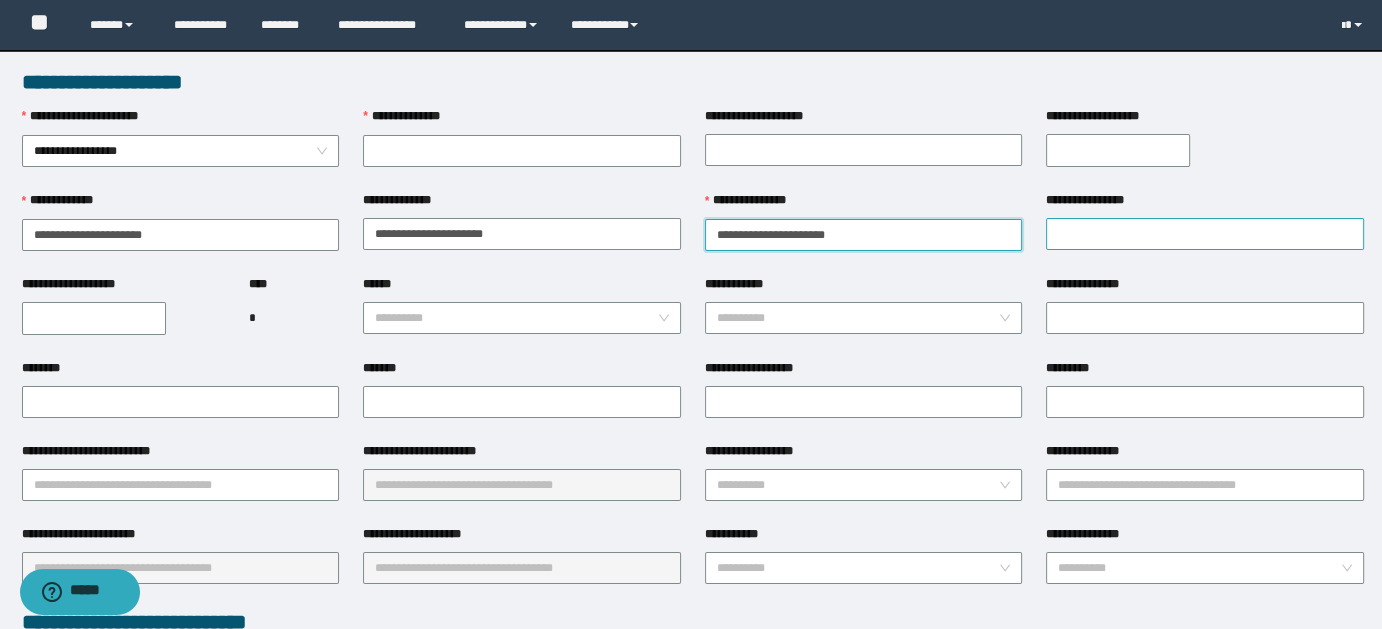 type on "**********" 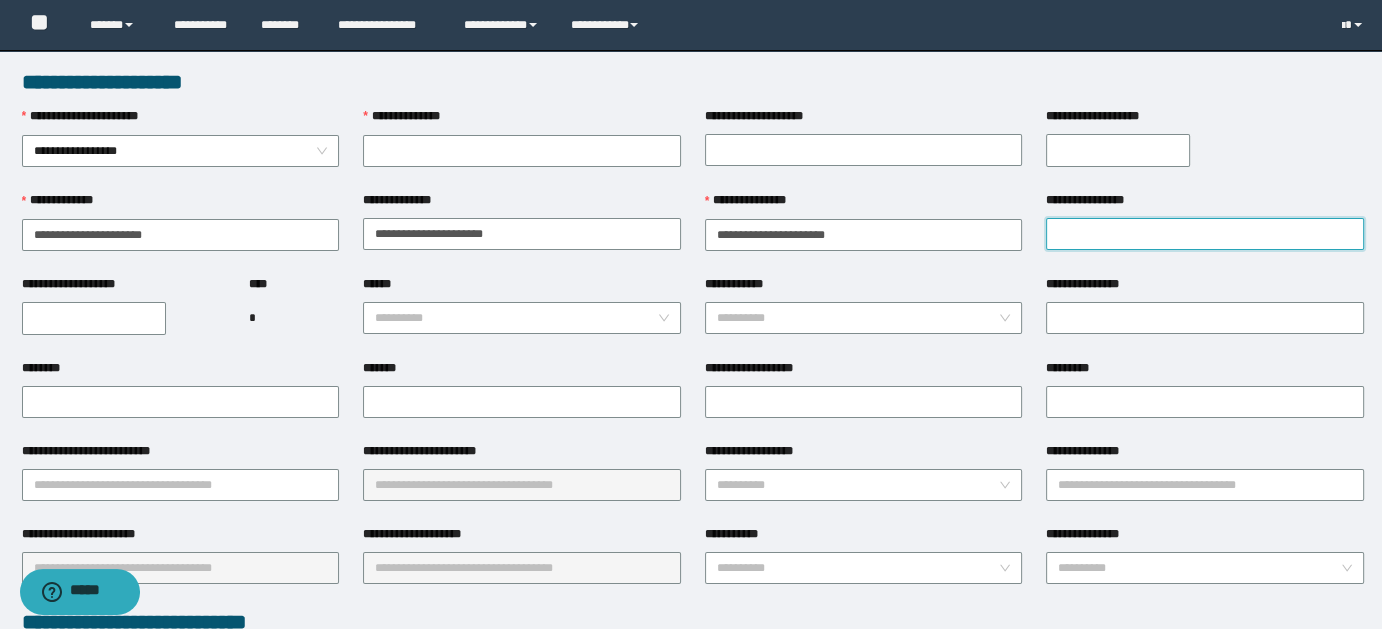 paste on "**********" 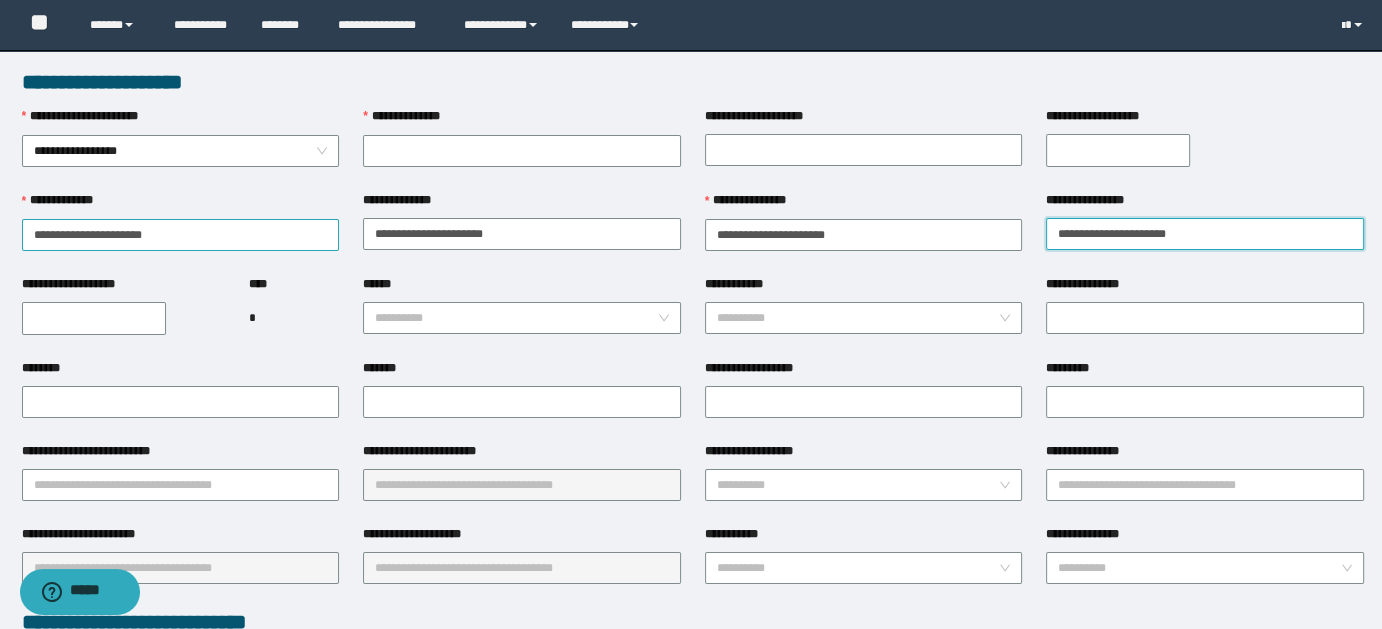 type on "**********" 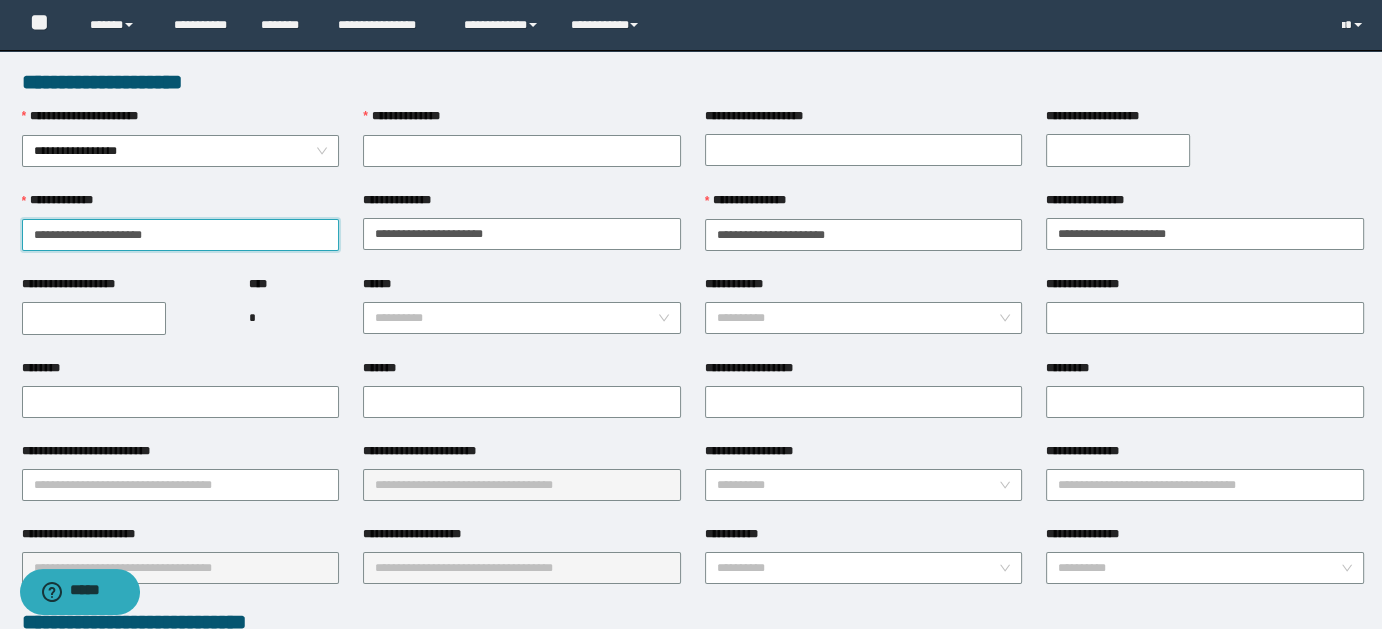 drag, startPoint x: 61, startPoint y: 228, endPoint x: 200, endPoint y: 233, distance: 139.0899 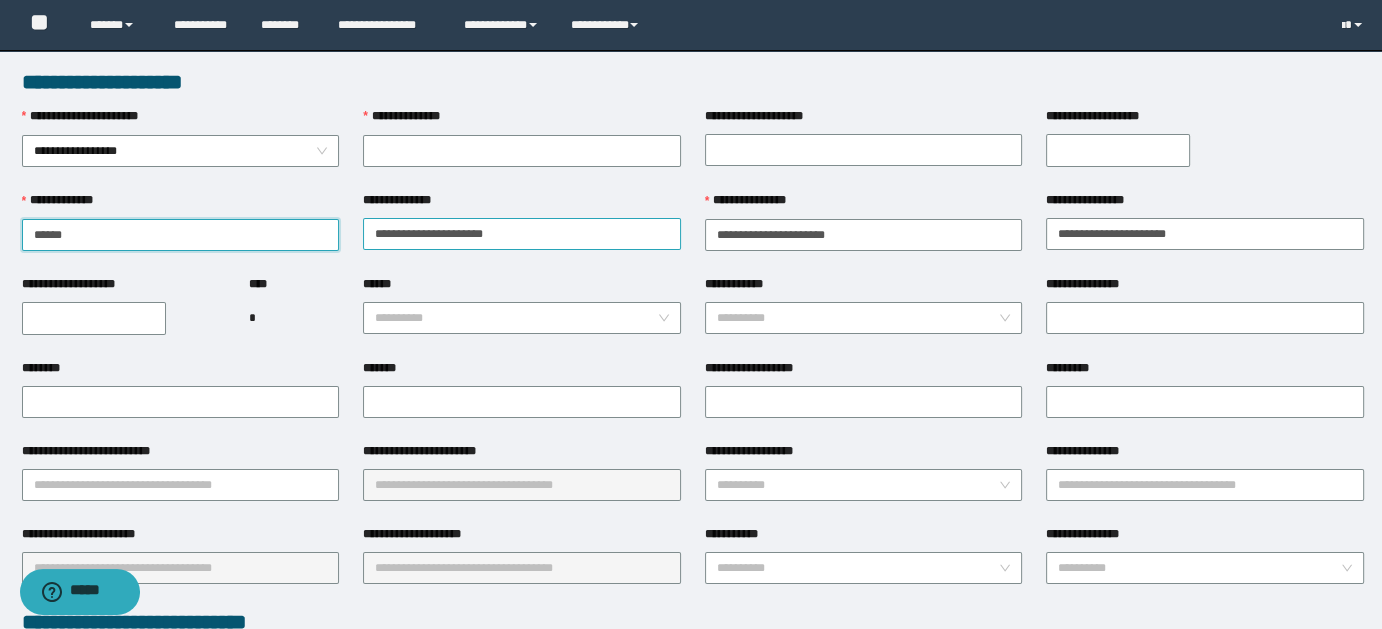 type on "****" 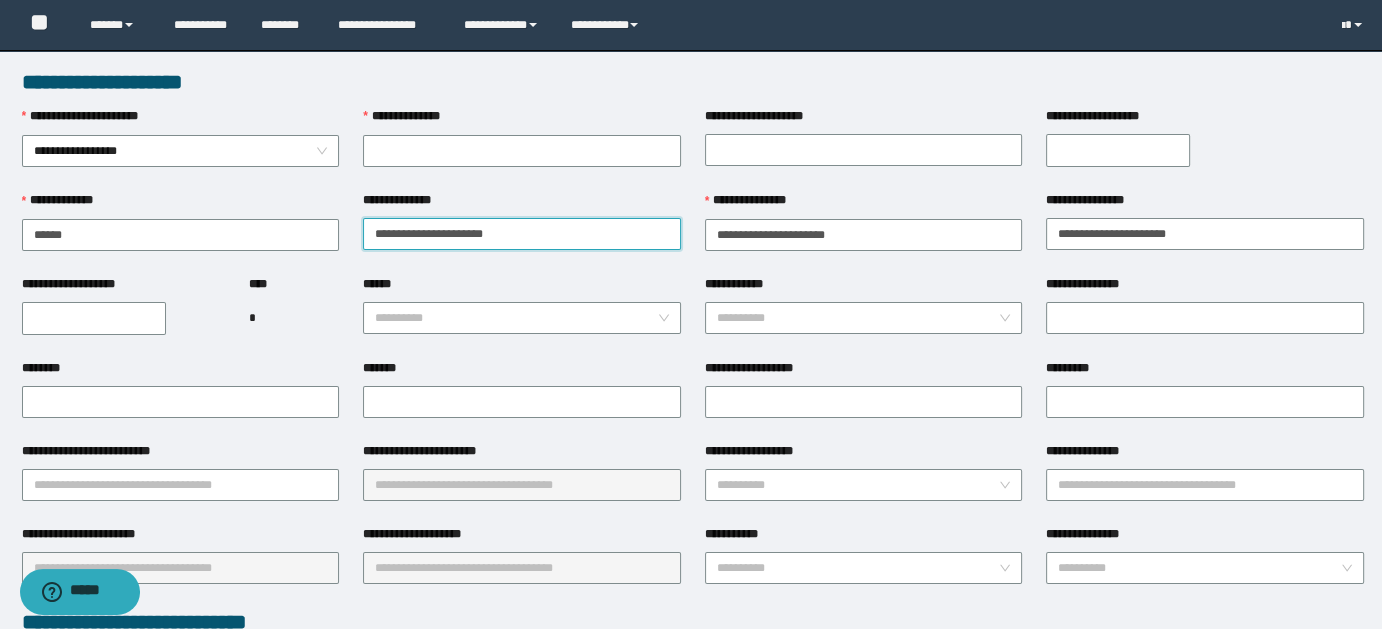 drag, startPoint x: 400, startPoint y: 231, endPoint x: 370, endPoint y: 227, distance: 30.265491 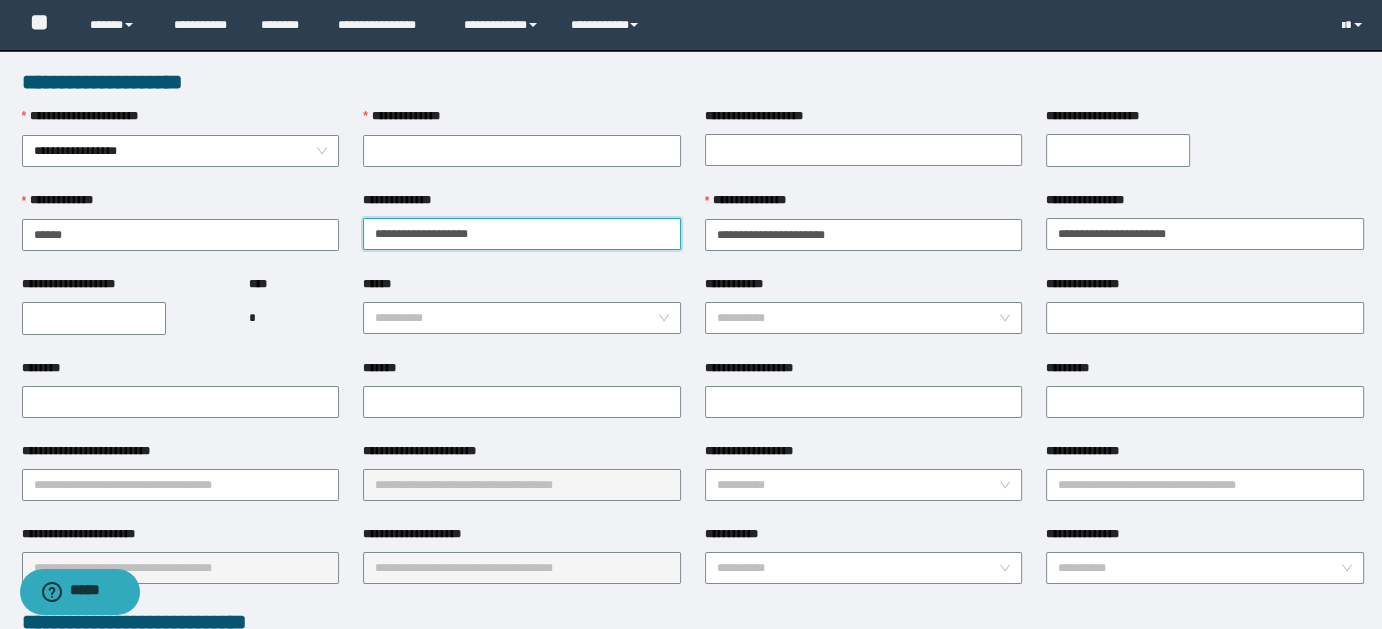 drag, startPoint x: 414, startPoint y: 231, endPoint x: 603, endPoint y: 231, distance: 189 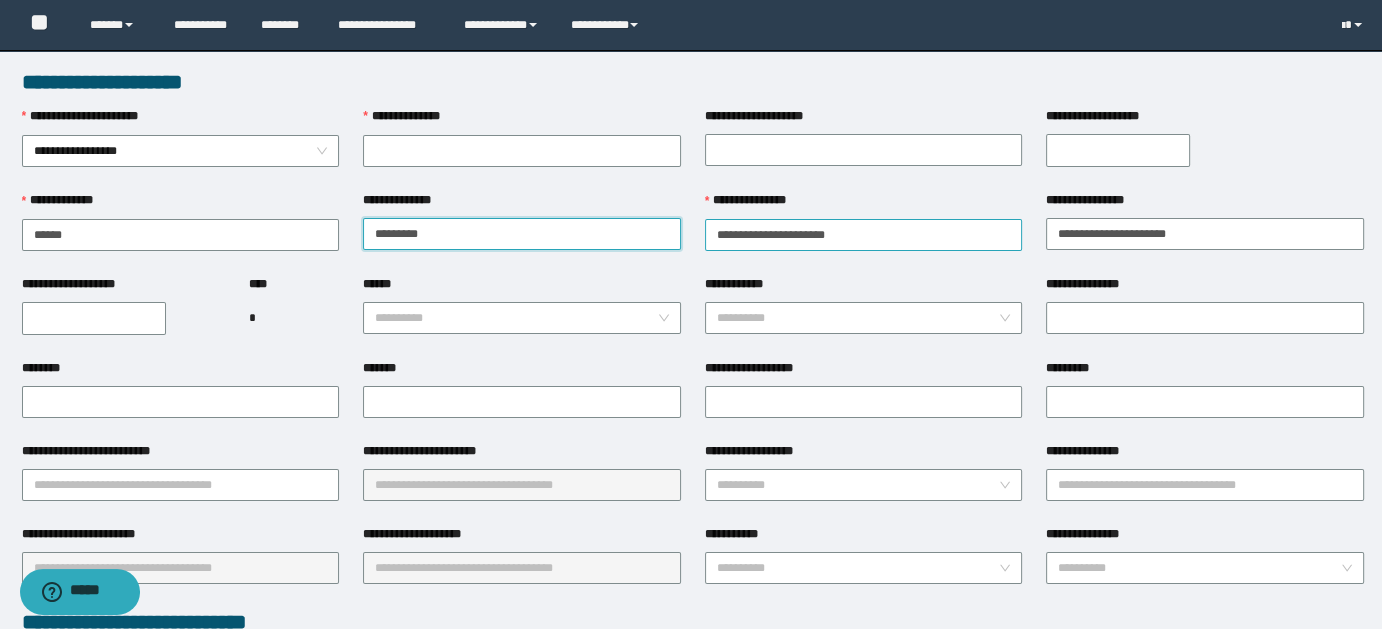 type on "*****" 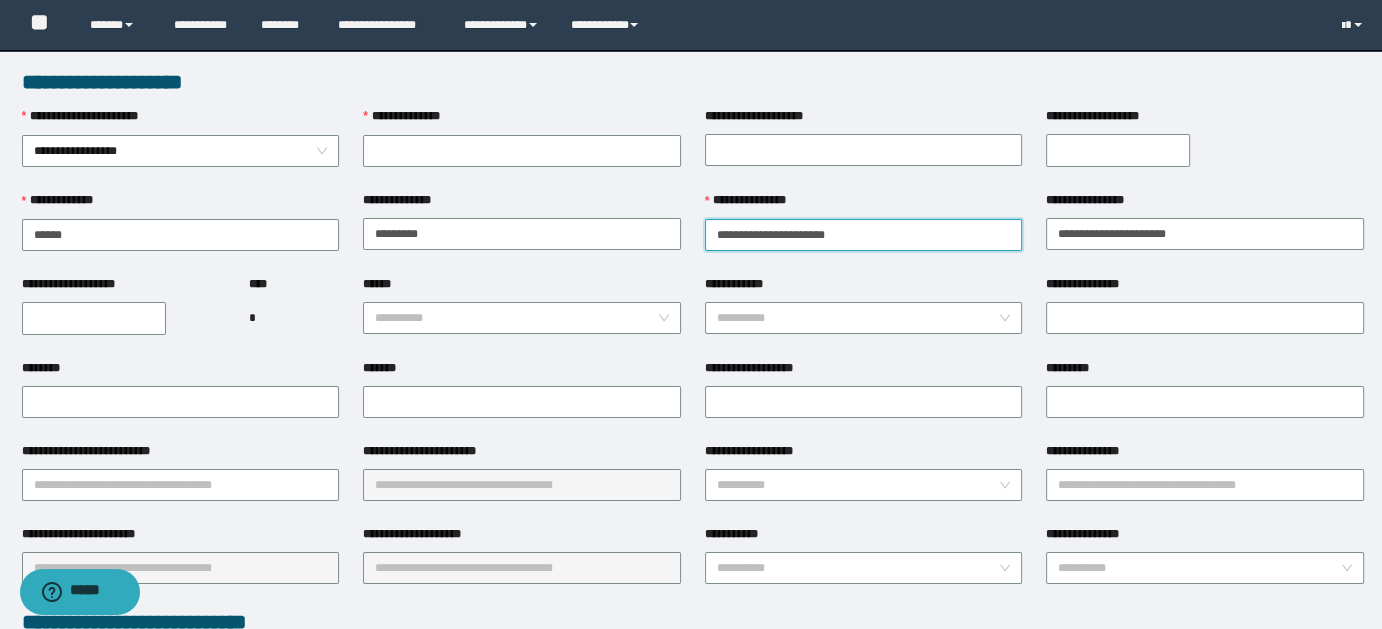 drag, startPoint x: 774, startPoint y: 230, endPoint x: 711, endPoint y: 230, distance: 63 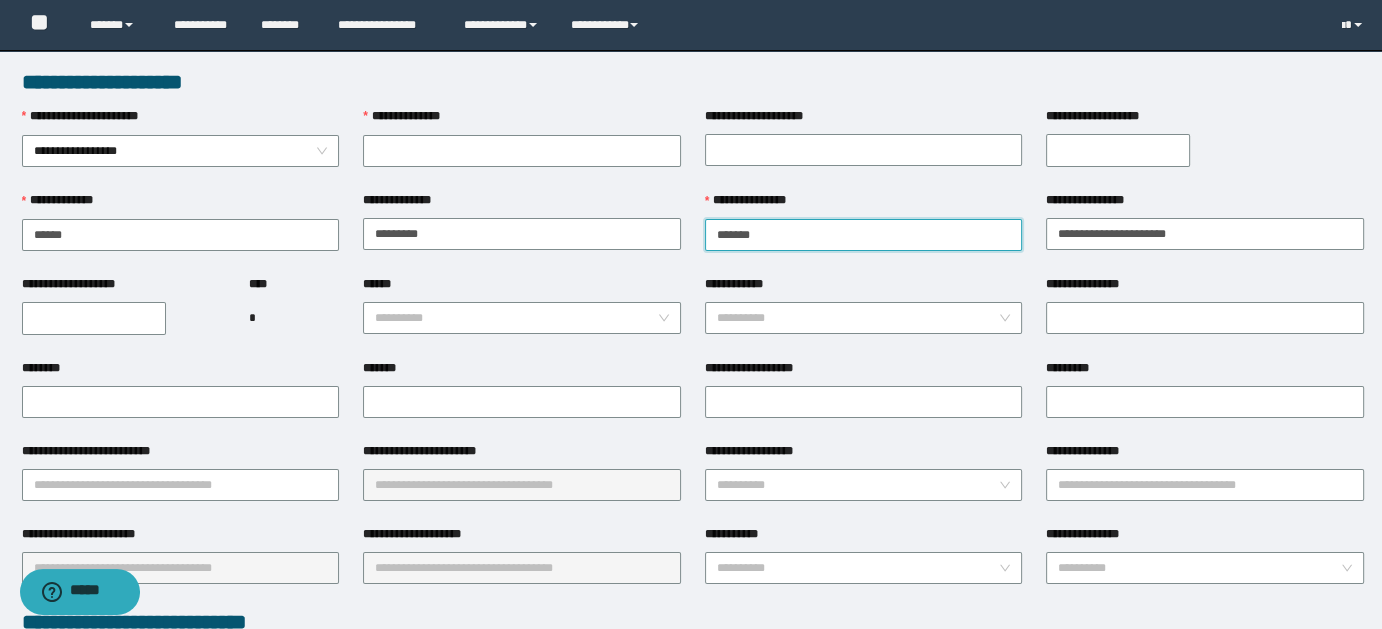 drag, startPoint x: 751, startPoint y: 231, endPoint x: 804, endPoint y: 231, distance: 53 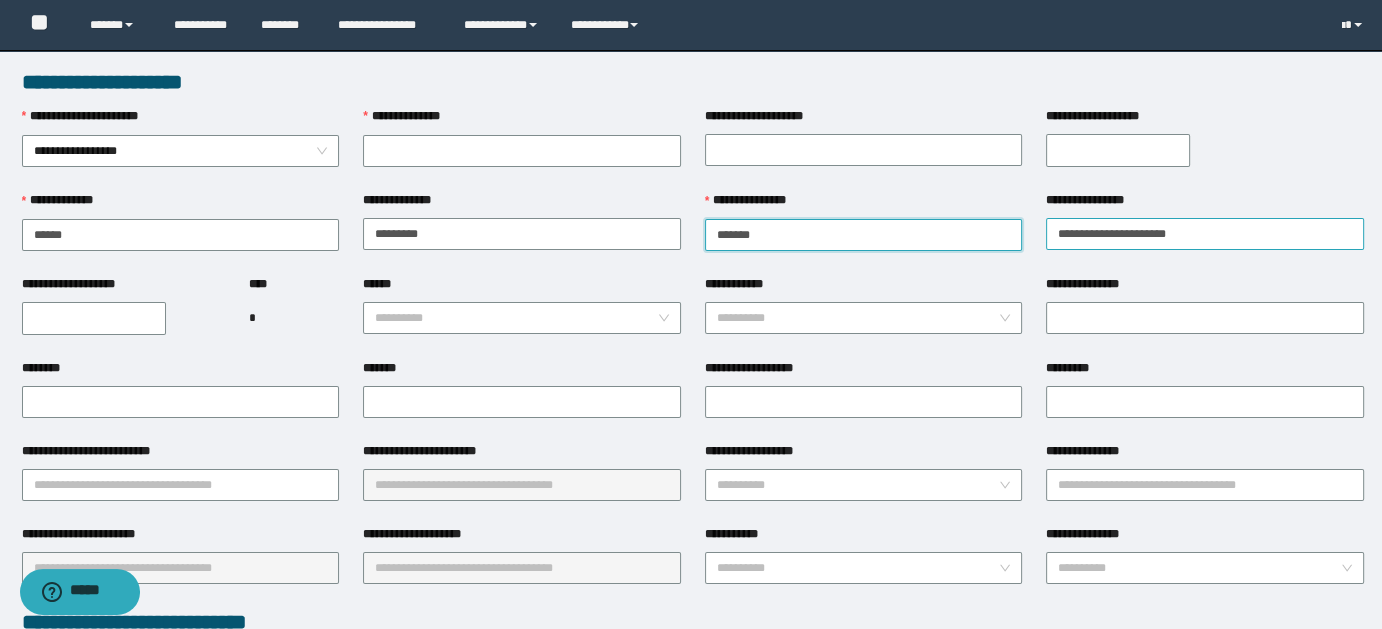 type on "****" 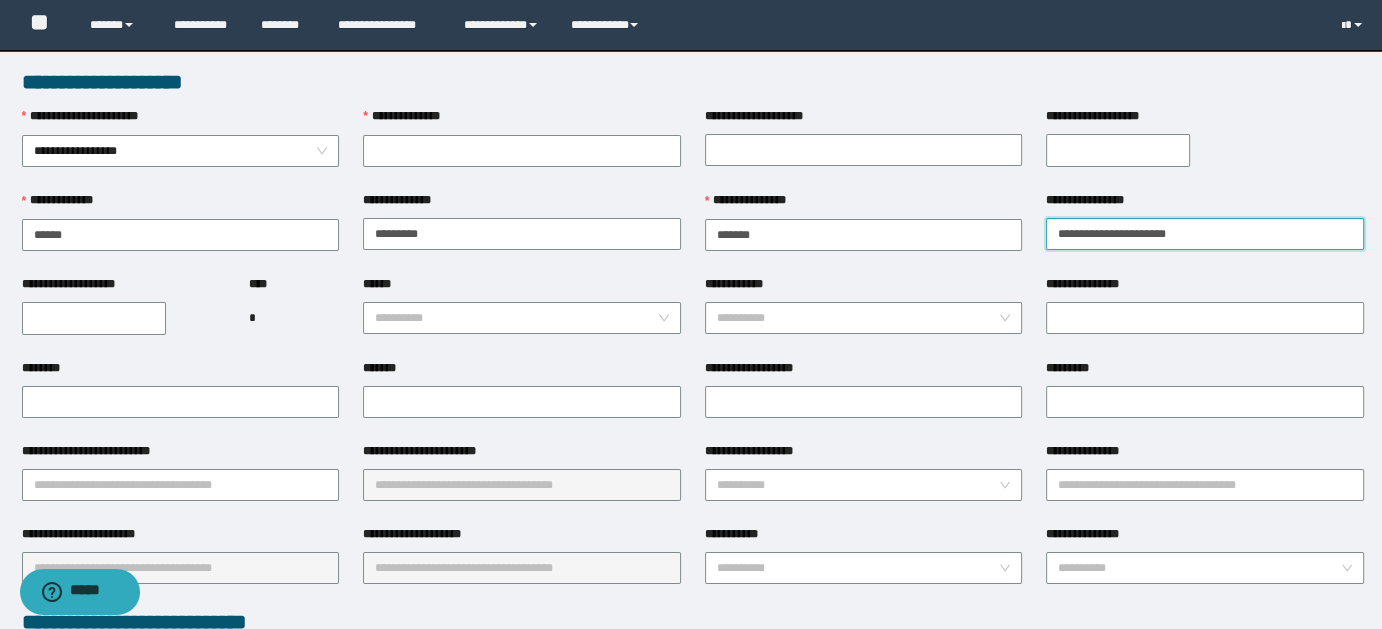 drag, startPoint x: 1146, startPoint y: 231, endPoint x: 1033, endPoint y: 231, distance: 113 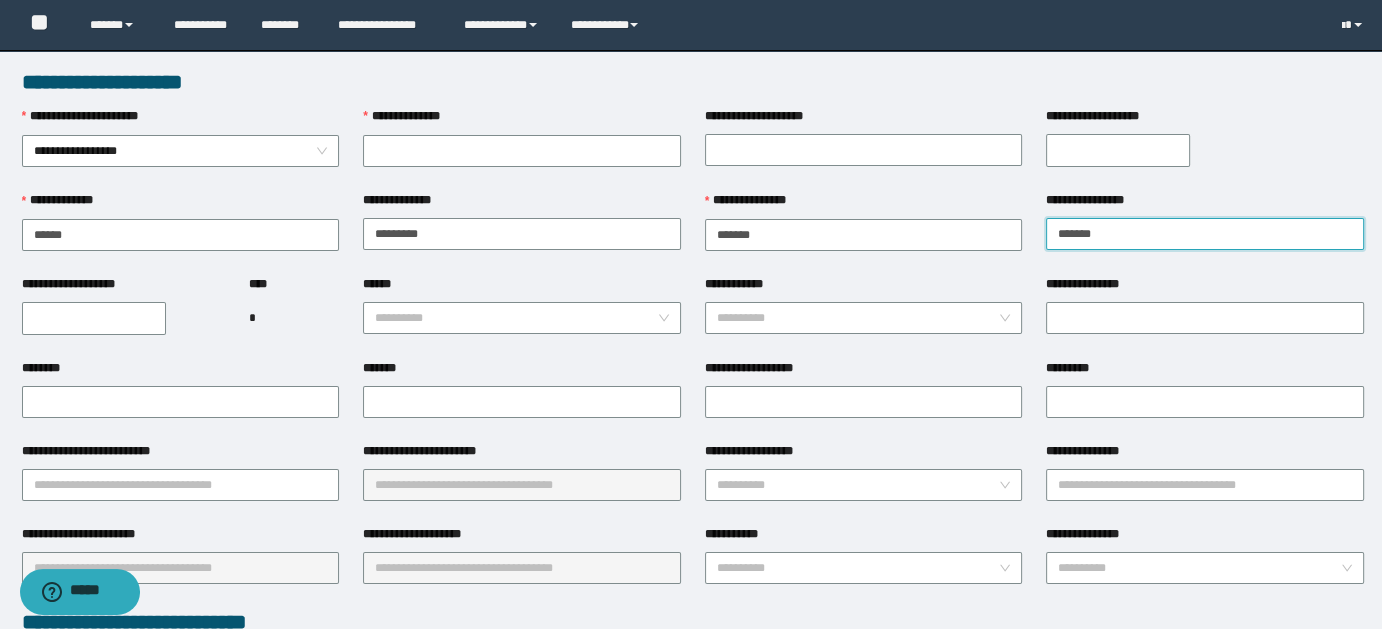 type on "*****" 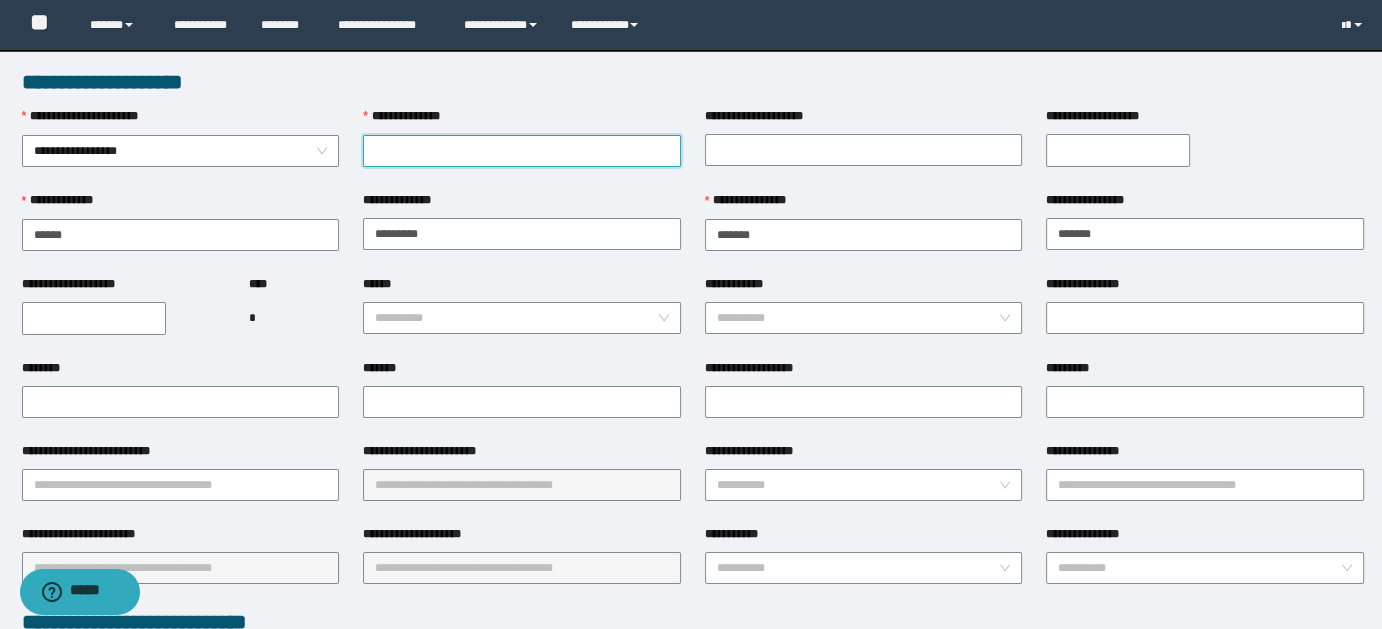 paste on "********" 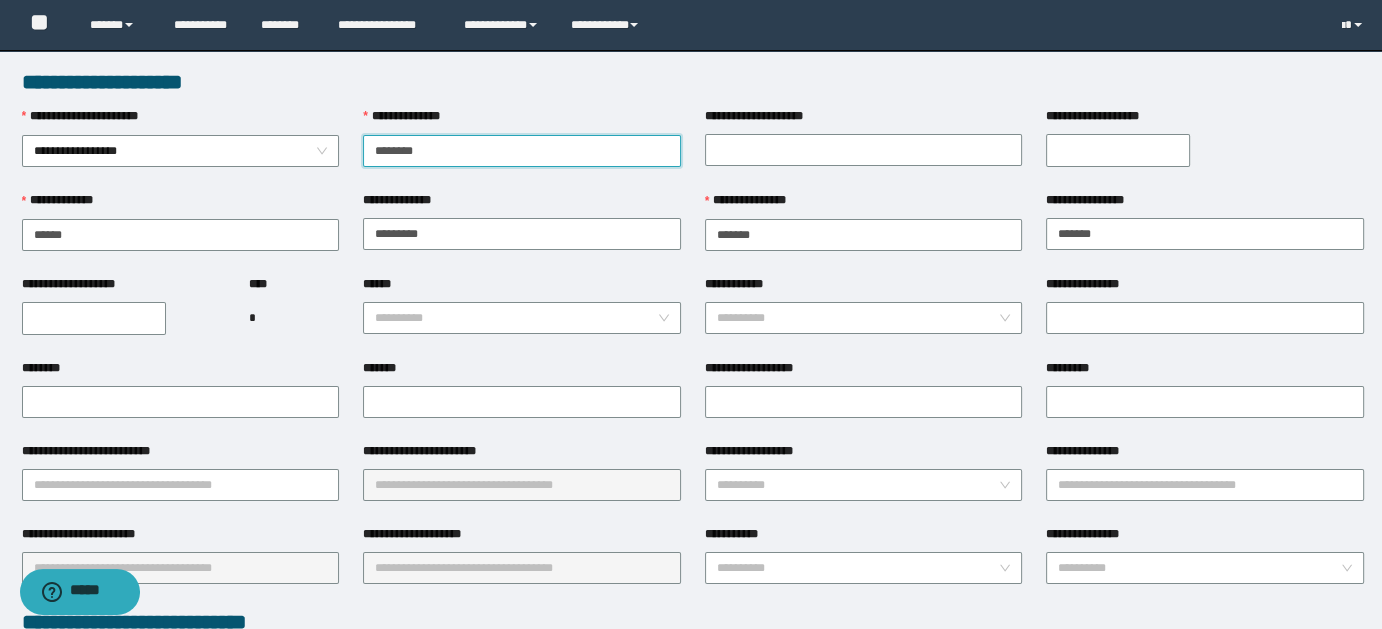type on "********" 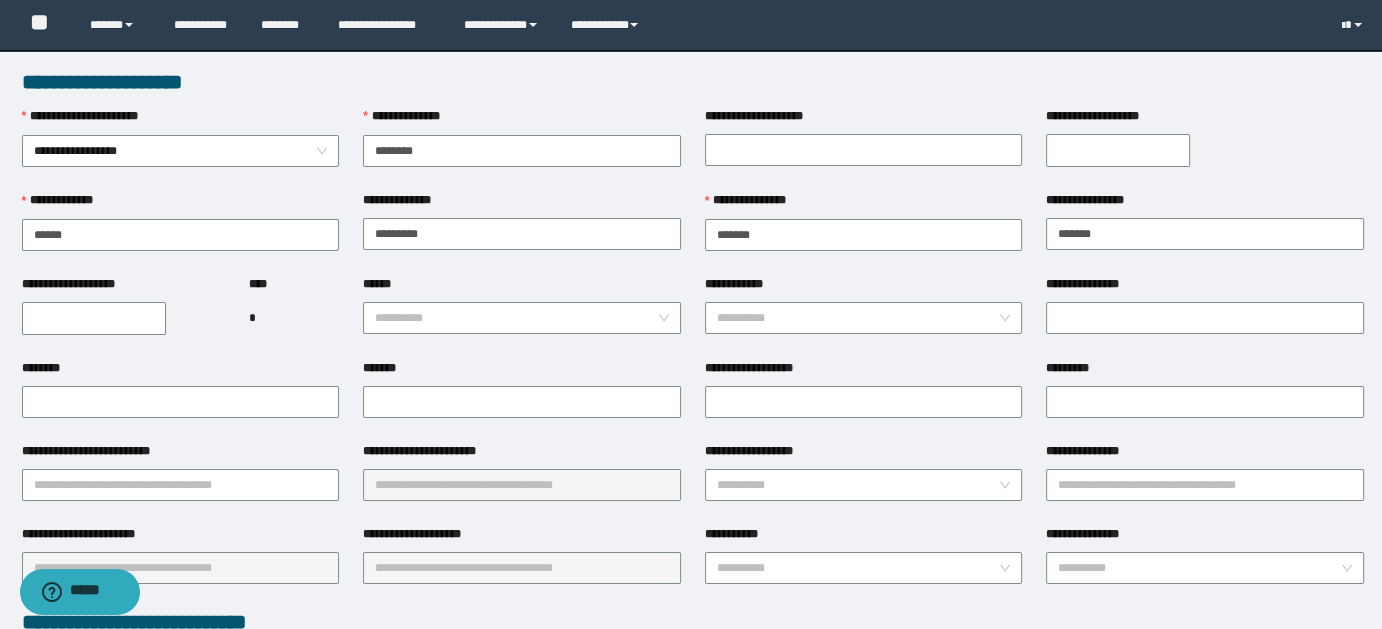 click on "**********" at bounding box center [94, 318] 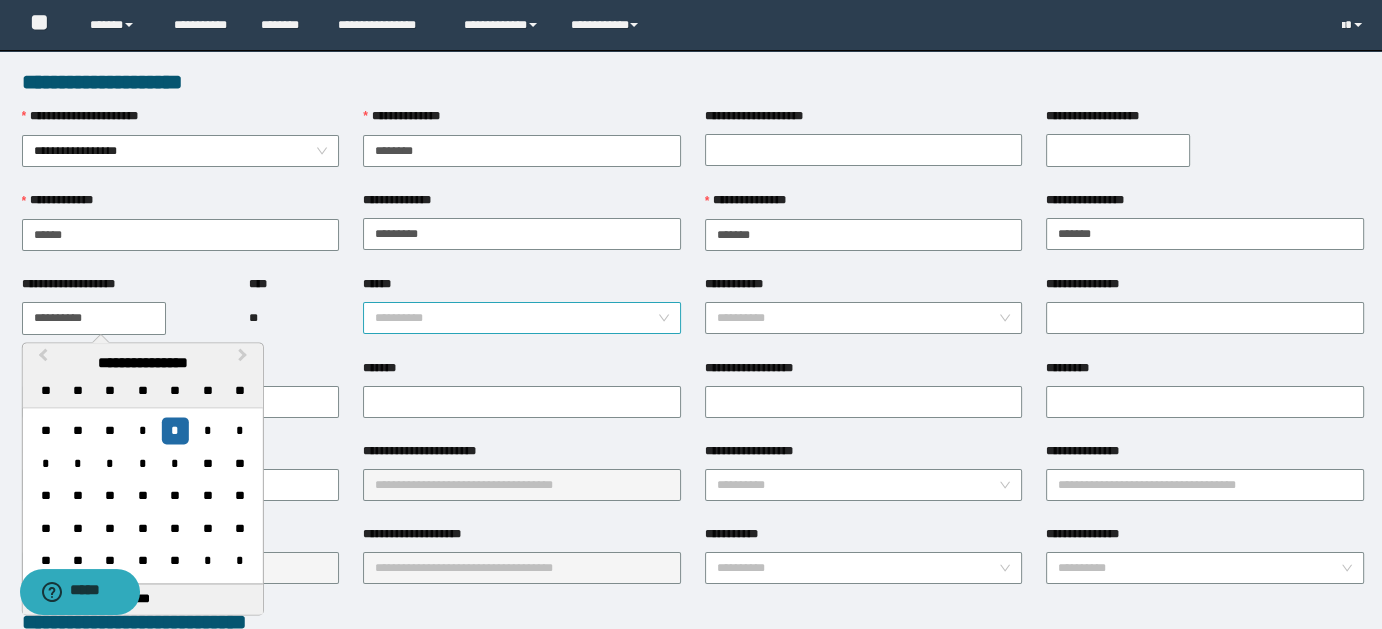 type on "**********" 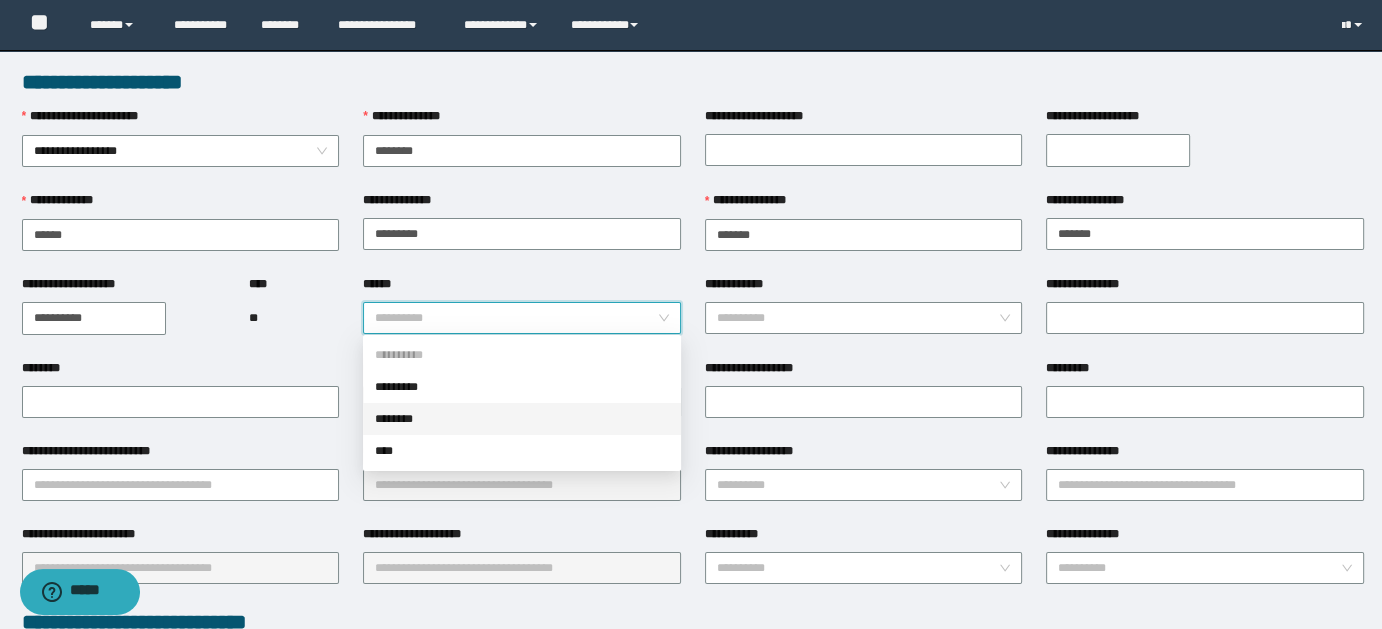 click on "********" at bounding box center (522, 419) 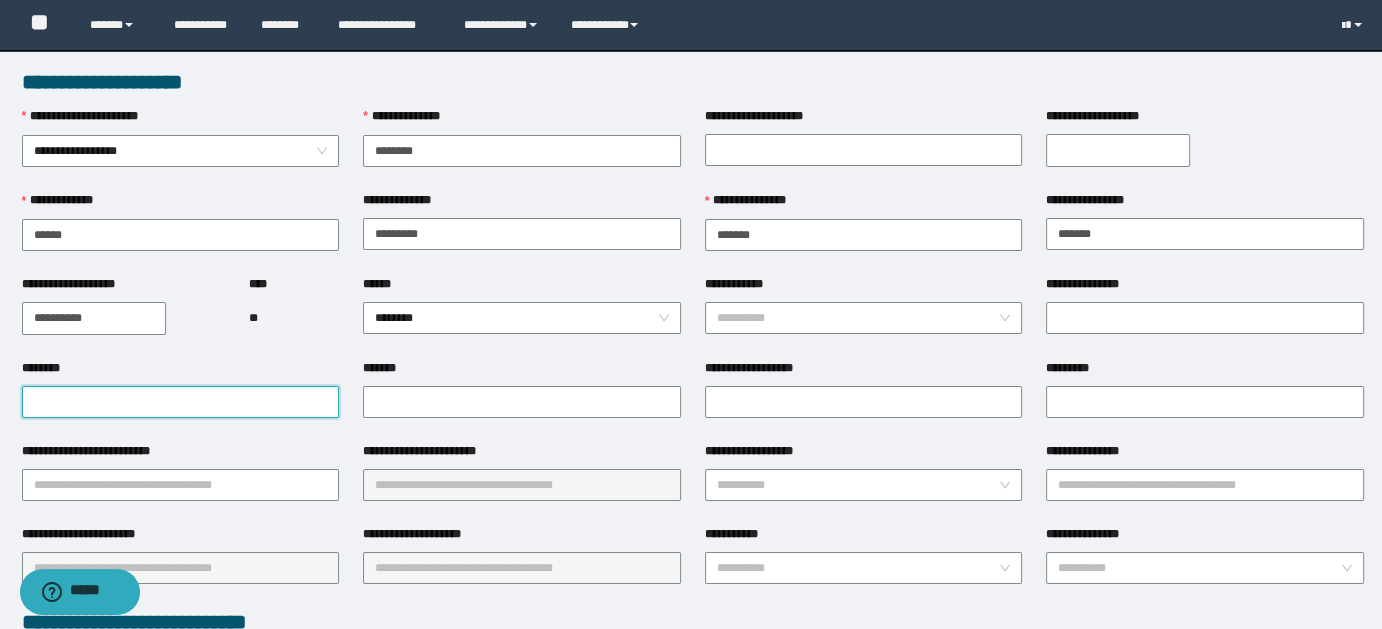 paste on "**********" 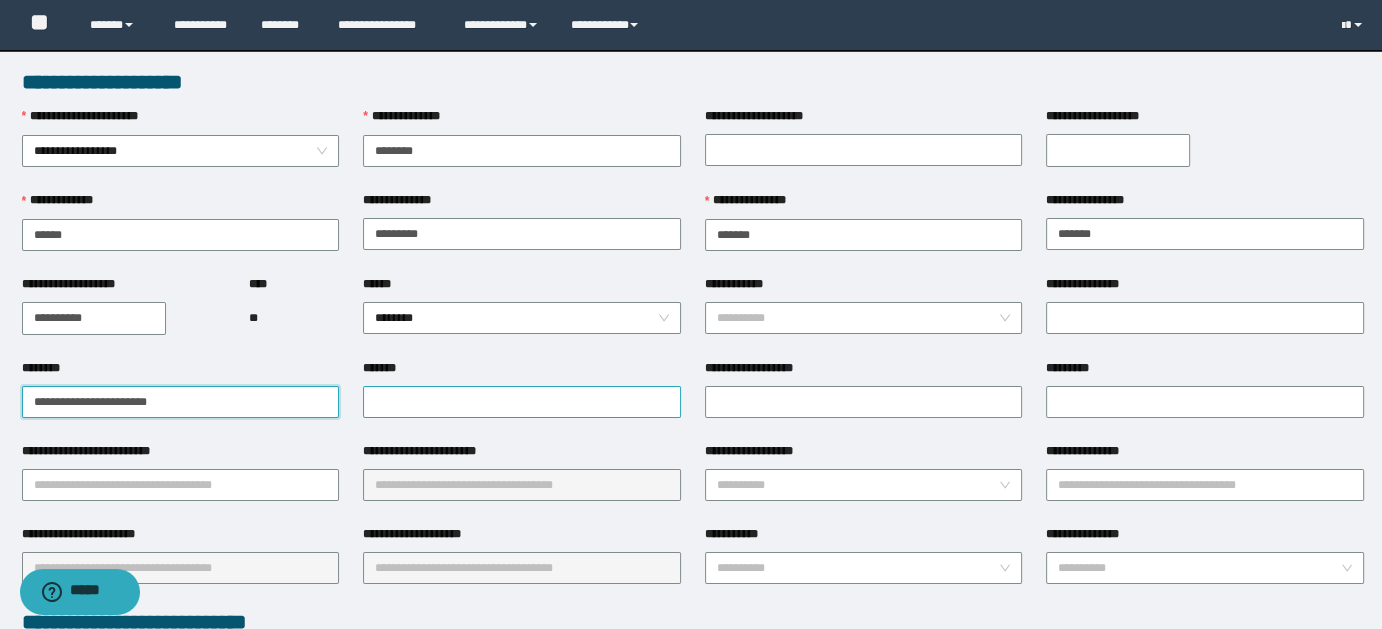 type on "**********" 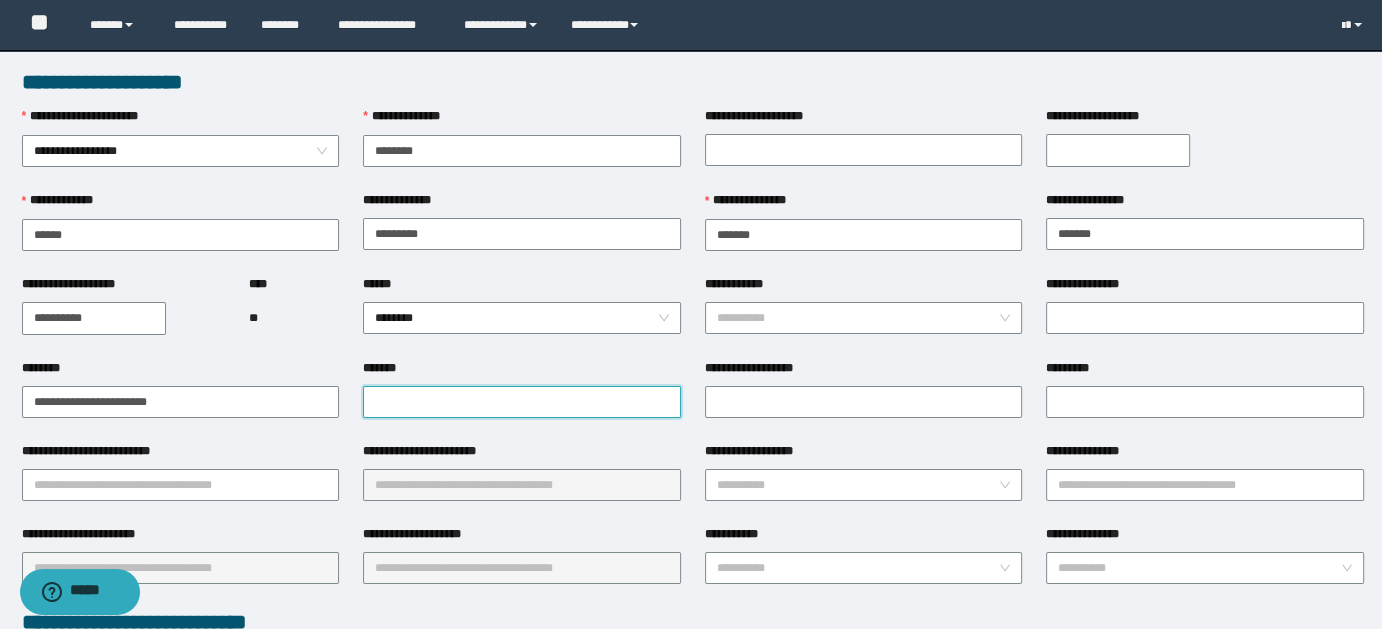 paste on "**********" 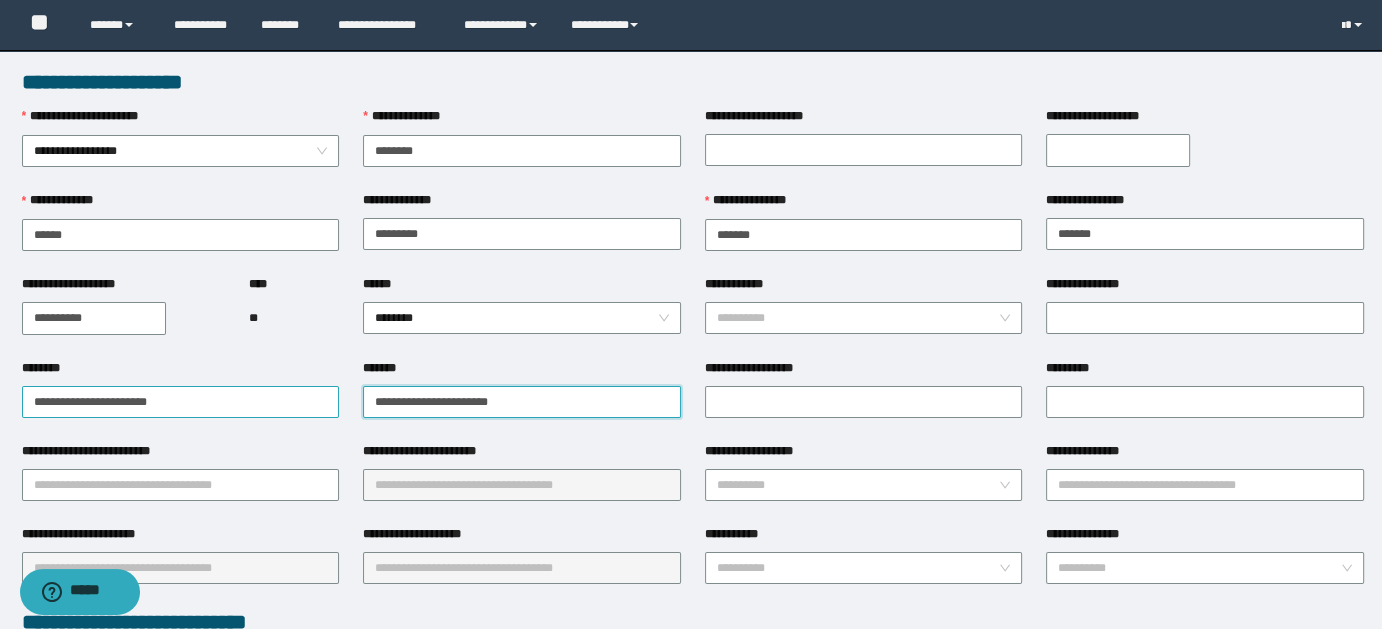 type on "**********" 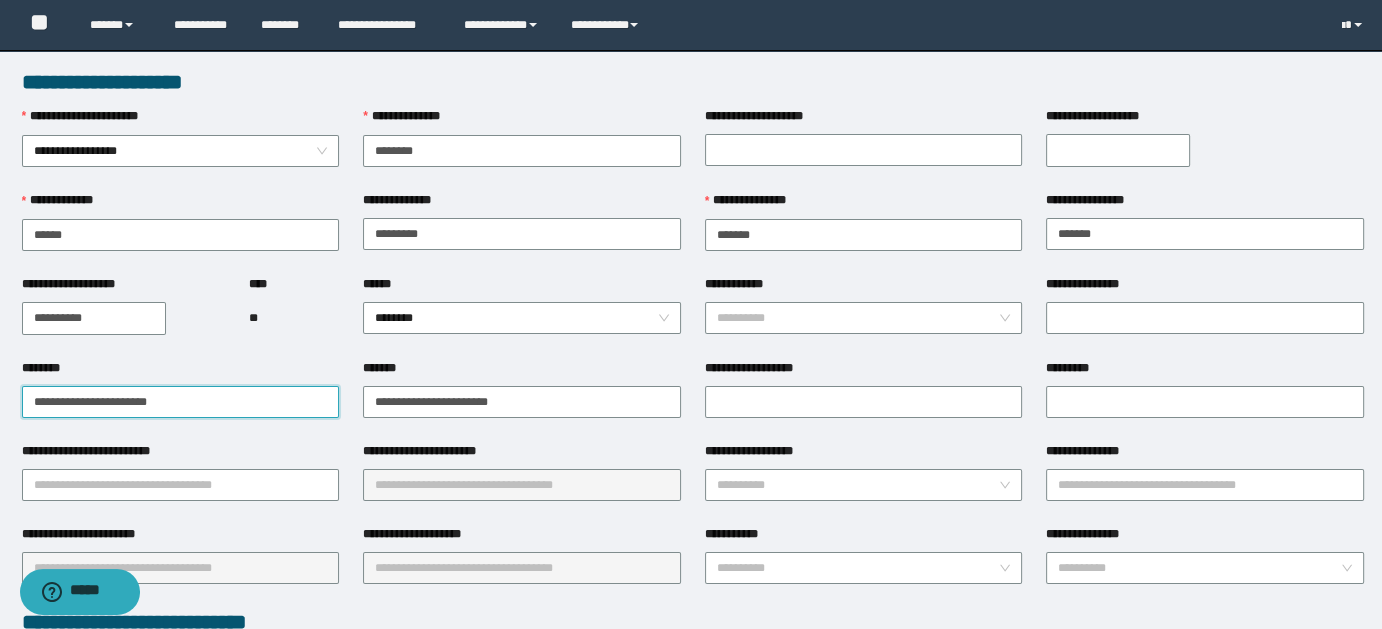drag, startPoint x: 102, startPoint y: 401, endPoint x: 29, endPoint y: 389, distance: 73.97973 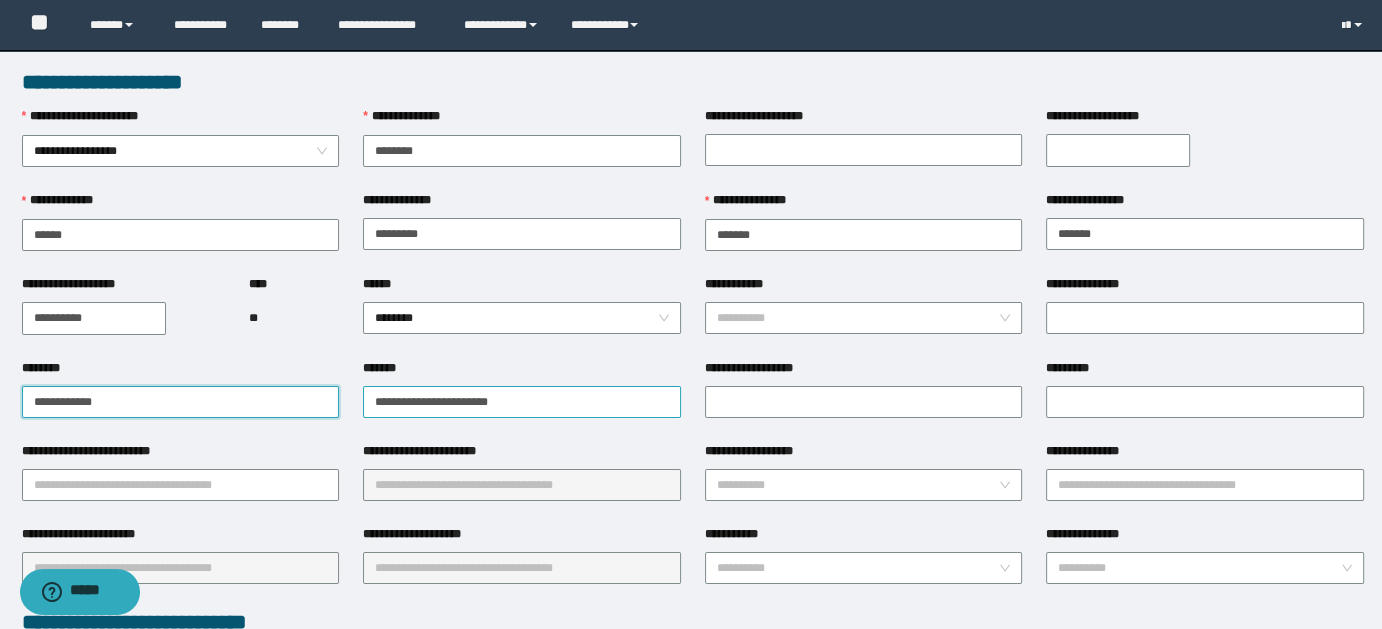 type on "**********" 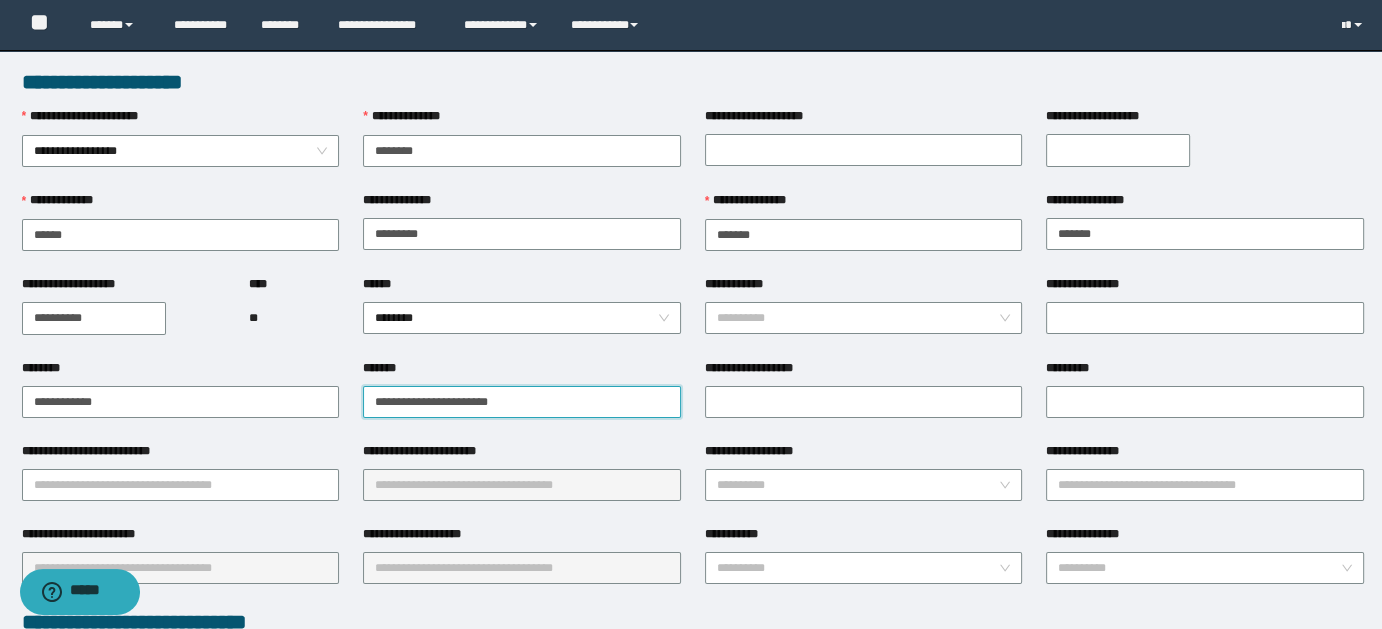 drag, startPoint x: 438, startPoint y: 399, endPoint x: 538, endPoint y: 404, distance: 100.12492 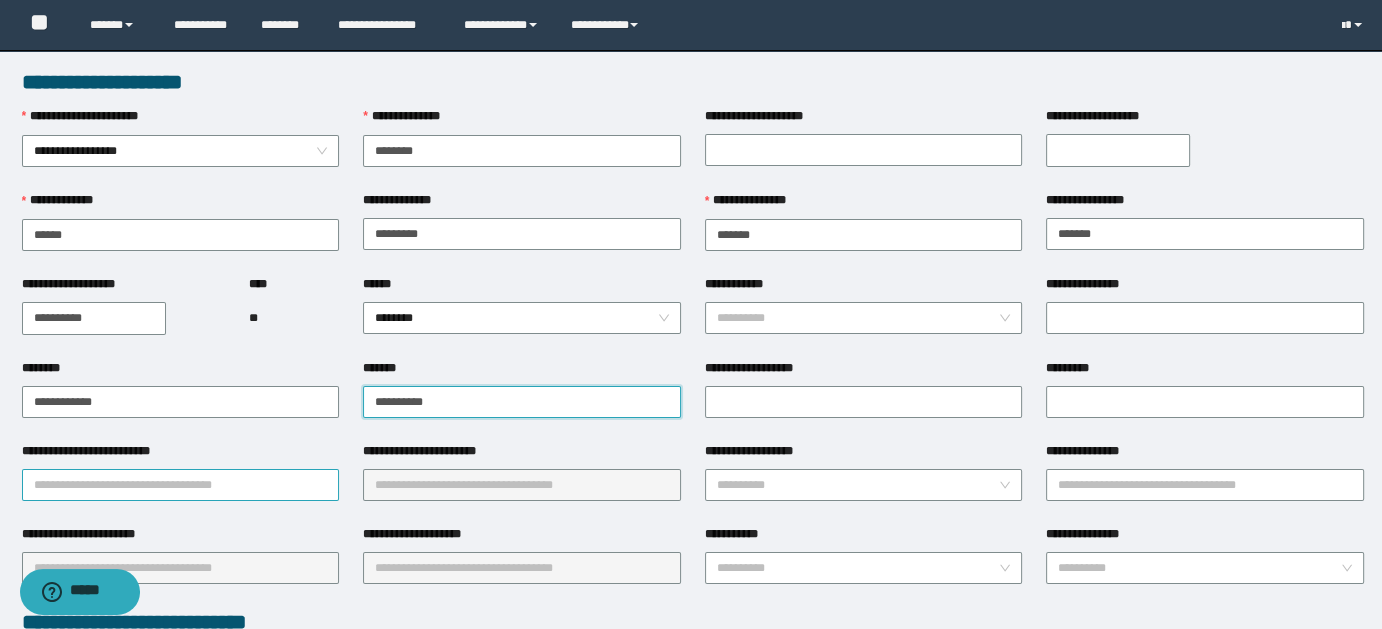 type on "**********" 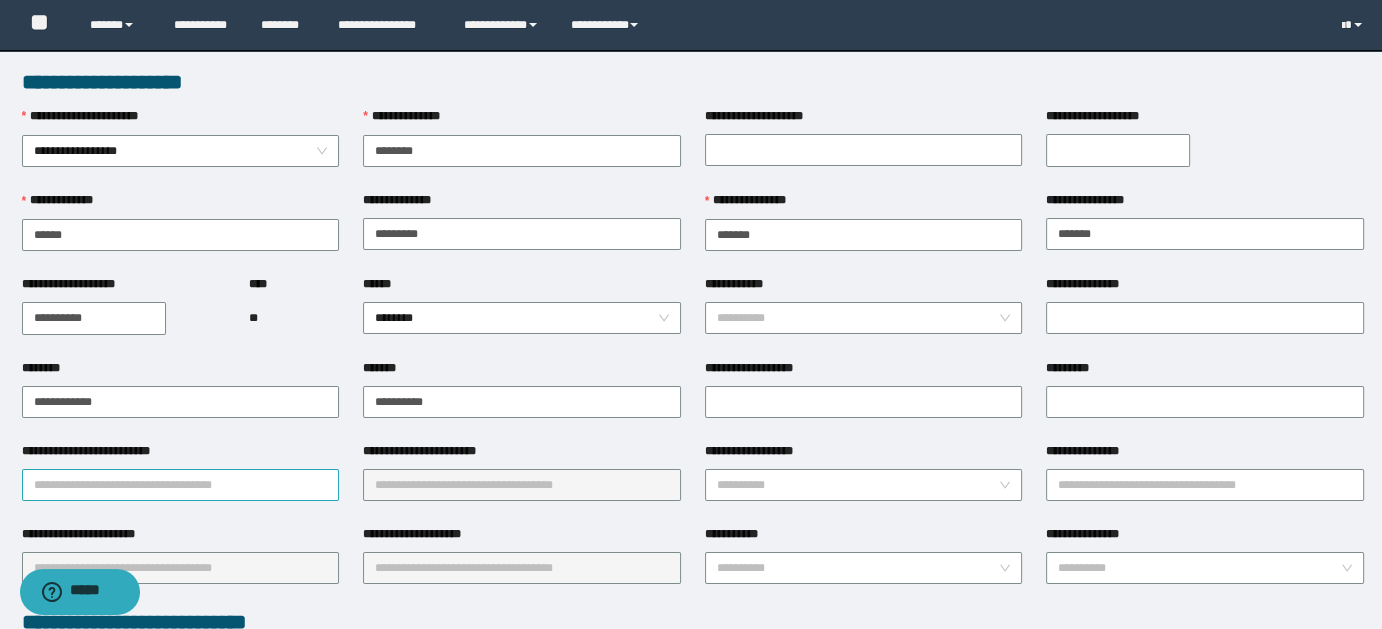 click on "**********" at bounding box center (181, 485) 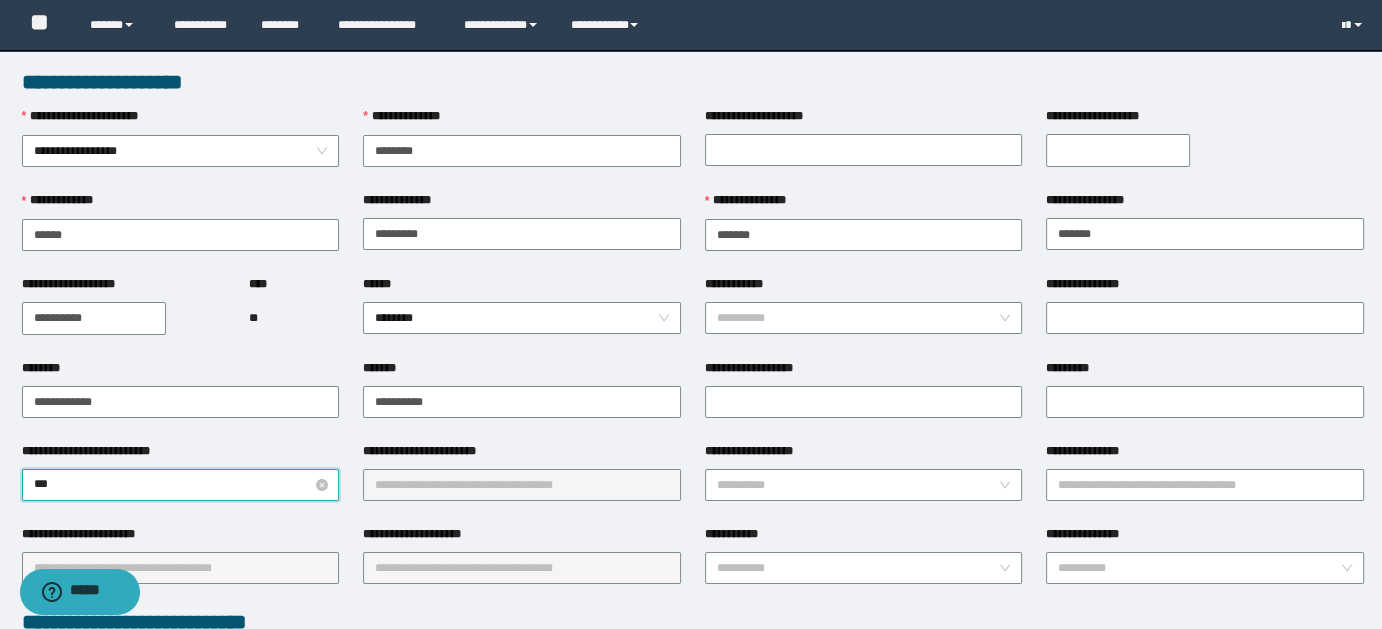 type on "****" 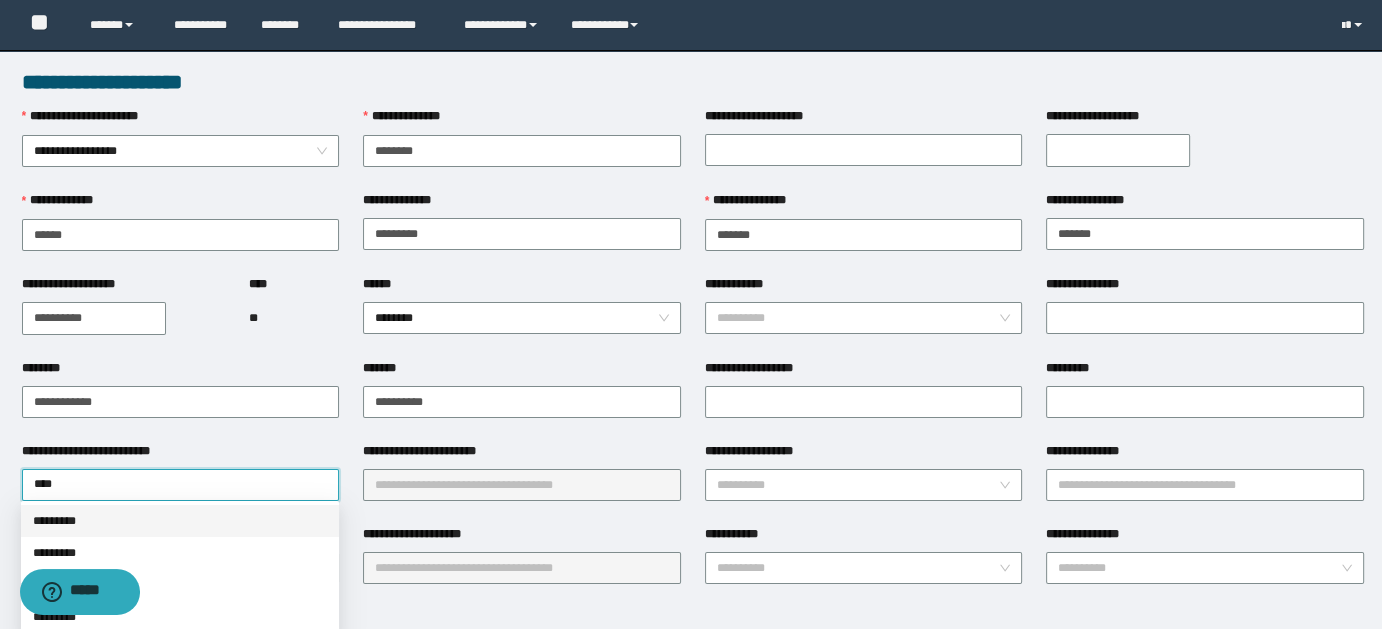 click on "*********" at bounding box center (180, 521) 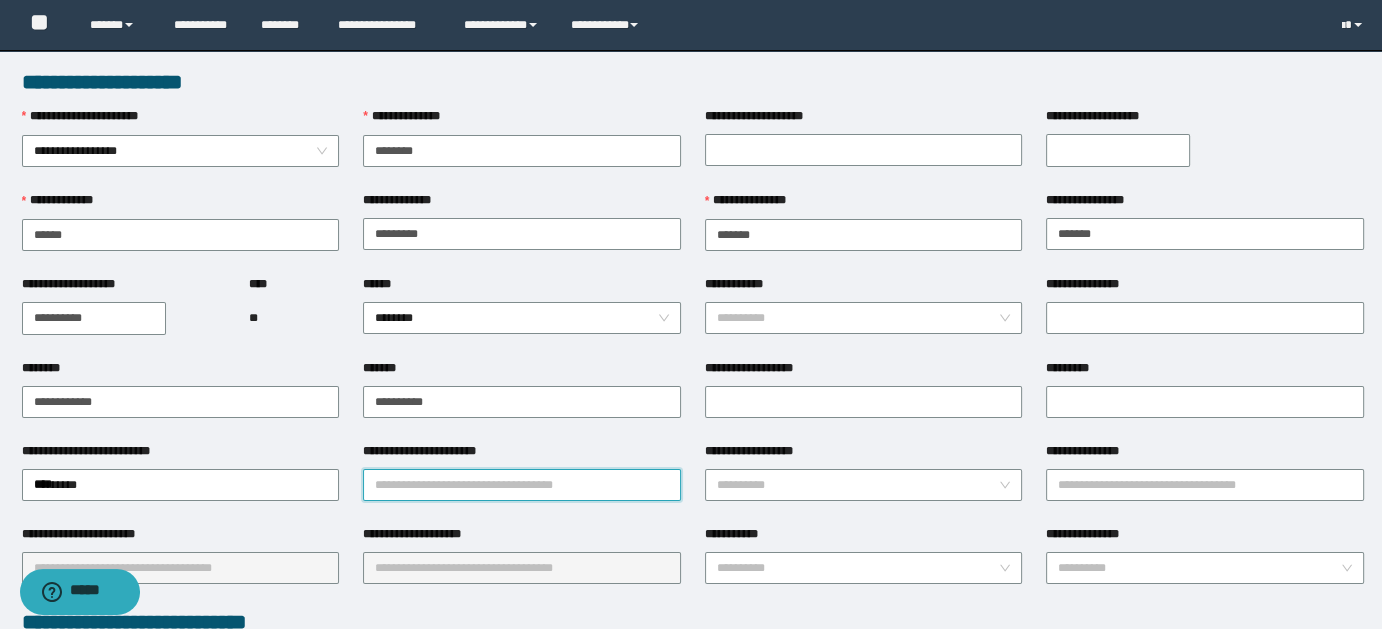 click on "**********" at bounding box center (522, 485) 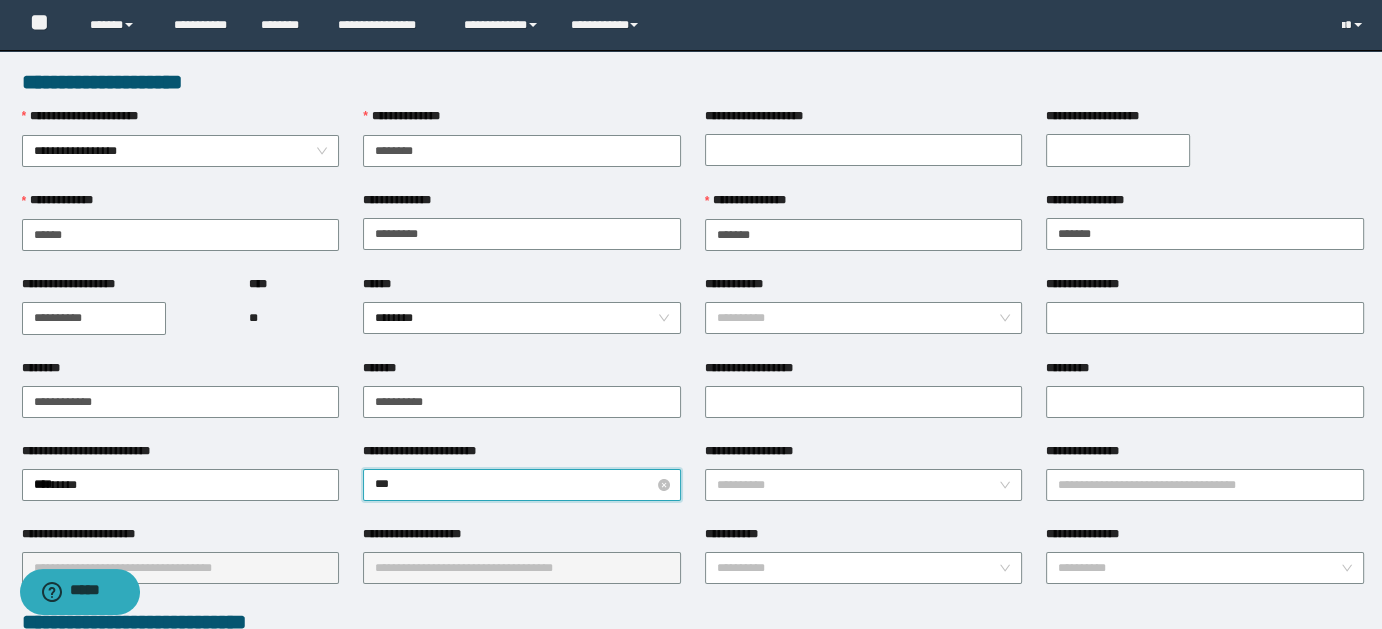 type on "****" 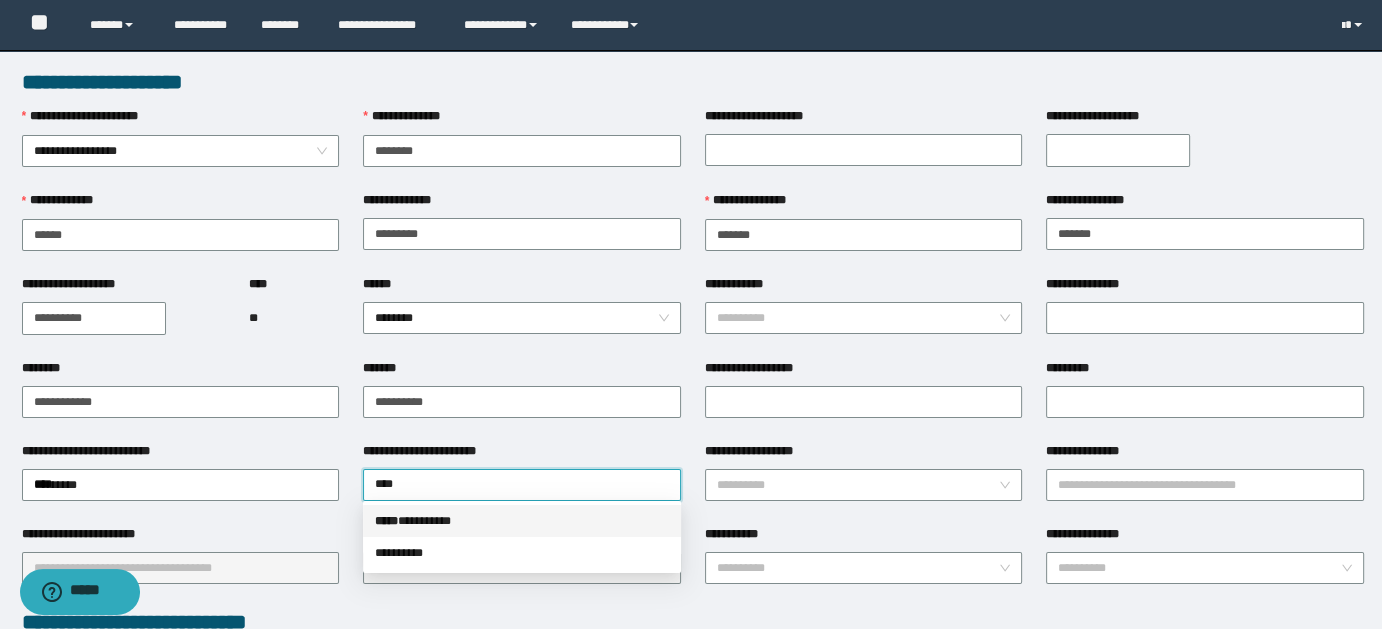 click on "***** * ********" at bounding box center (522, 521) 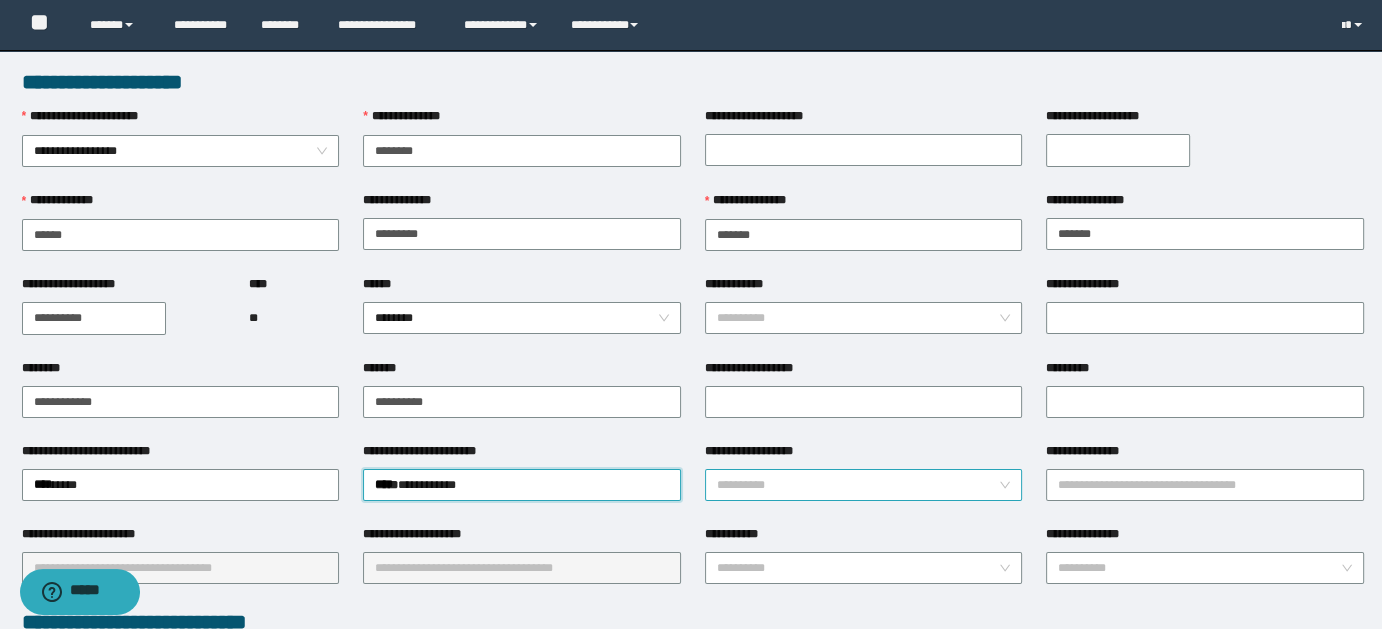 click on "**********" at bounding box center (864, 485) 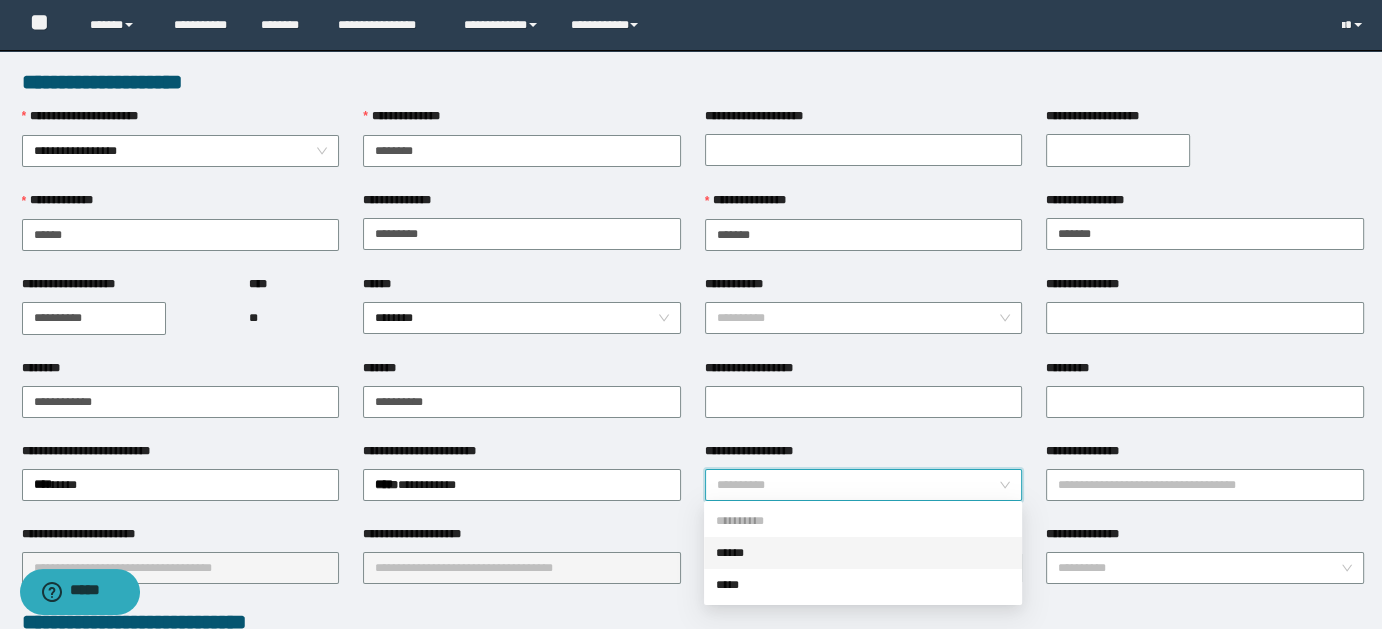 click on "******" at bounding box center [863, 553] 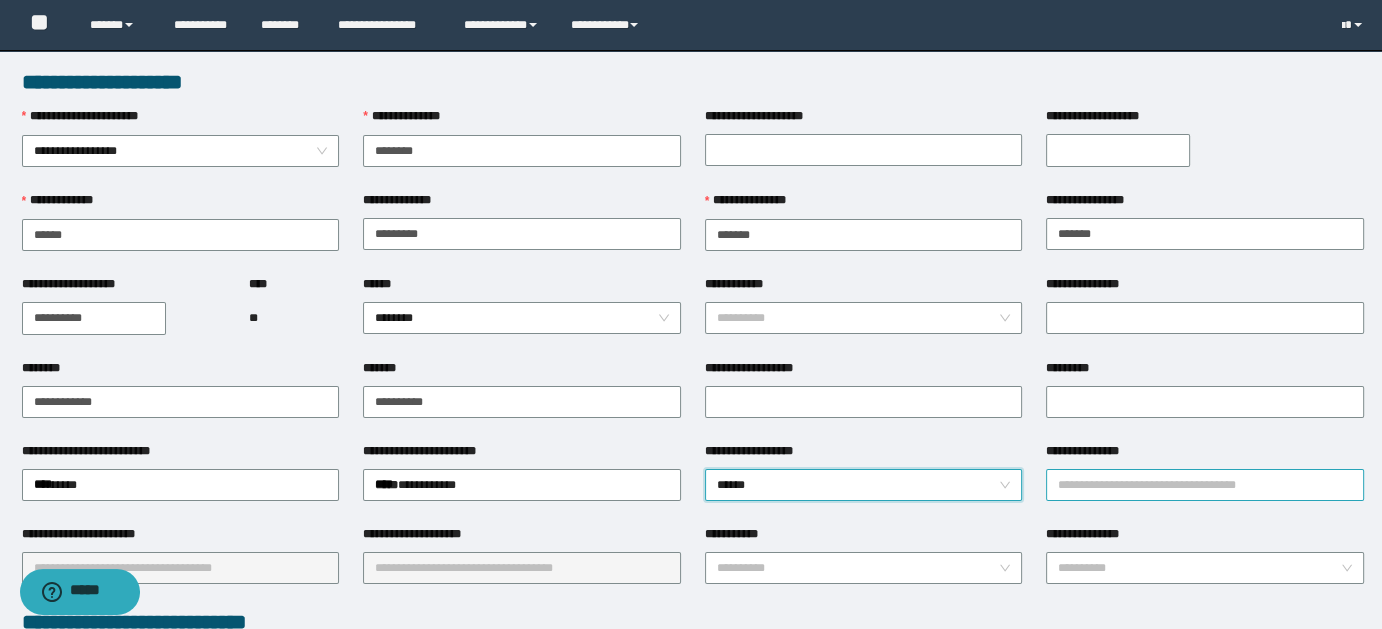 click on "**********" at bounding box center (1205, 485) 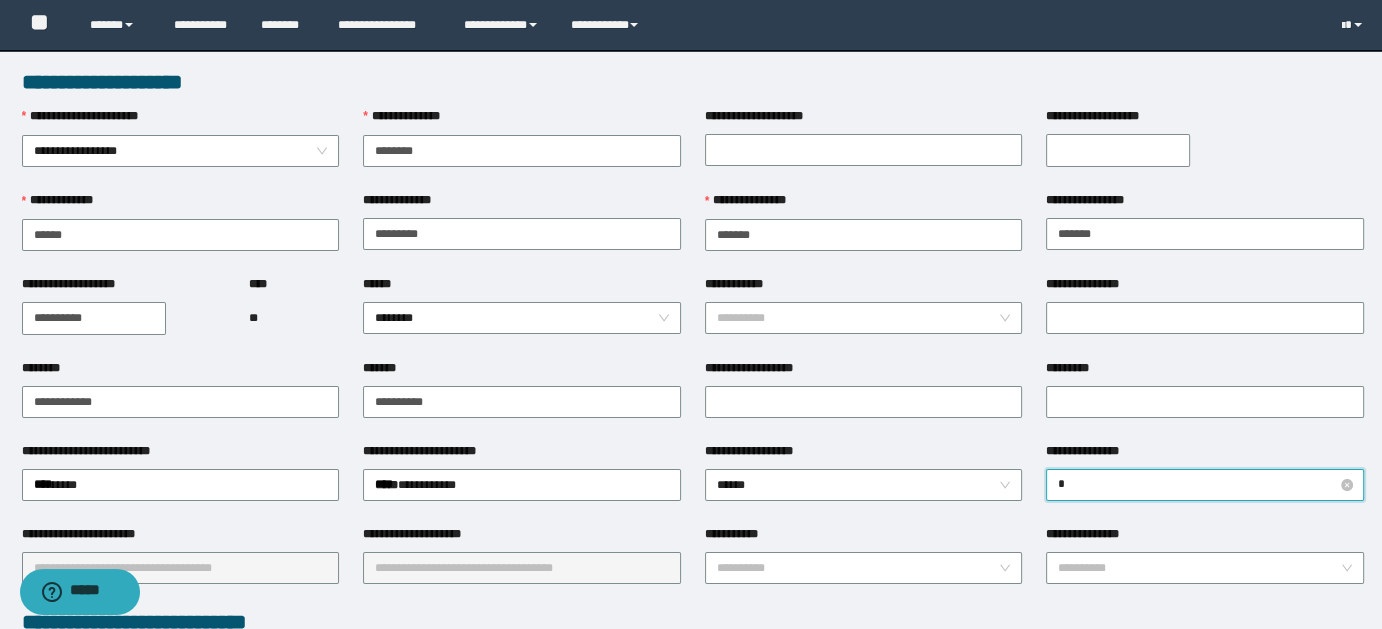 type on "**" 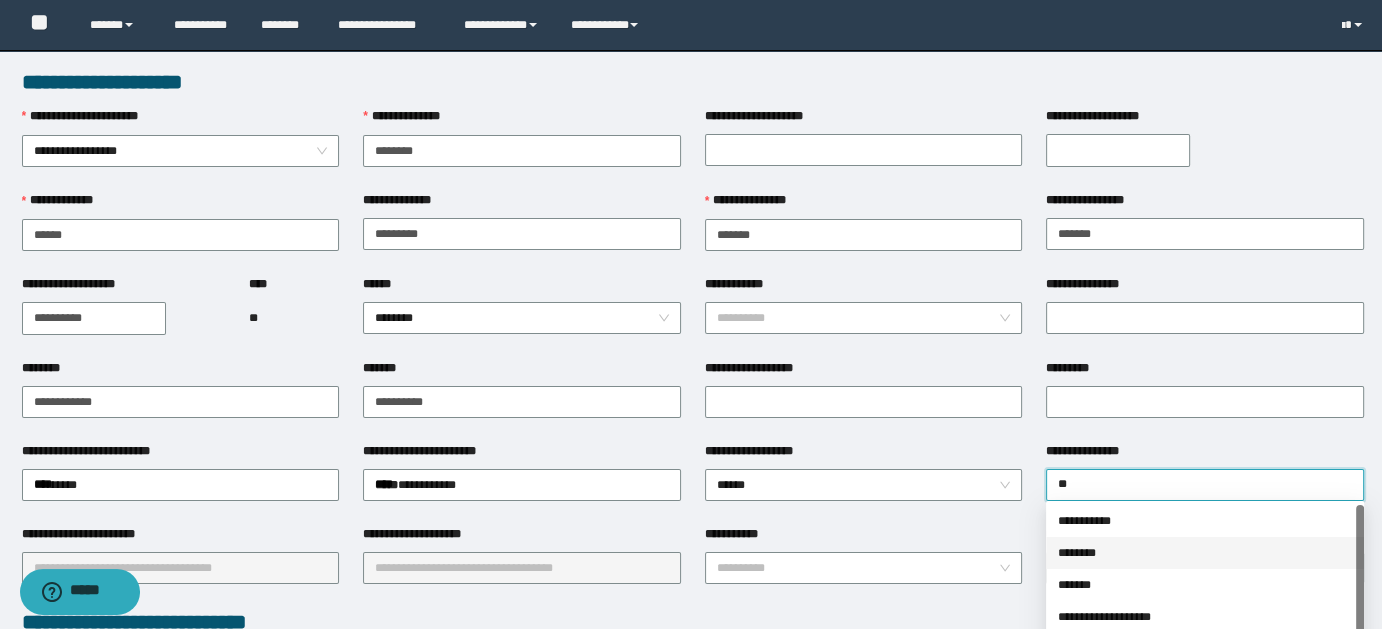 drag, startPoint x: 1077, startPoint y: 553, endPoint x: 1336, endPoint y: 361, distance: 322.40503 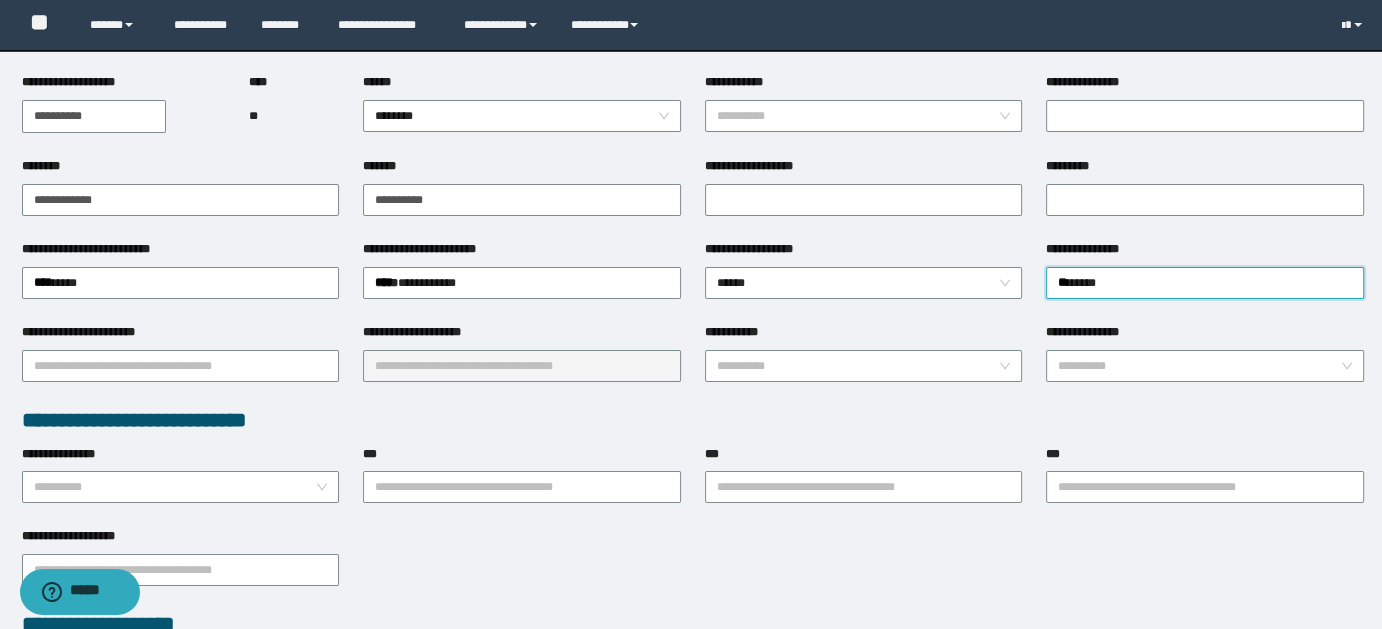 scroll, scrollTop: 257, scrollLeft: 0, axis: vertical 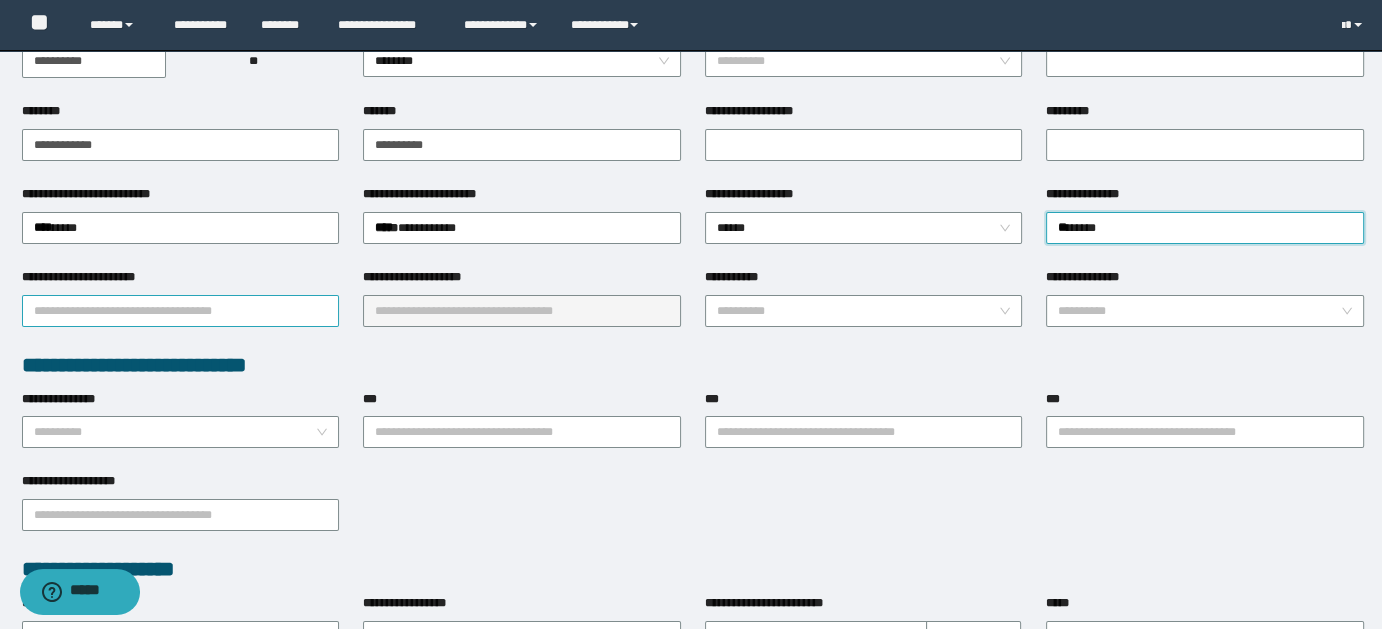 click on "**********" at bounding box center [181, 311] 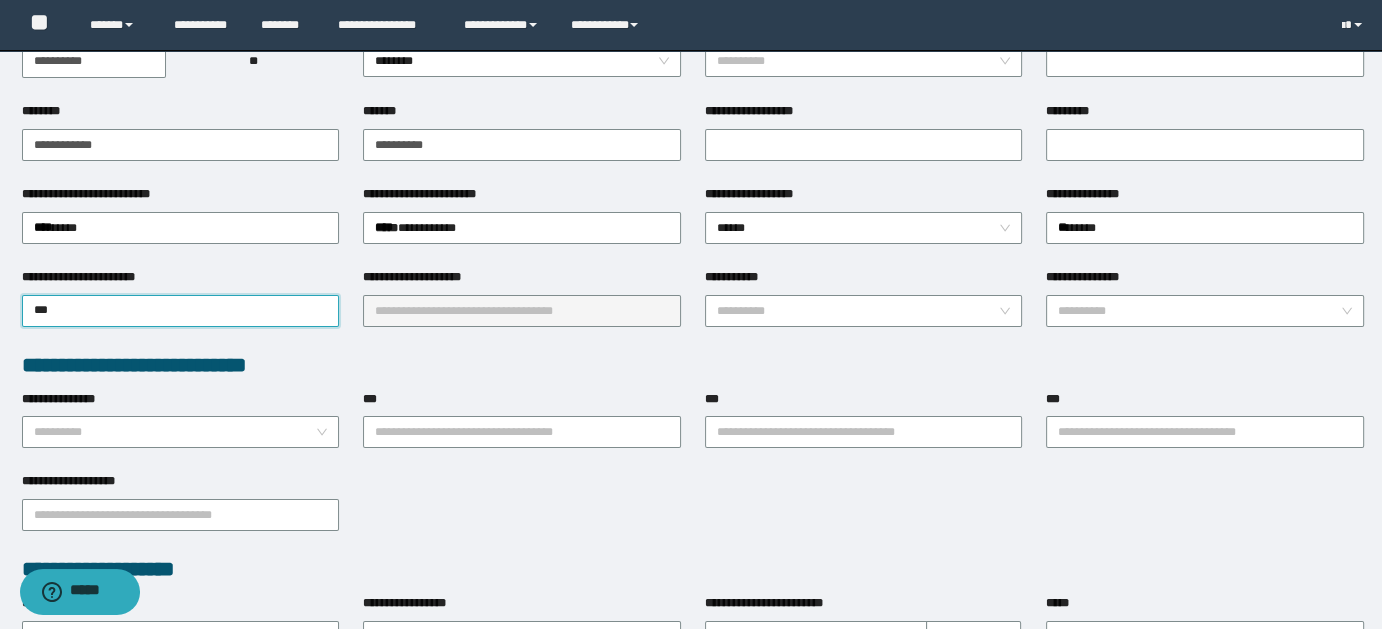 type on "****" 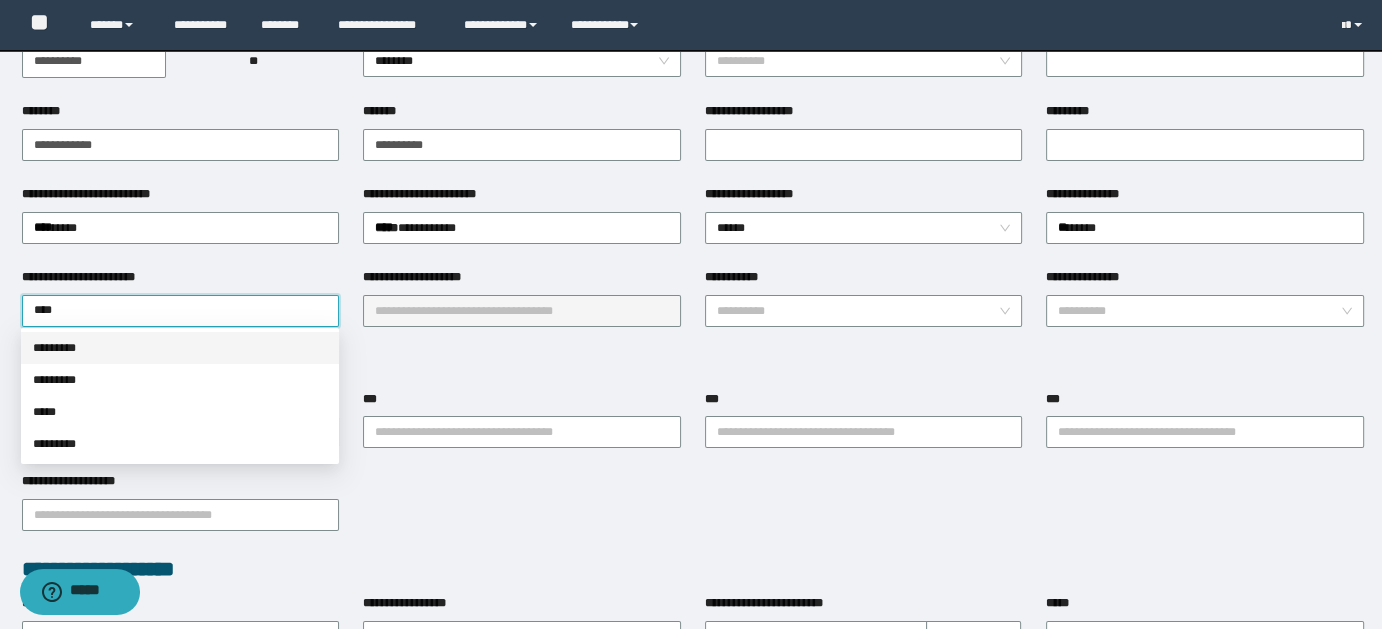 click on "*********" at bounding box center [180, 348] 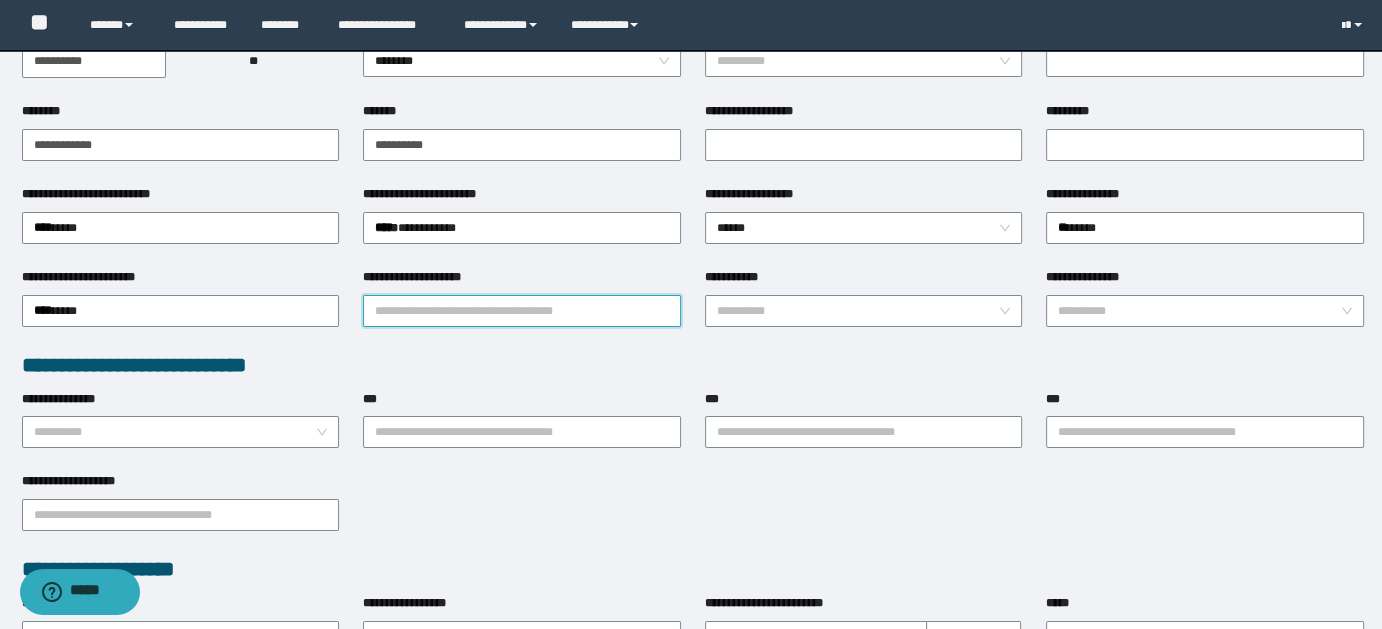 click on "**********" at bounding box center [522, 311] 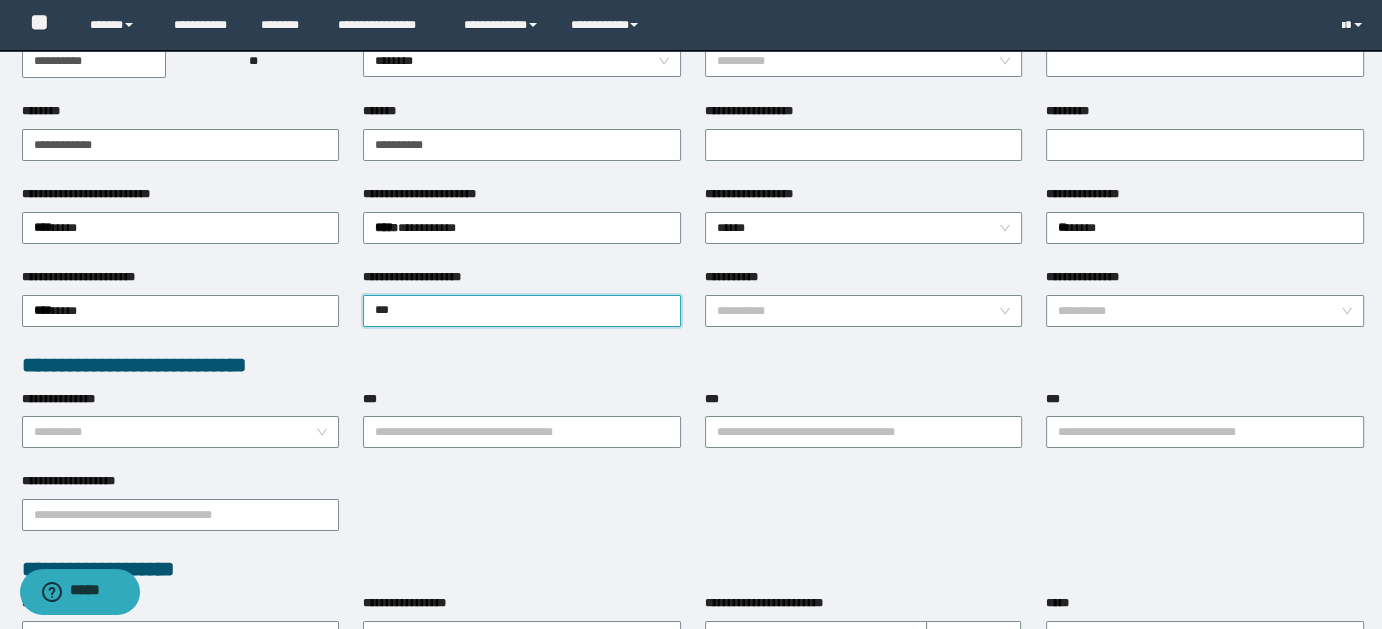 type on "****" 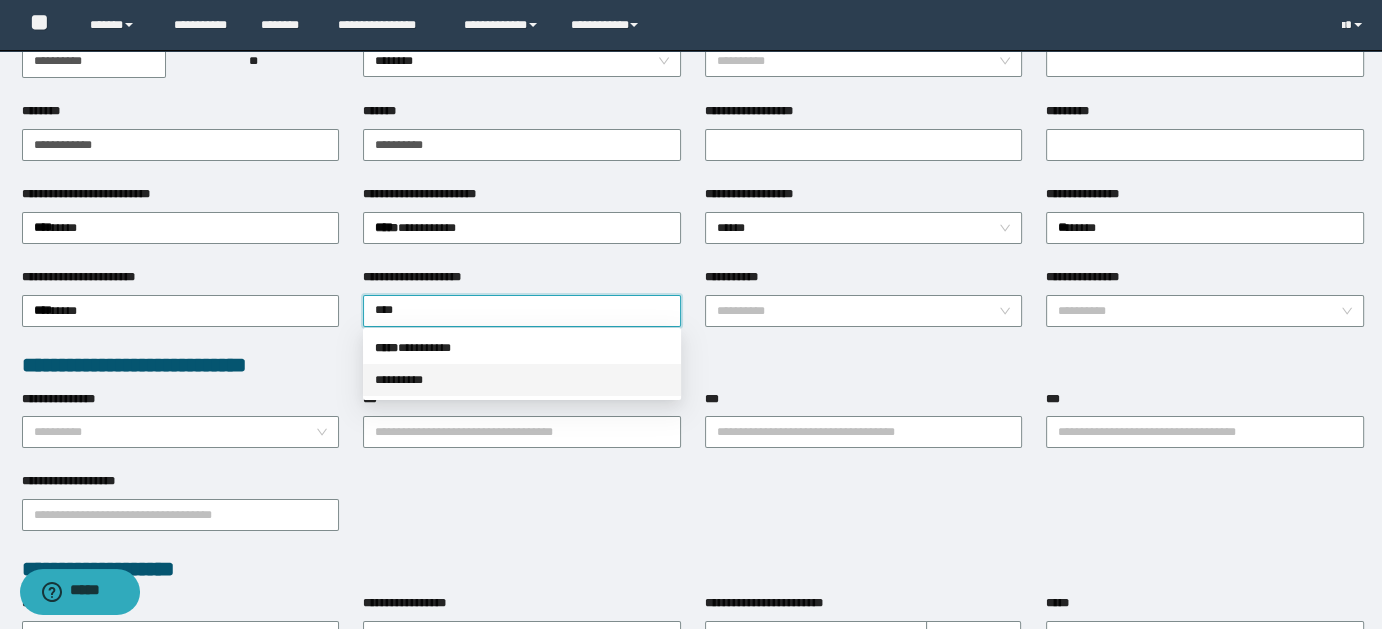 click on "* ********" at bounding box center [522, 380] 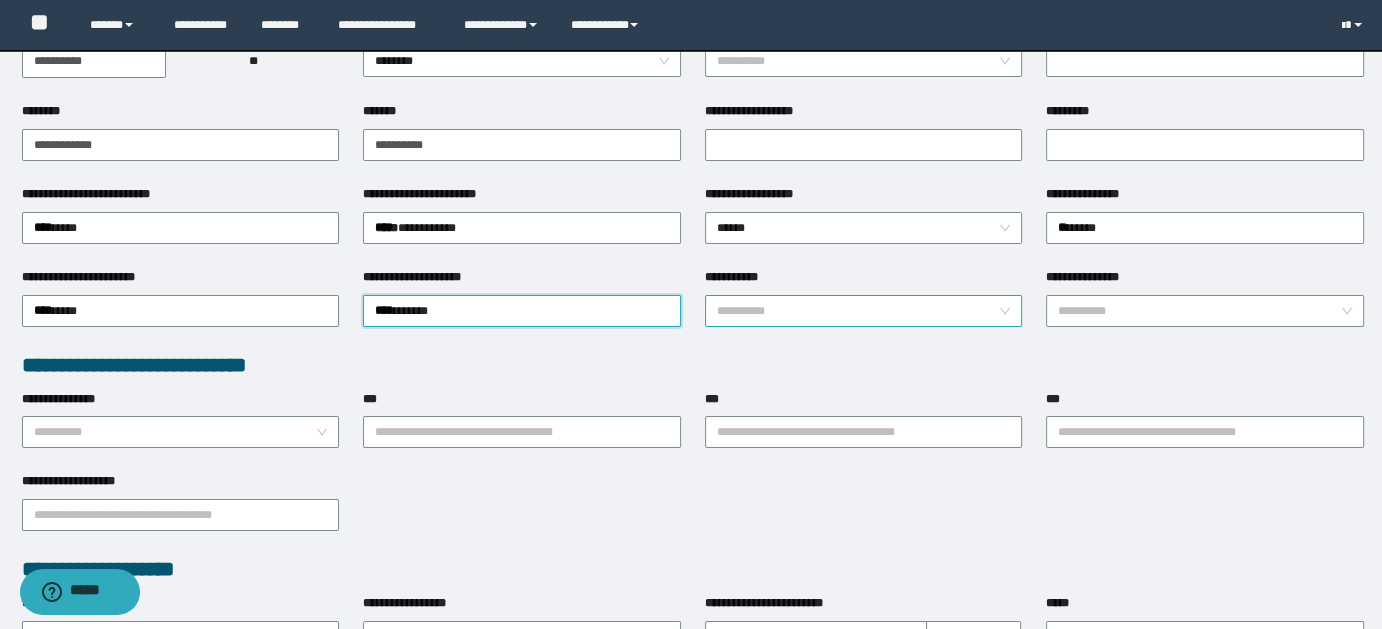 click on "**********" at bounding box center [864, 311] 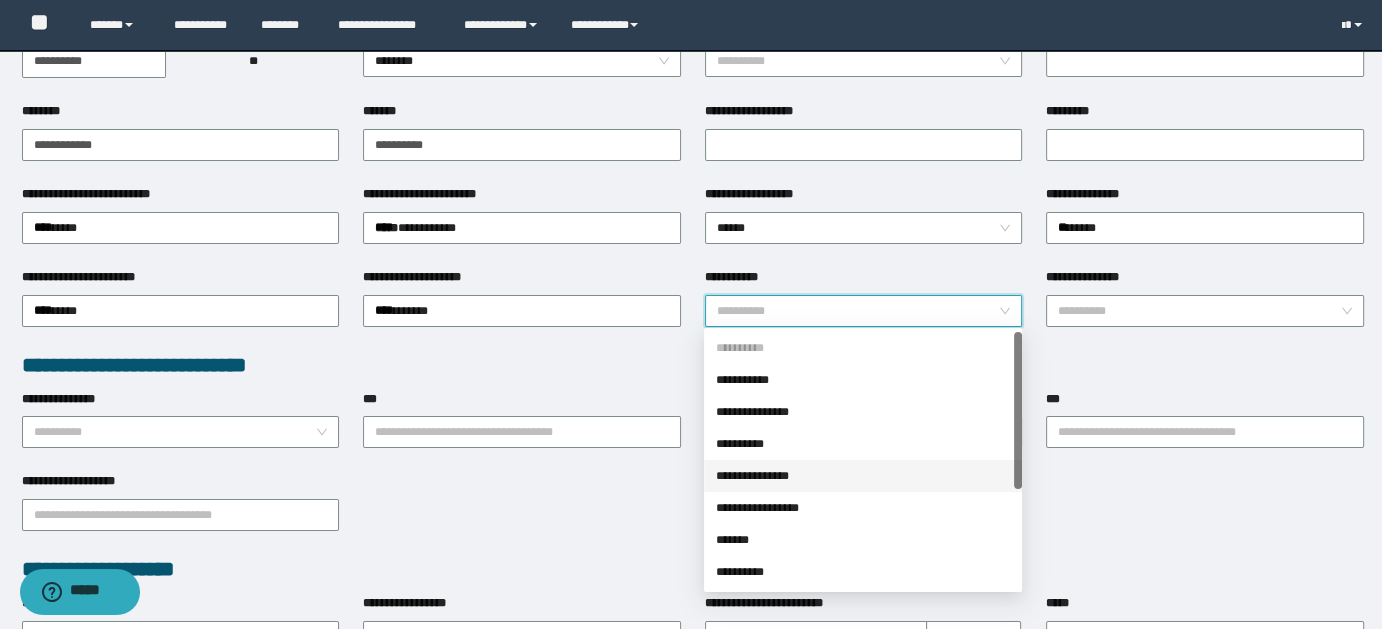 click on "**********" at bounding box center (863, 476) 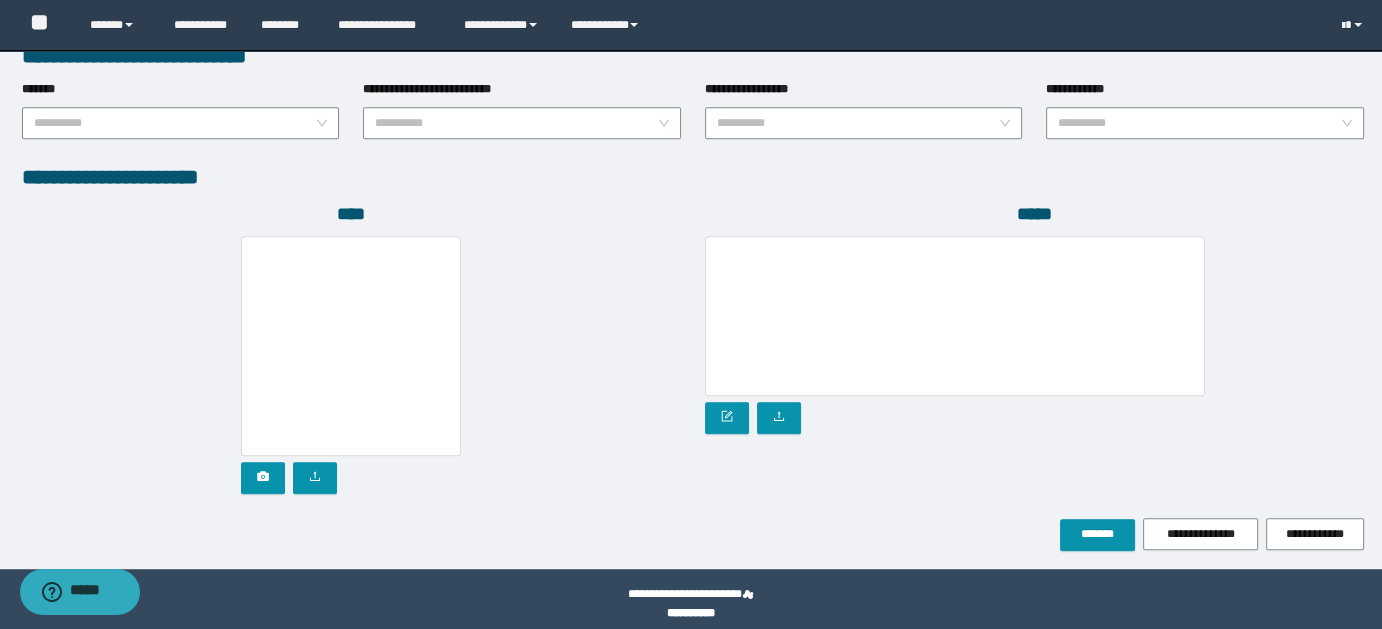 scroll, scrollTop: 1072, scrollLeft: 0, axis: vertical 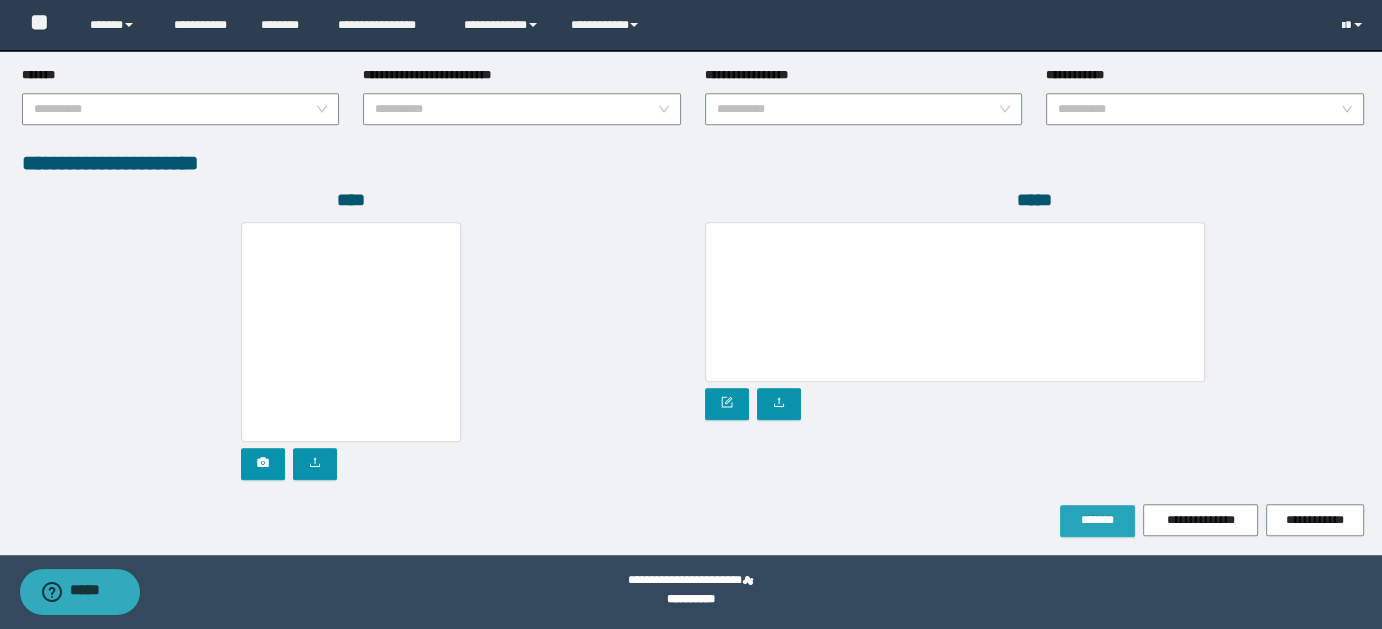 click on "*******" at bounding box center [1097, 520] 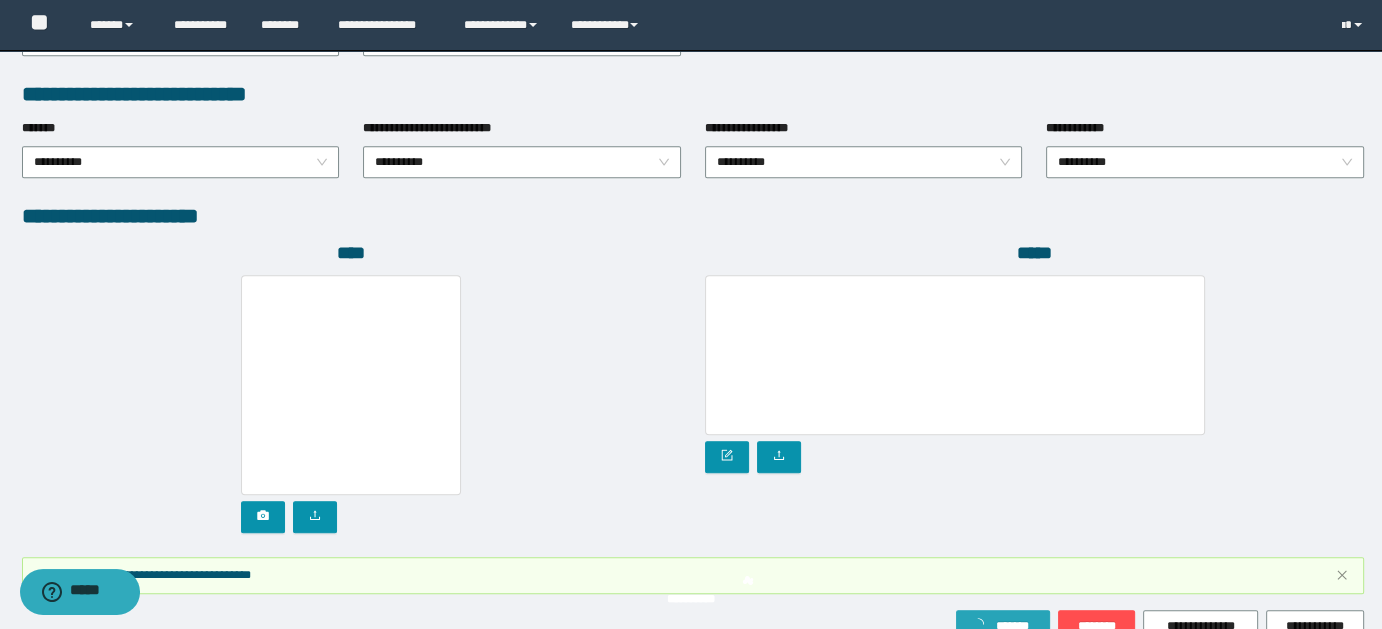 scroll, scrollTop: 1124, scrollLeft: 0, axis: vertical 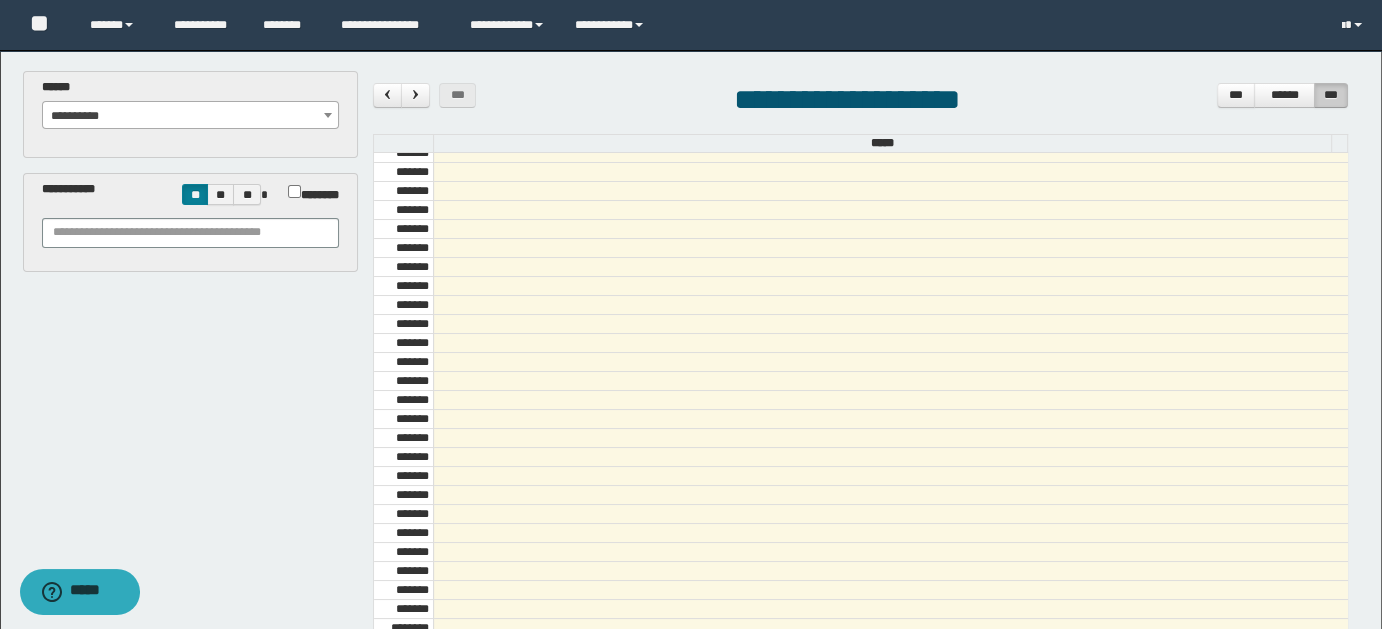 select on "******" 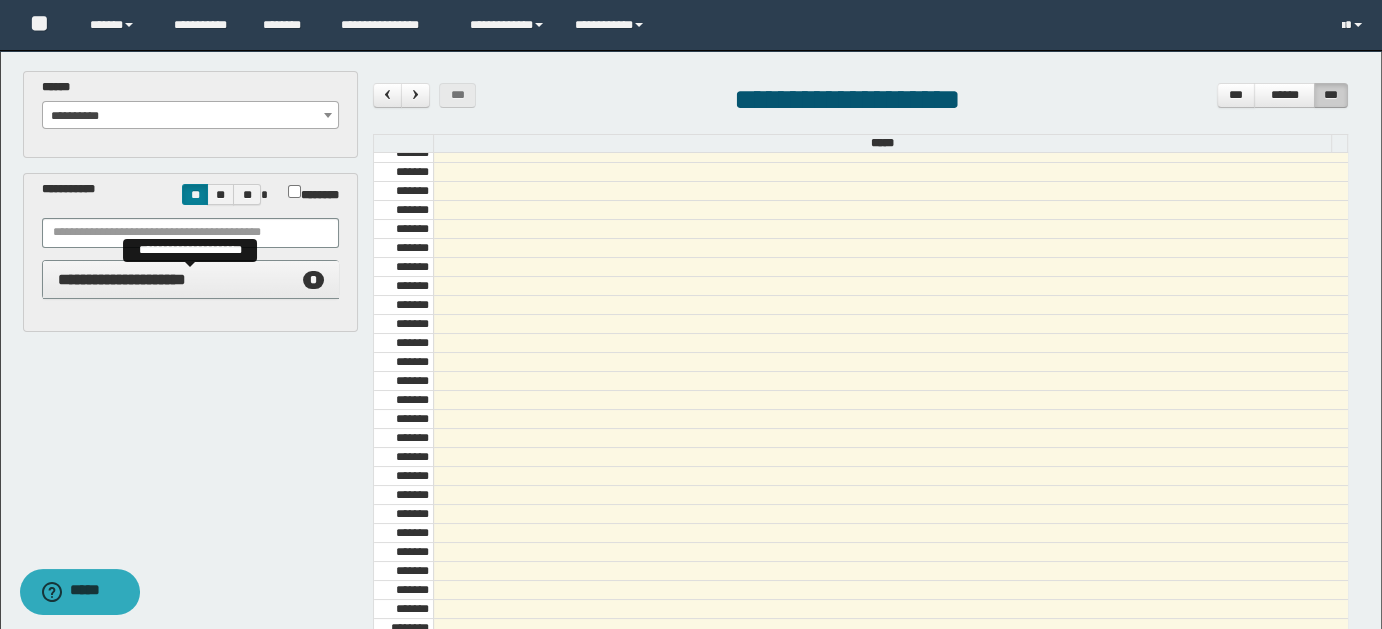 click on "**********" at bounding box center (122, 279) 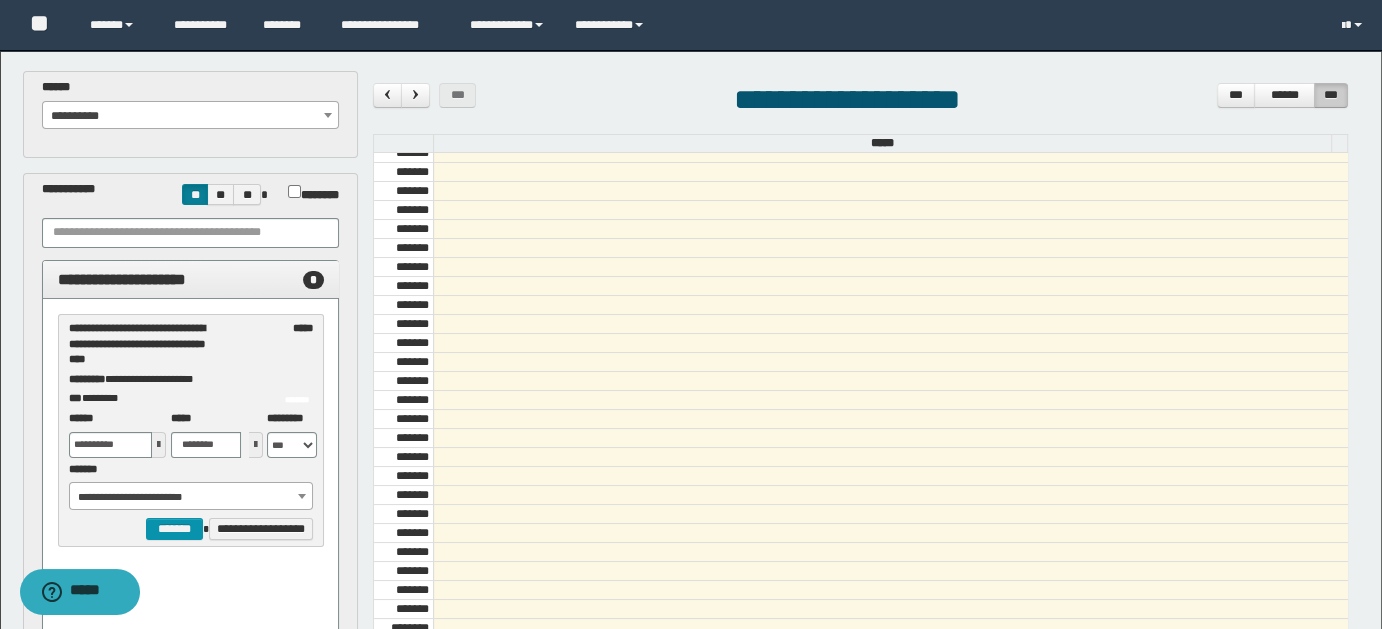 click at bounding box center [159, 445] 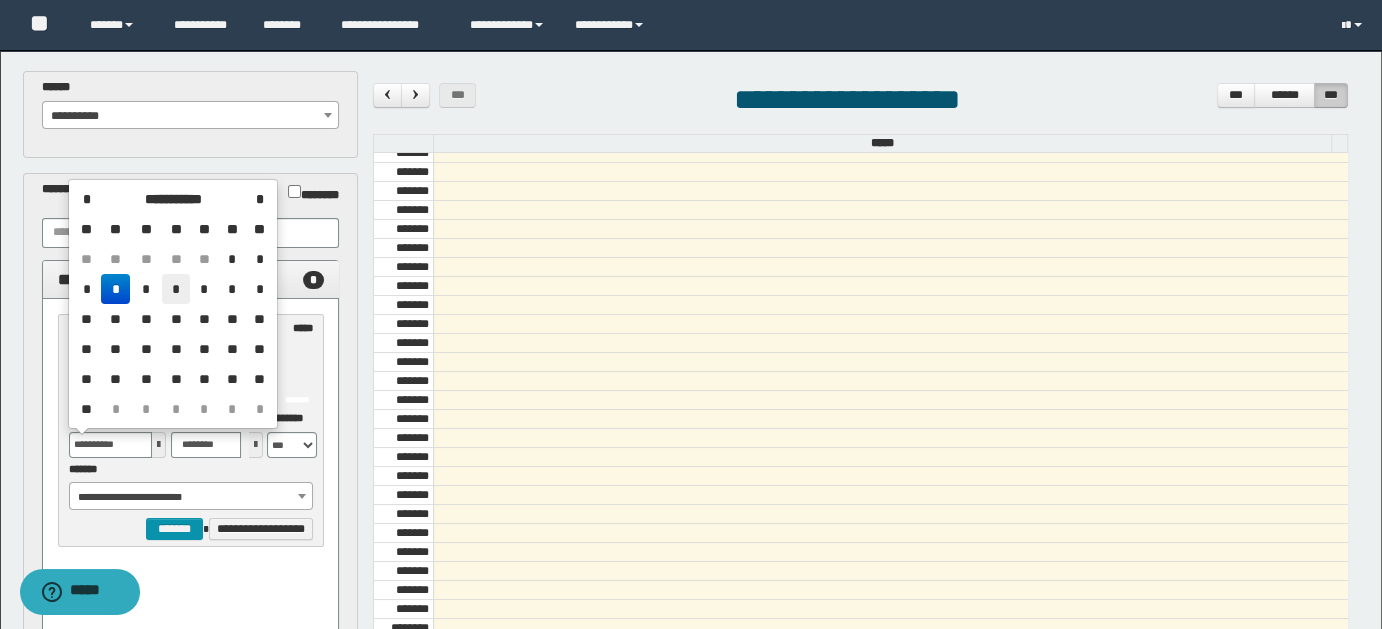 click on "*" at bounding box center (176, 289) 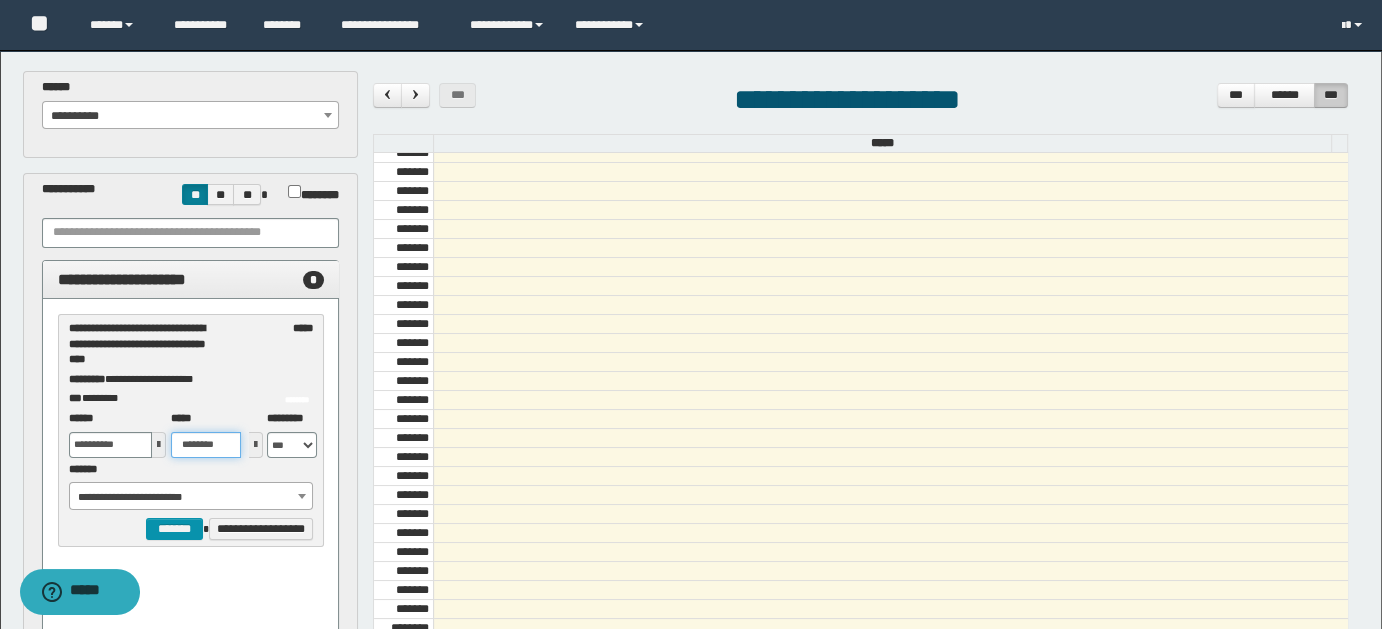 click on "********" at bounding box center [206, 445] 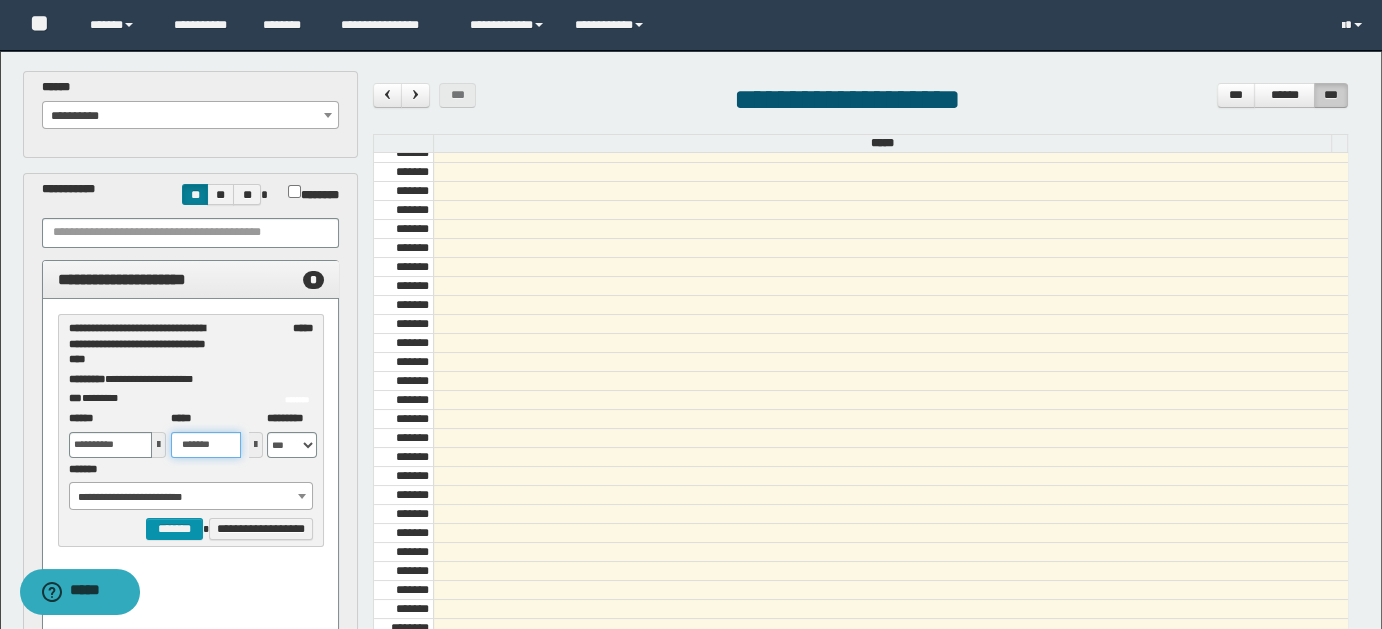 drag, startPoint x: 193, startPoint y: 440, endPoint x: 235, endPoint y: 442, distance: 42.047592 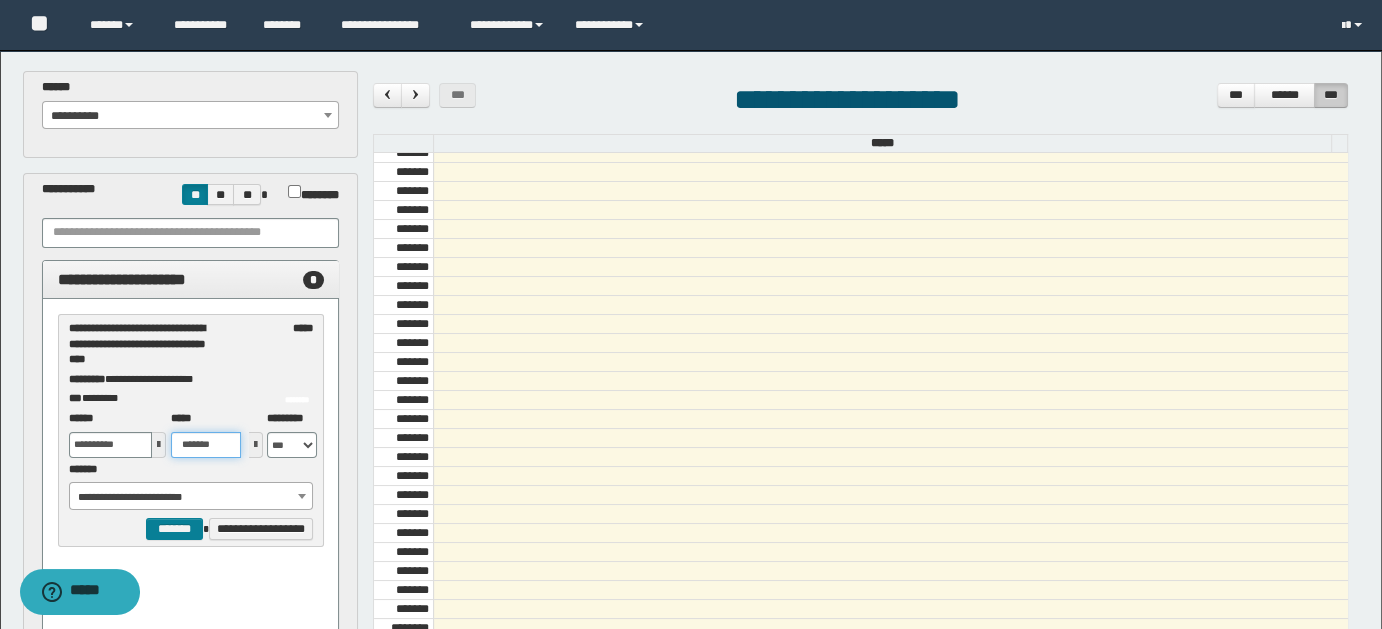 type on "*******" 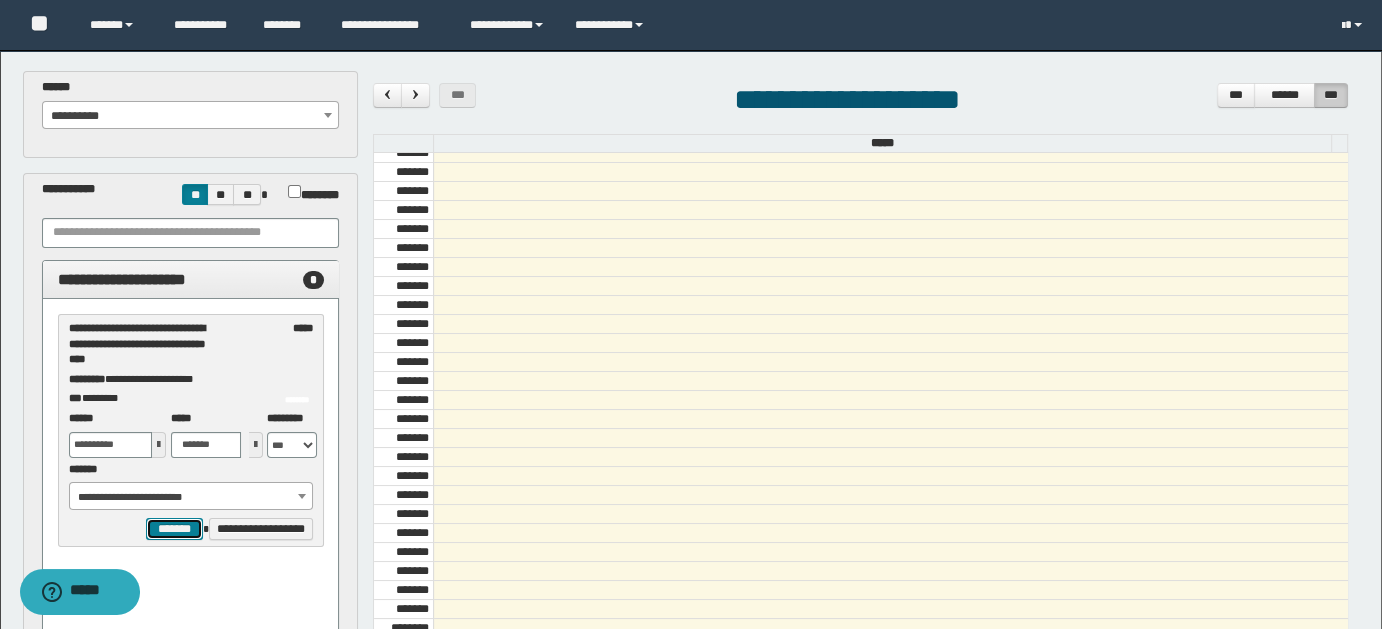 click on "*******" at bounding box center (174, 528) 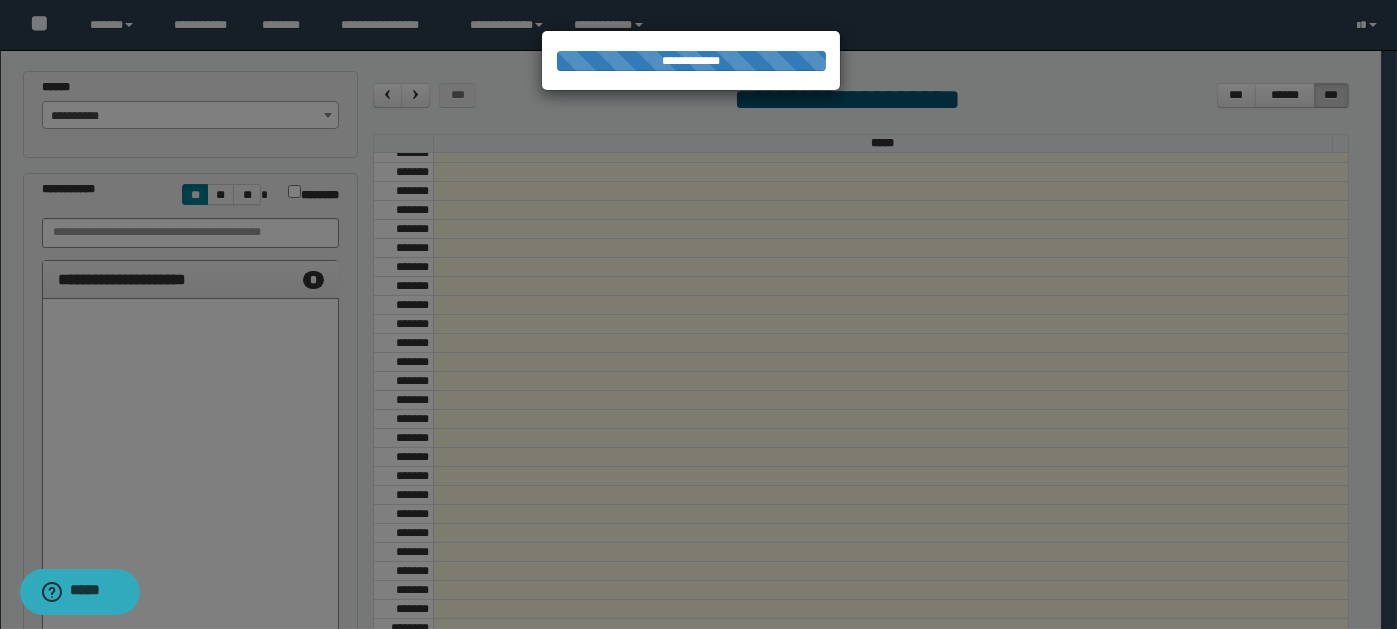 select on "******" 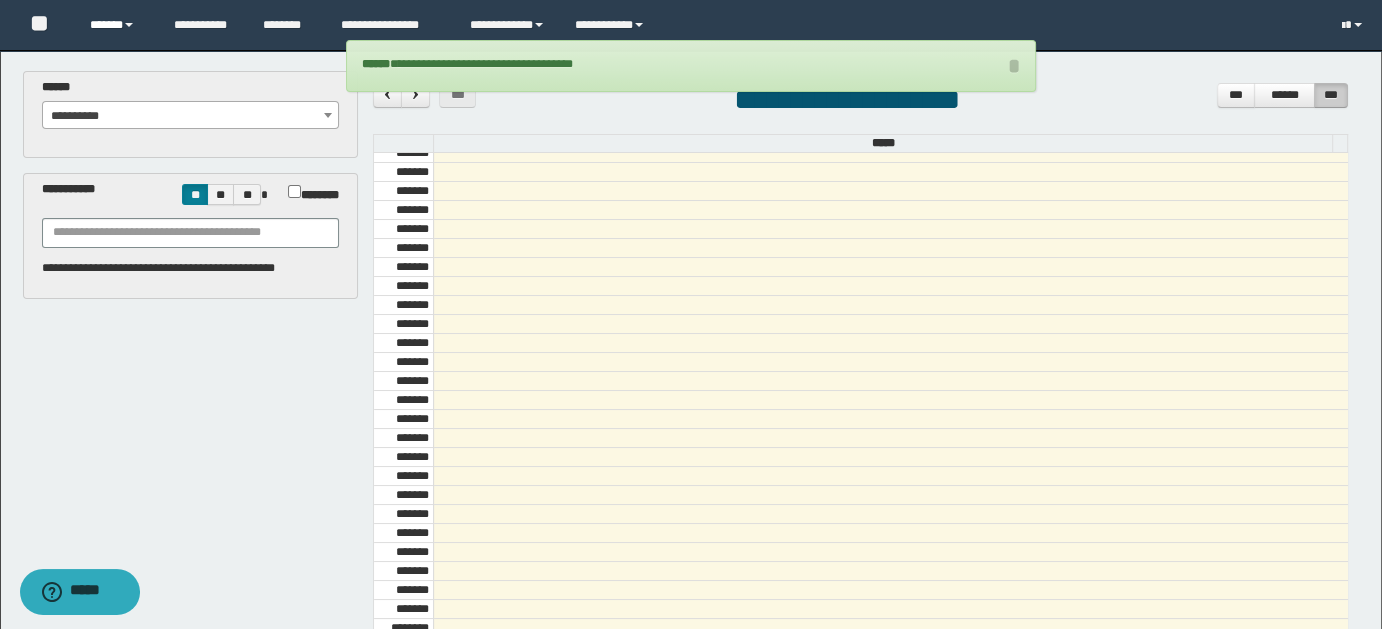 click on "******" at bounding box center [117, 25] 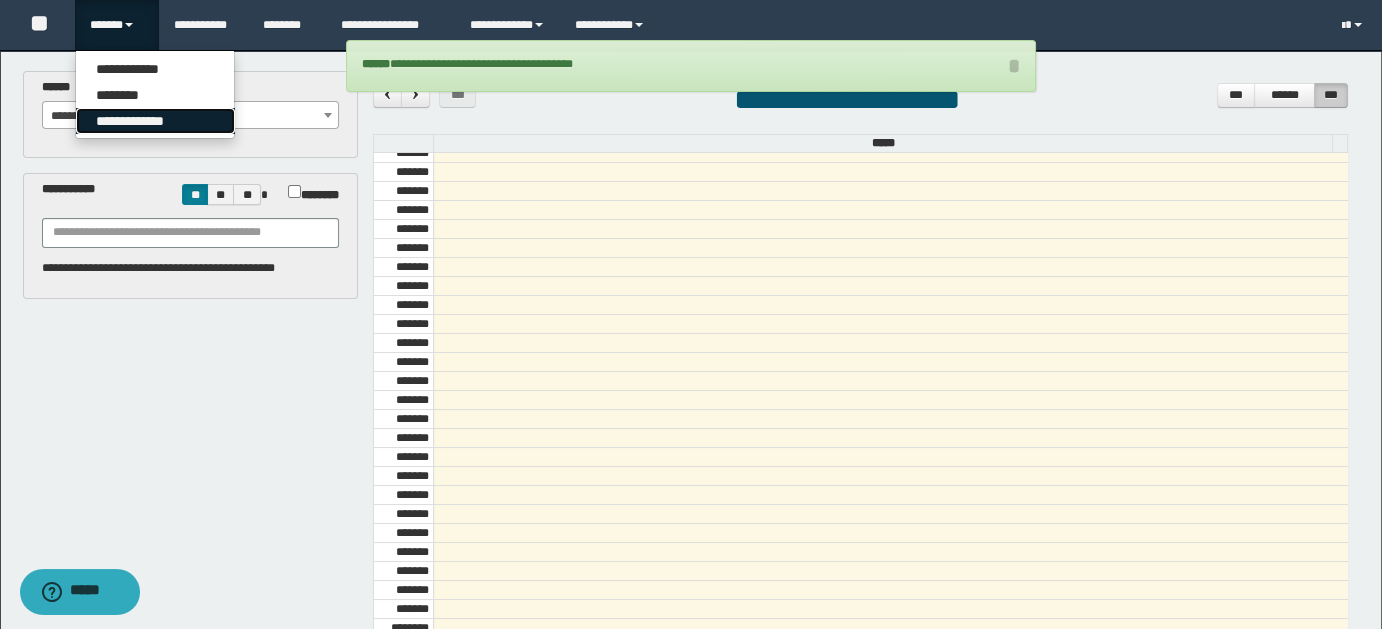 click on "**********" at bounding box center [155, 121] 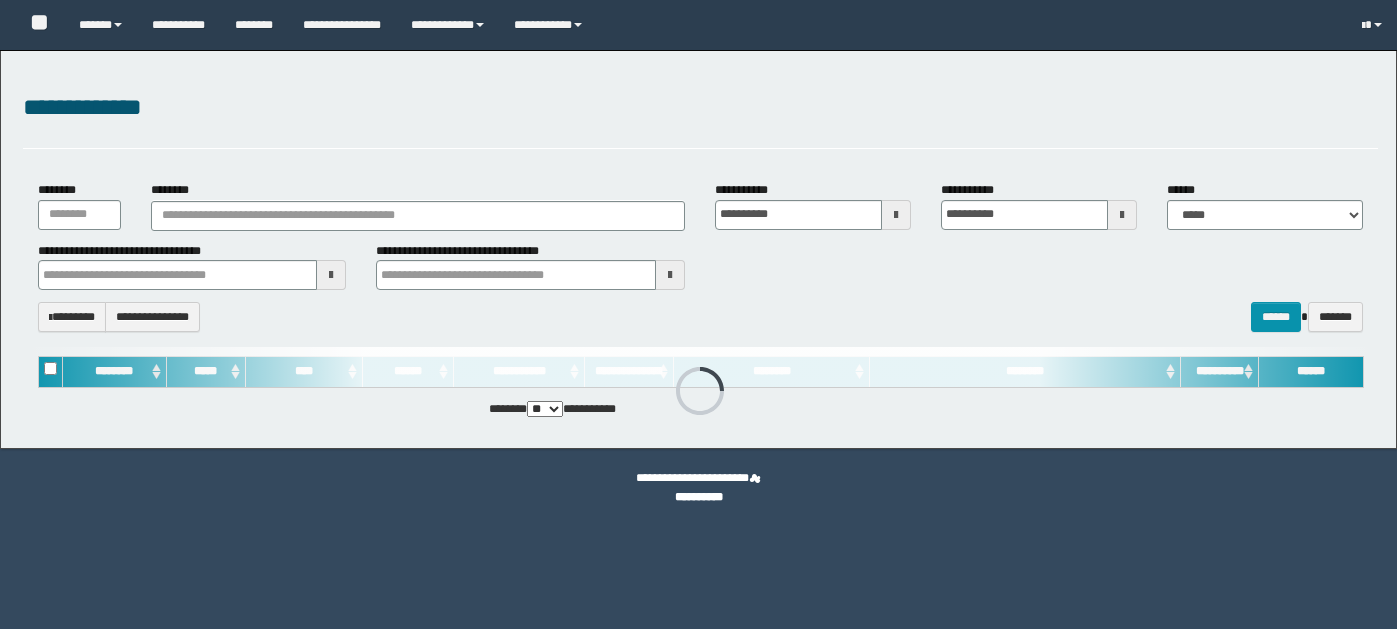 scroll, scrollTop: 0, scrollLeft: 0, axis: both 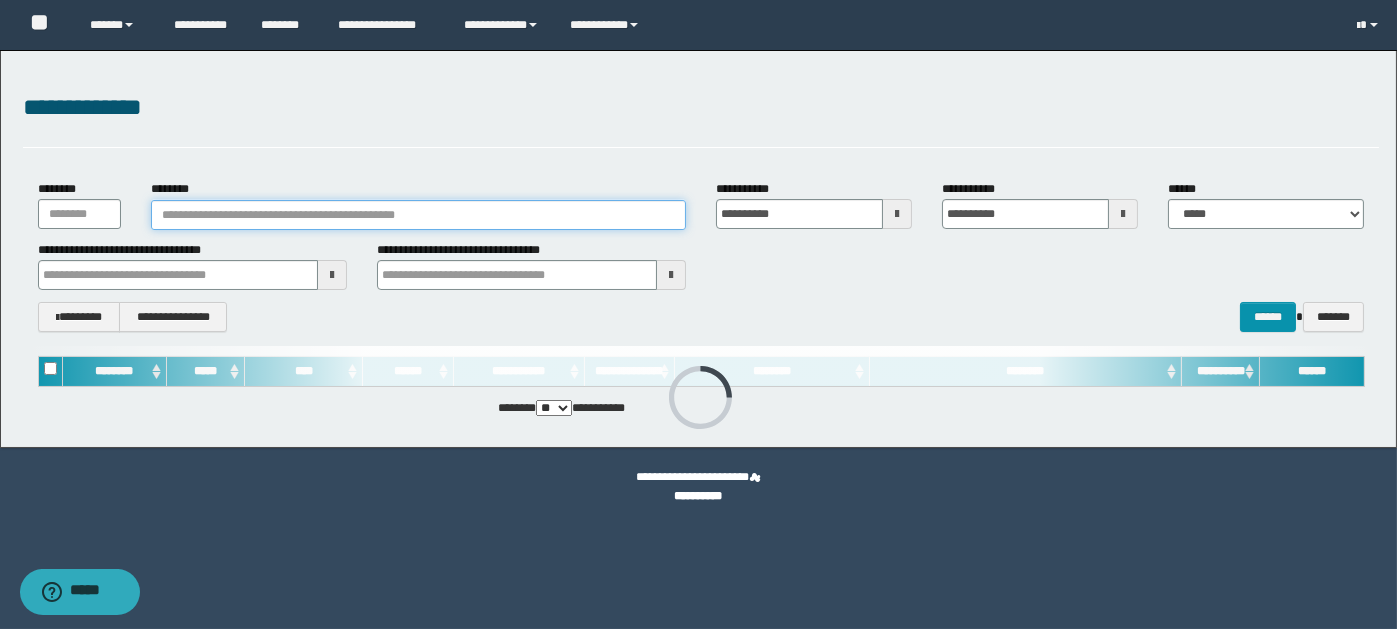 click on "********" at bounding box center (418, 215) 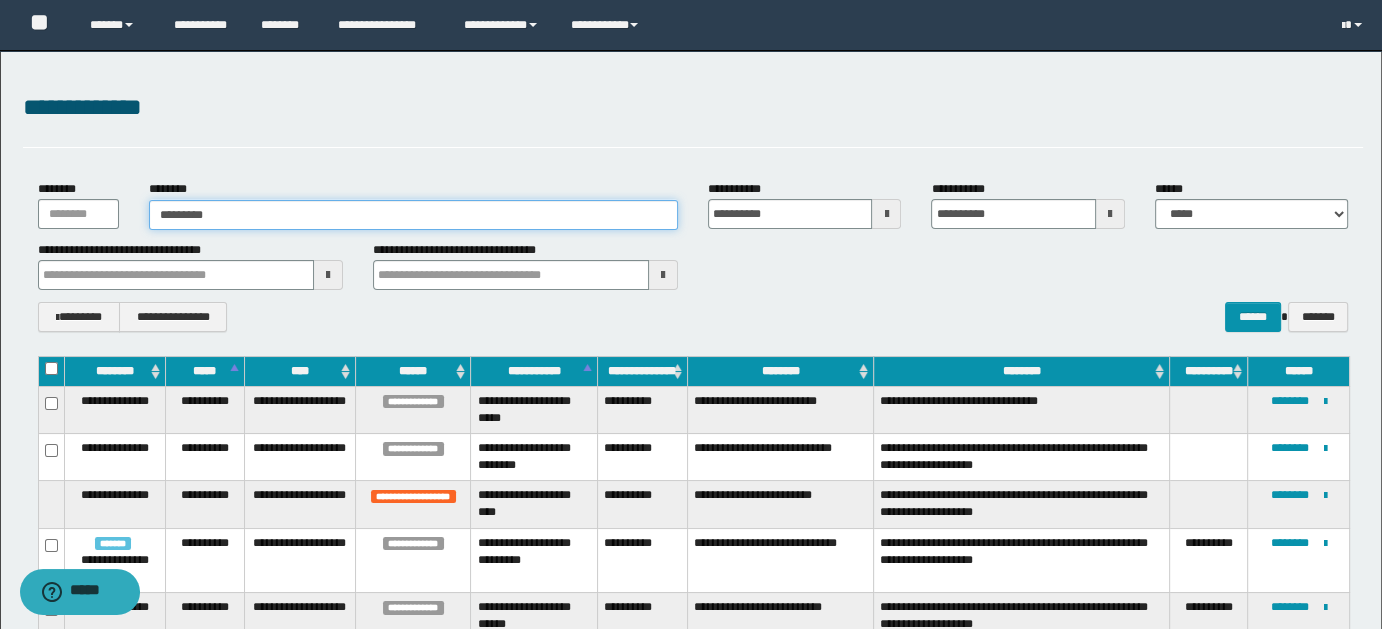 type on "**********" 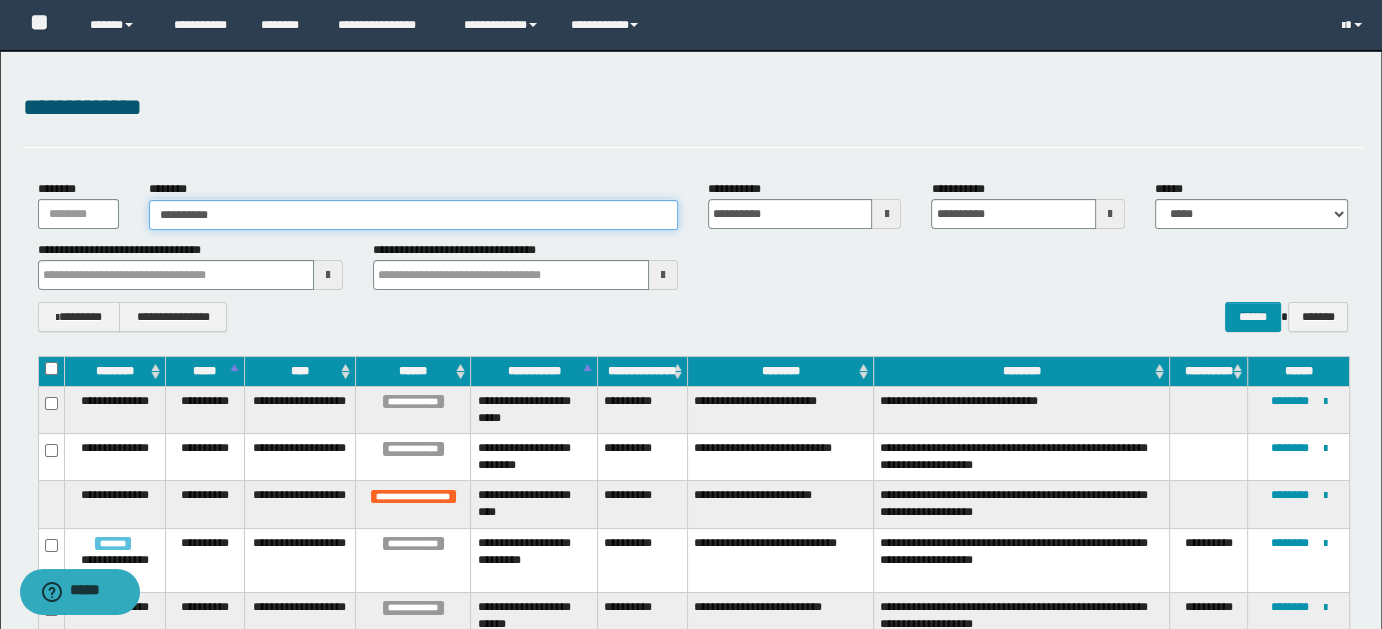 type on "**********" 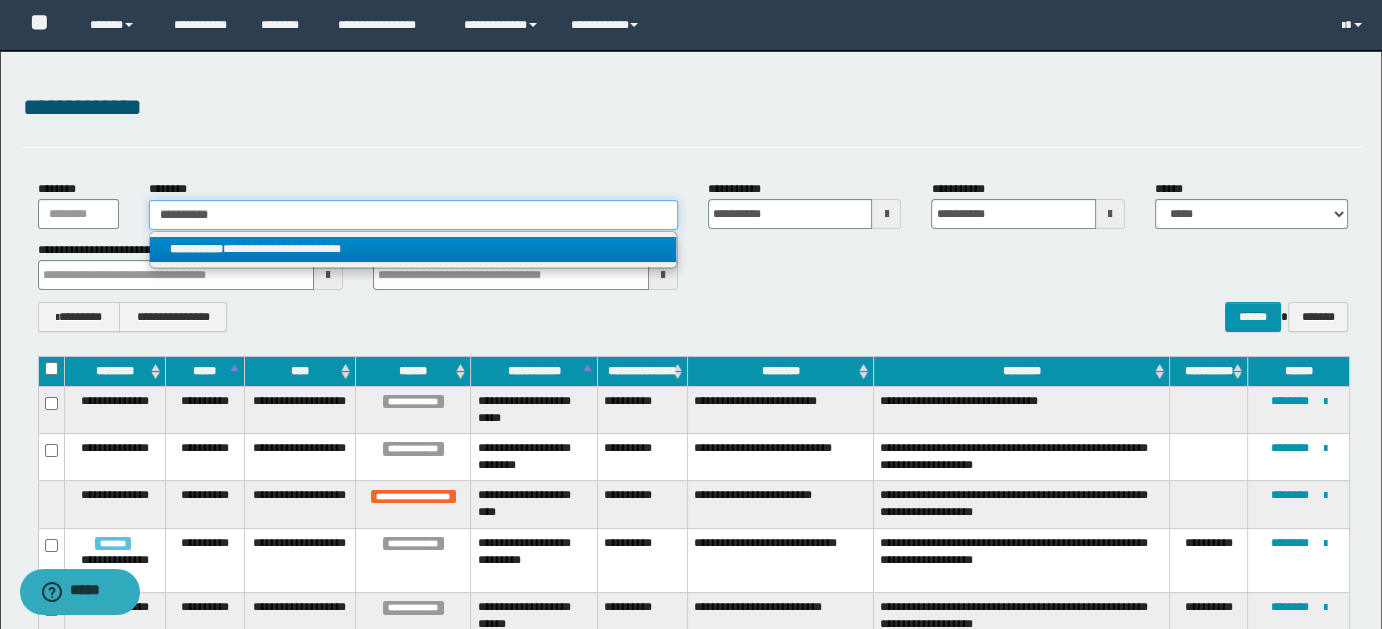 type on "**********" 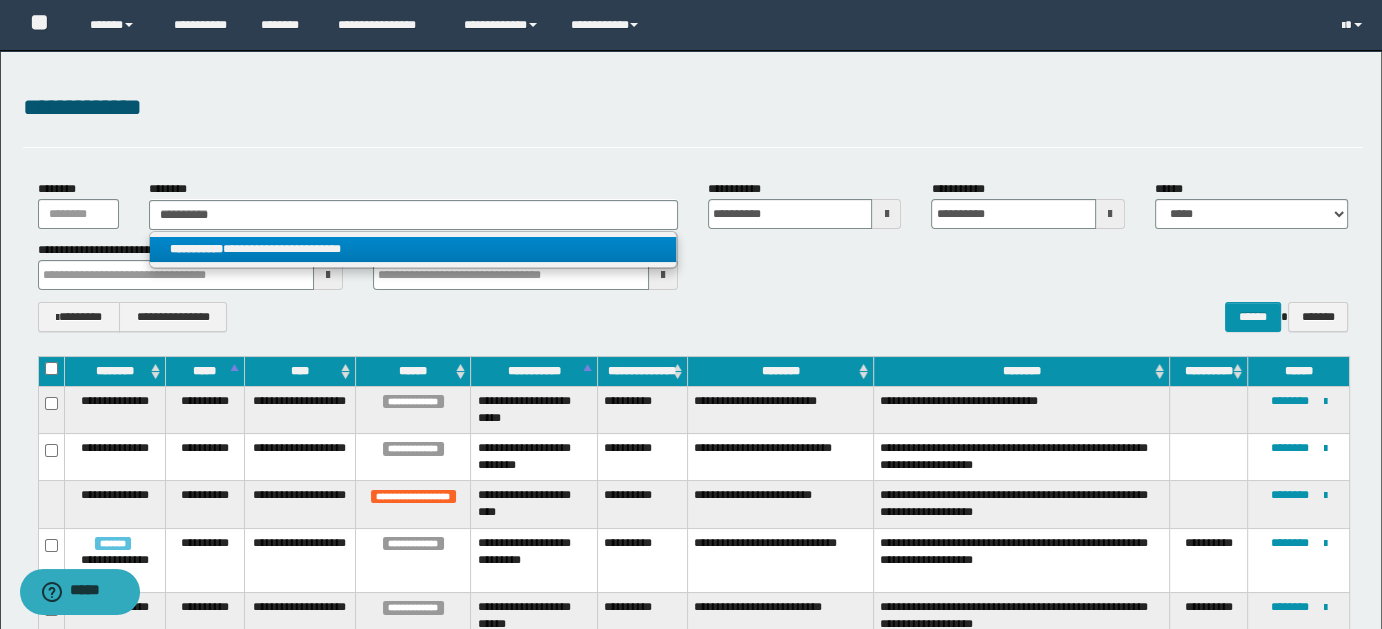 click on "**********" at bounding box center (413, 249) 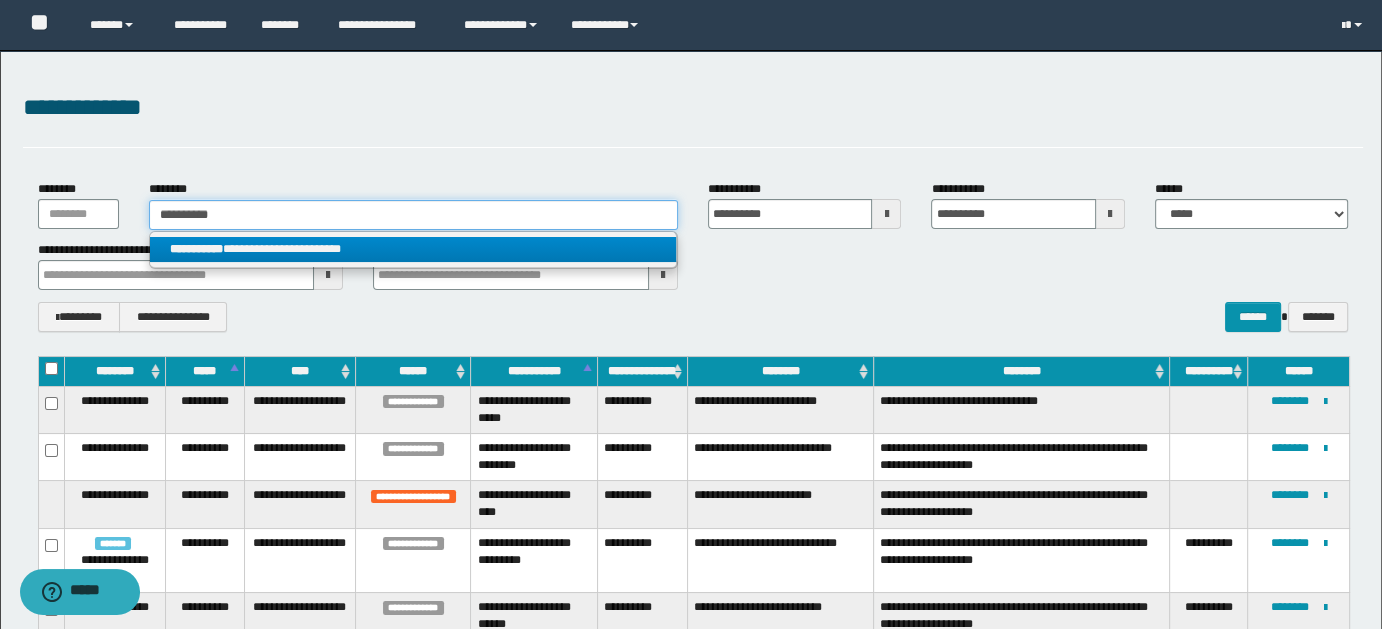 type 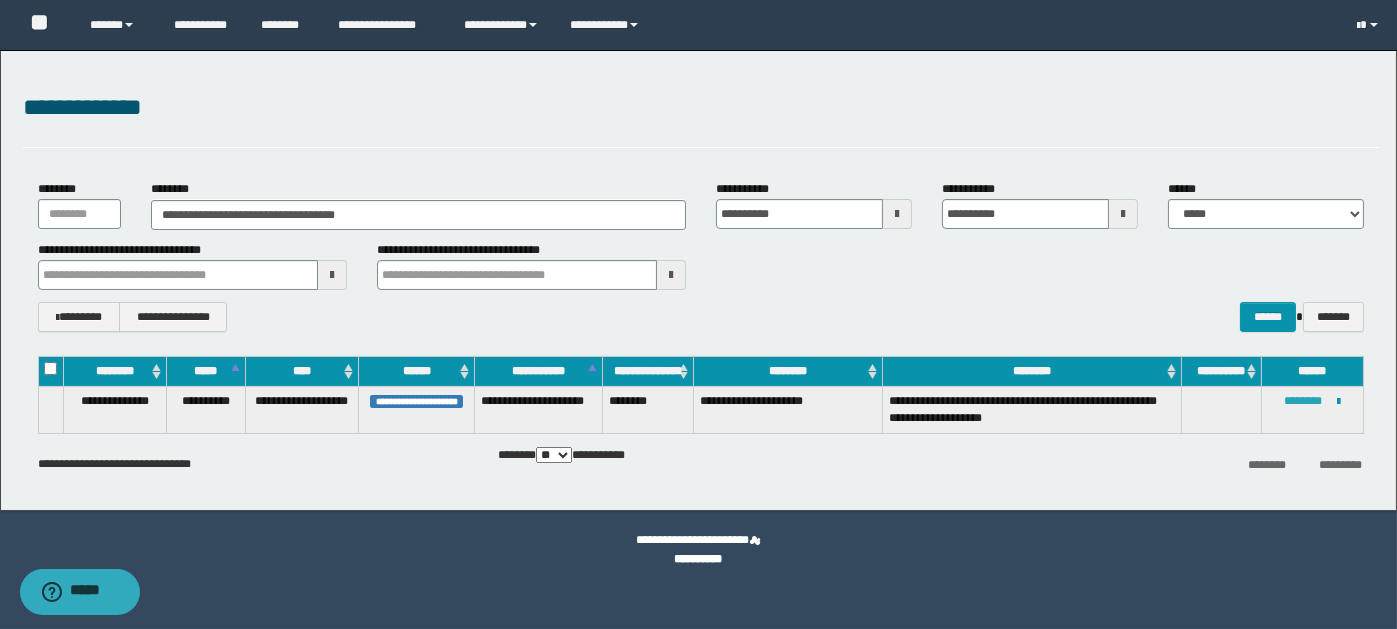 click on "********" at bounding box center [1304, 401] 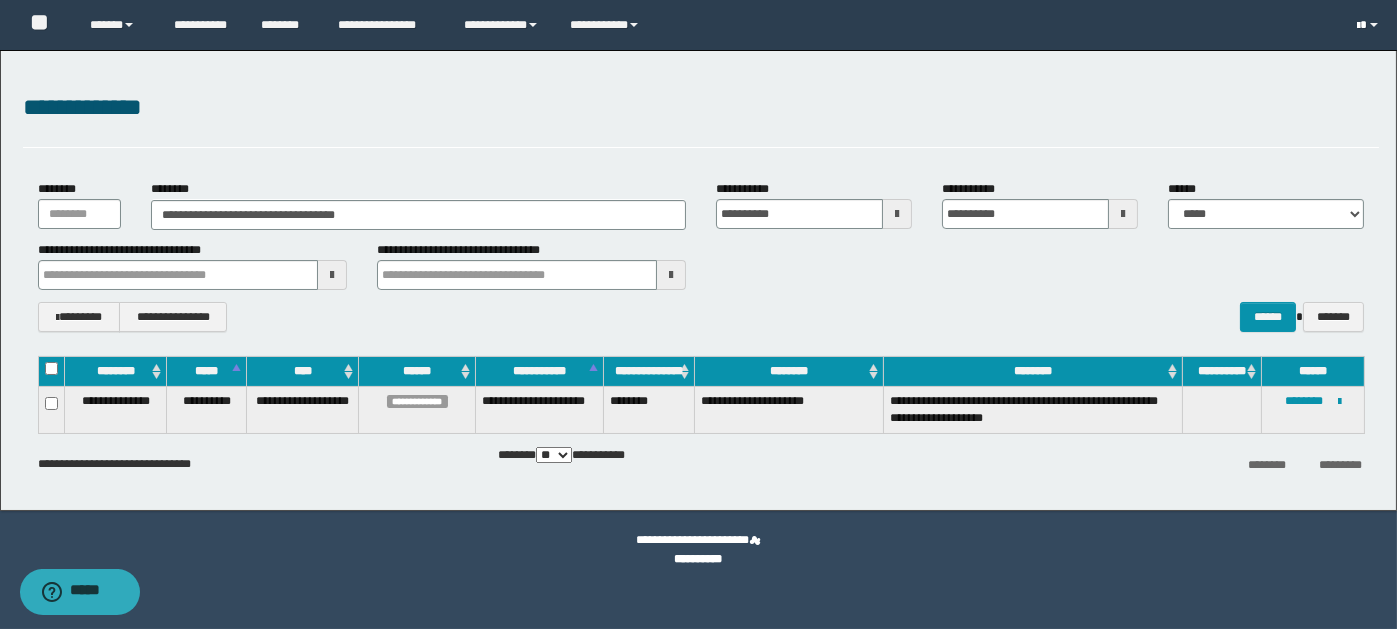 click at bounding box center [1370, 25] 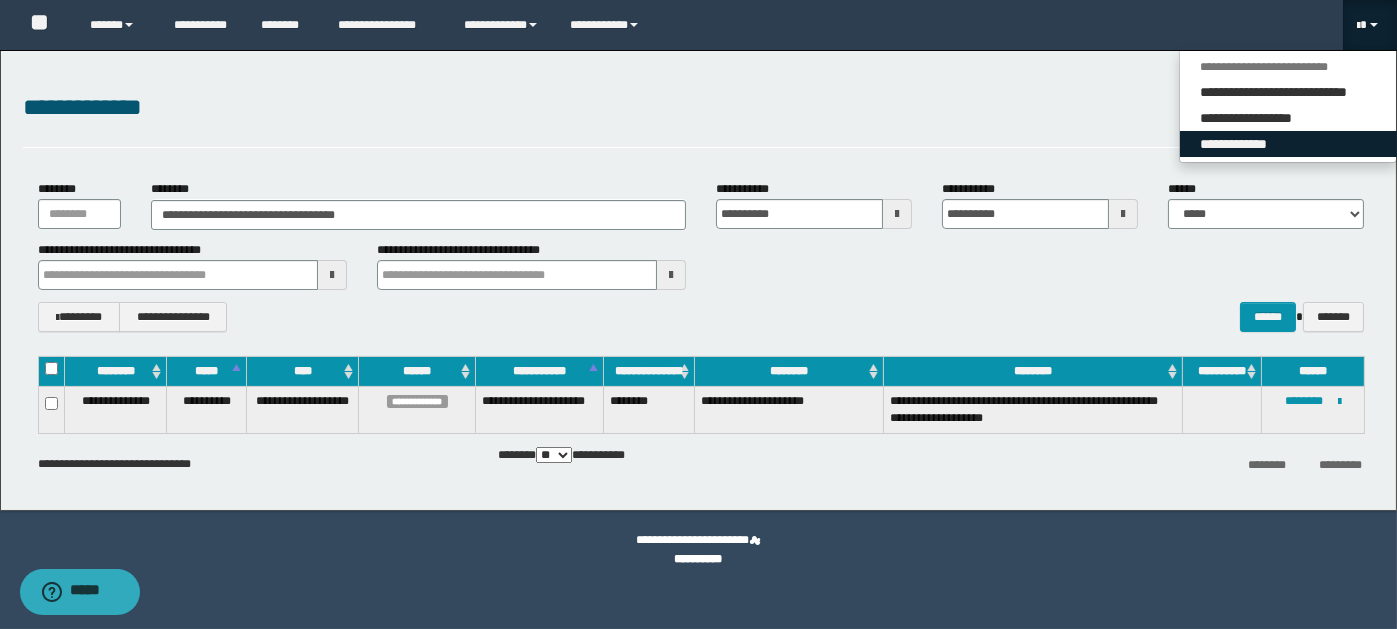 click on "**********" at bounding box center (1288, 144) 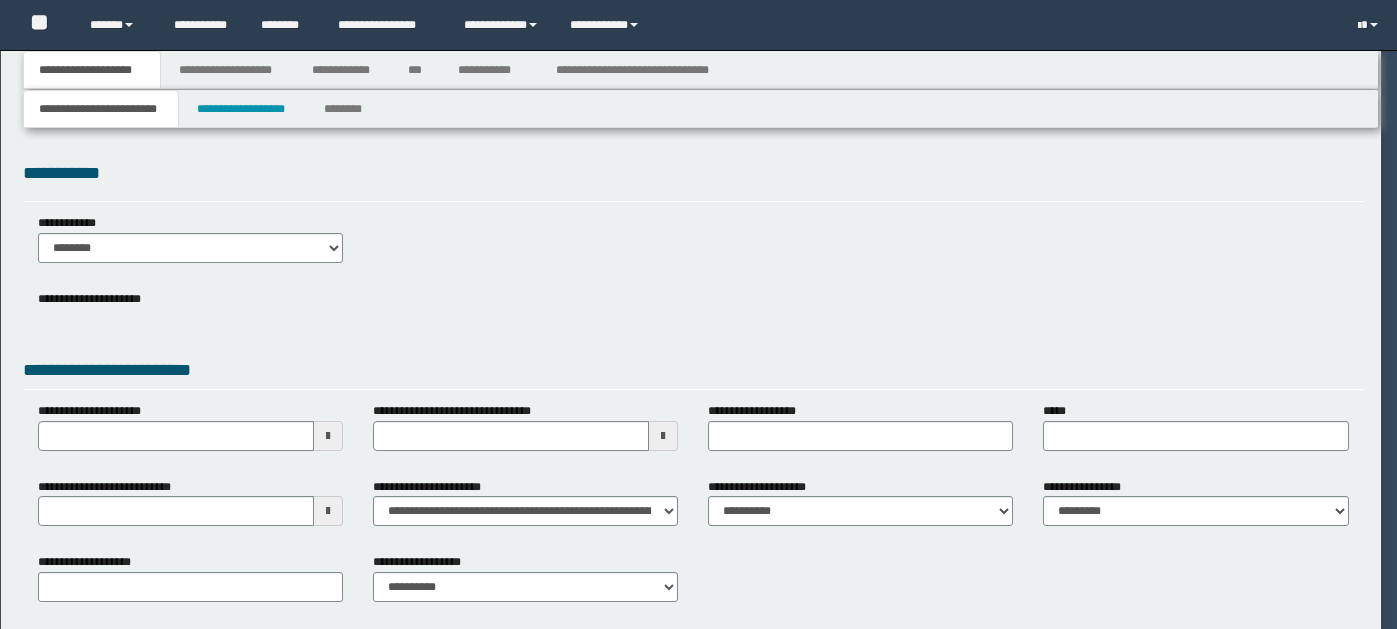 scroll, scrollTop: 0, scrollLeft: 0, axis: both 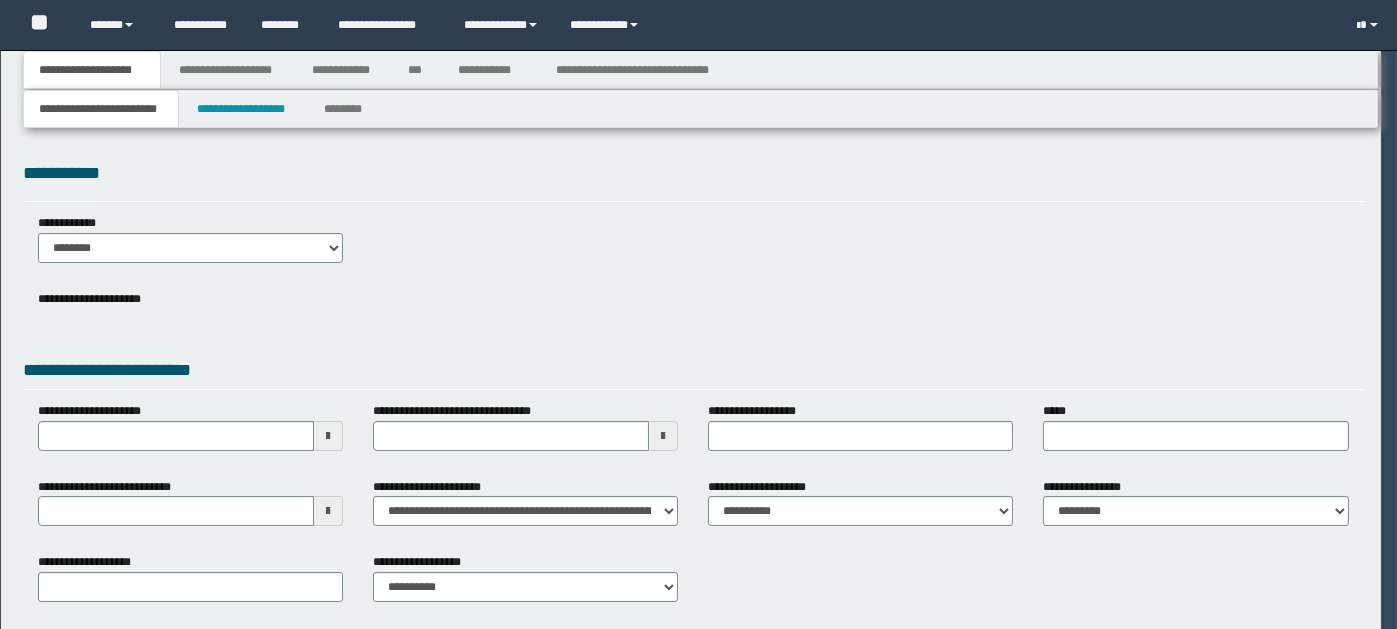 select on "*" 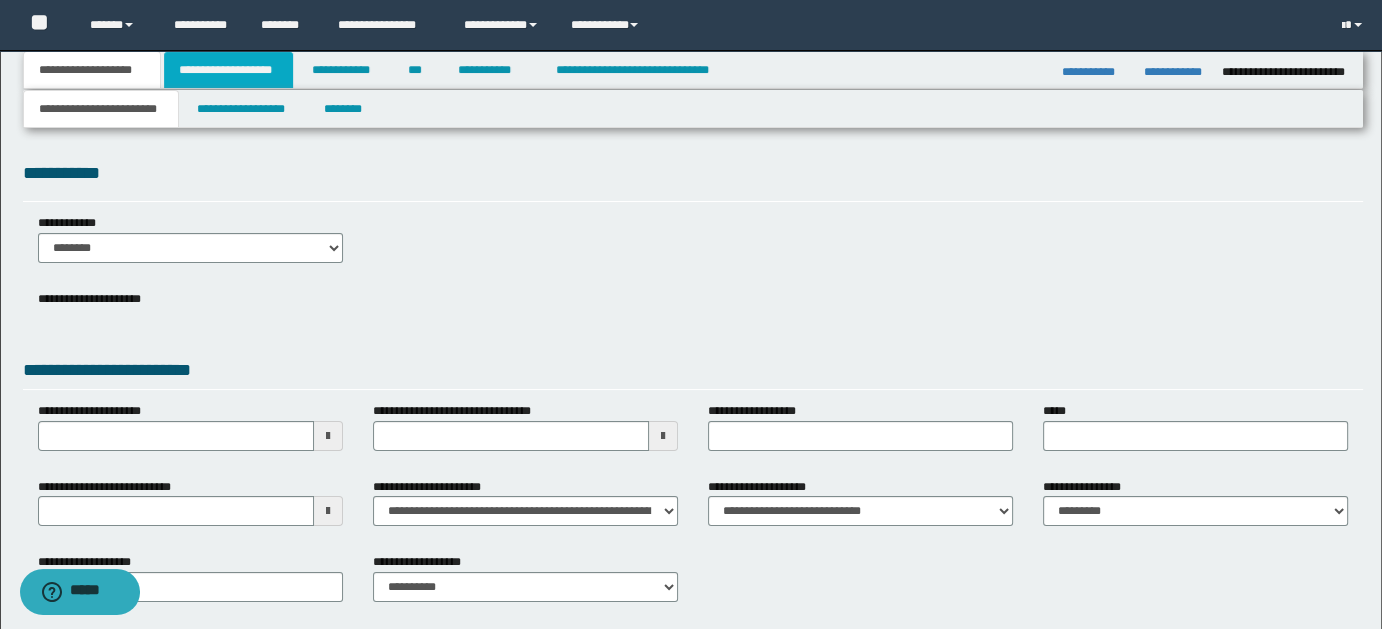 click on "**********" at bounding box center (228, 70) 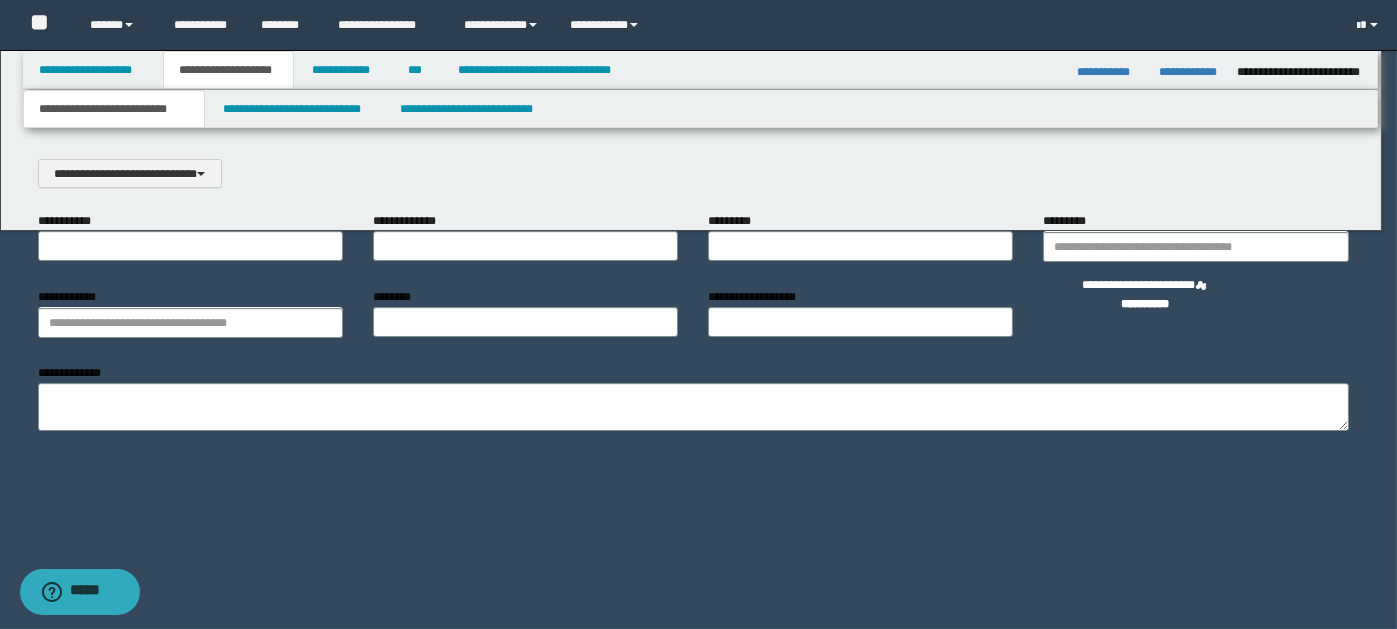scroll, scrollTop: 0, scrollLeft: 0, axis: both 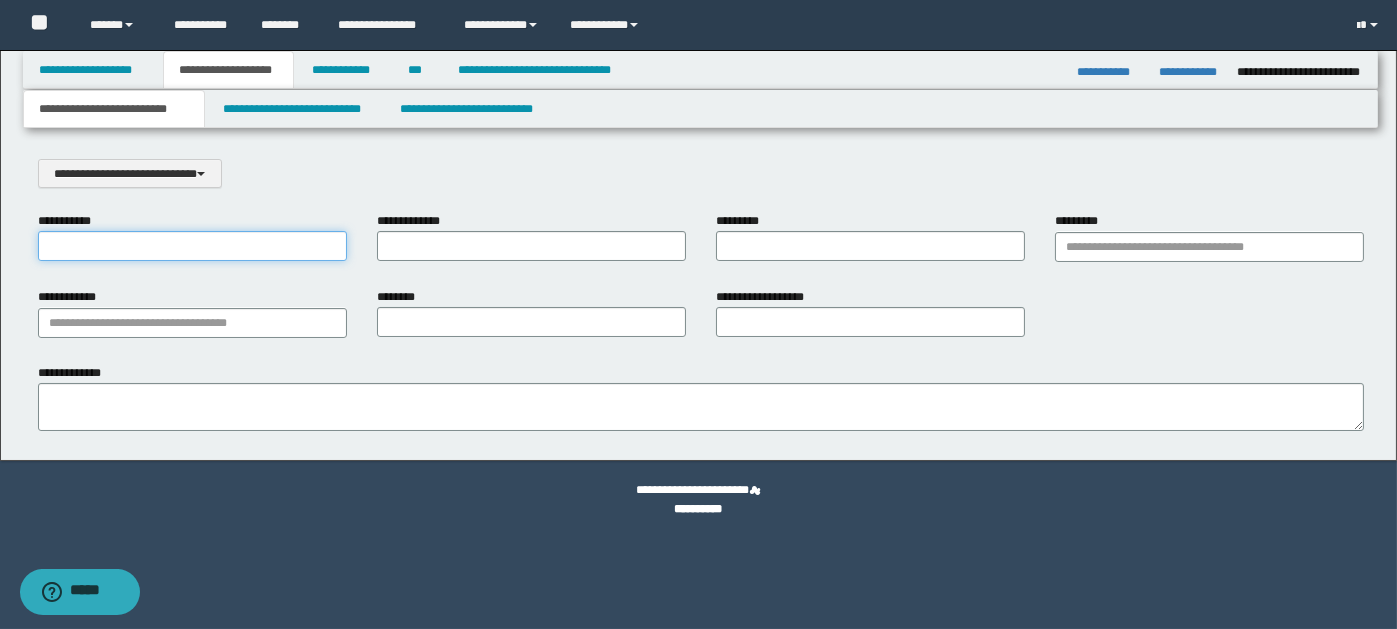 click on "**********" at bounding box center (192, 246) 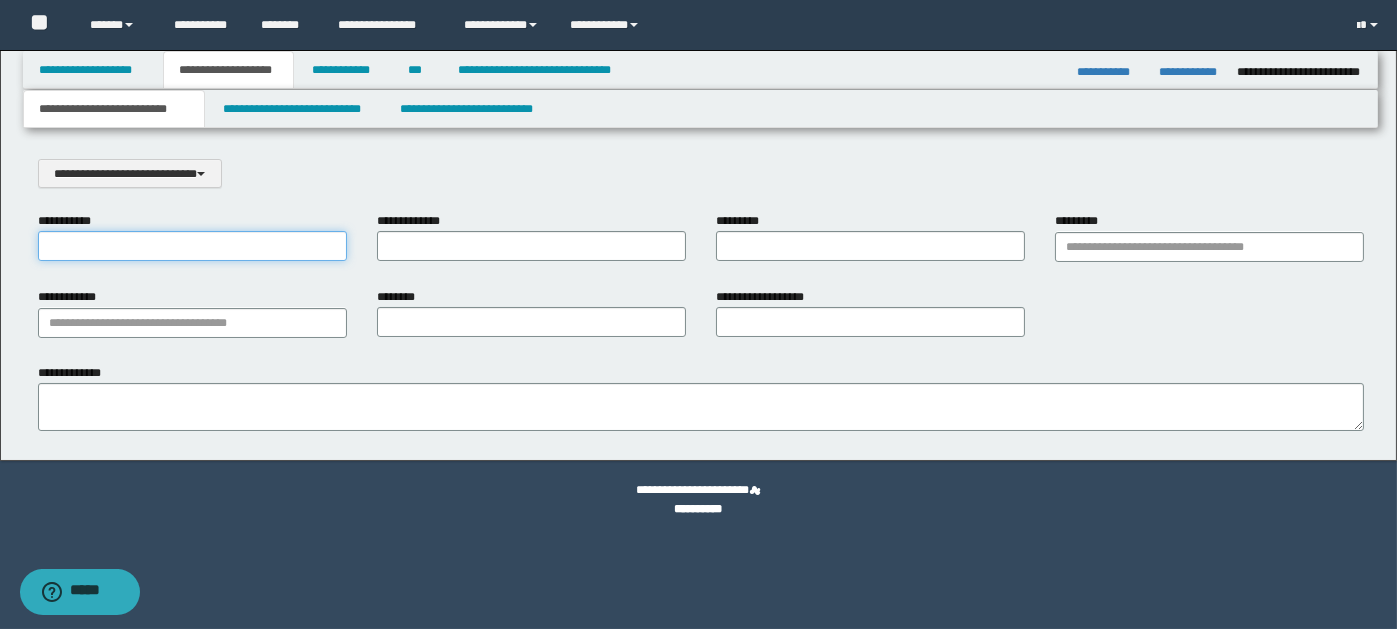 type on "**********" 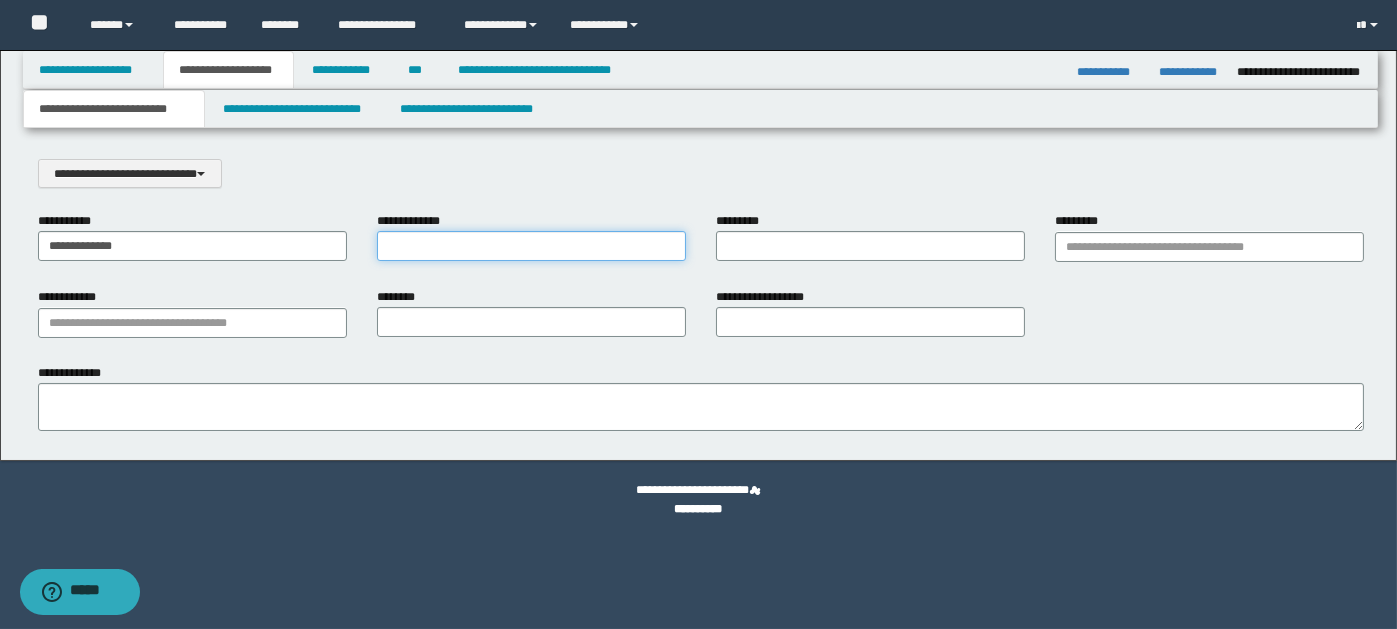 drag, startPoint x: 424, startPoint y: 247, endPoint x: 436, endPoint y: 244, distance: 12.369317 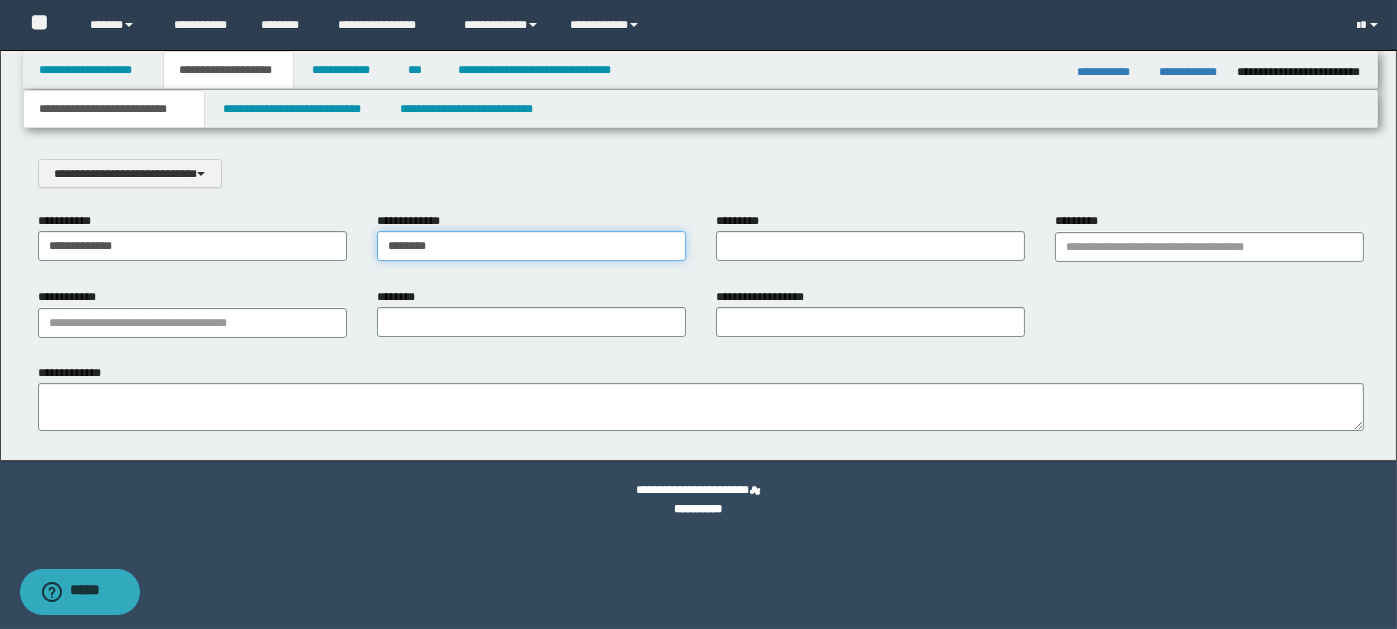 type on "********" 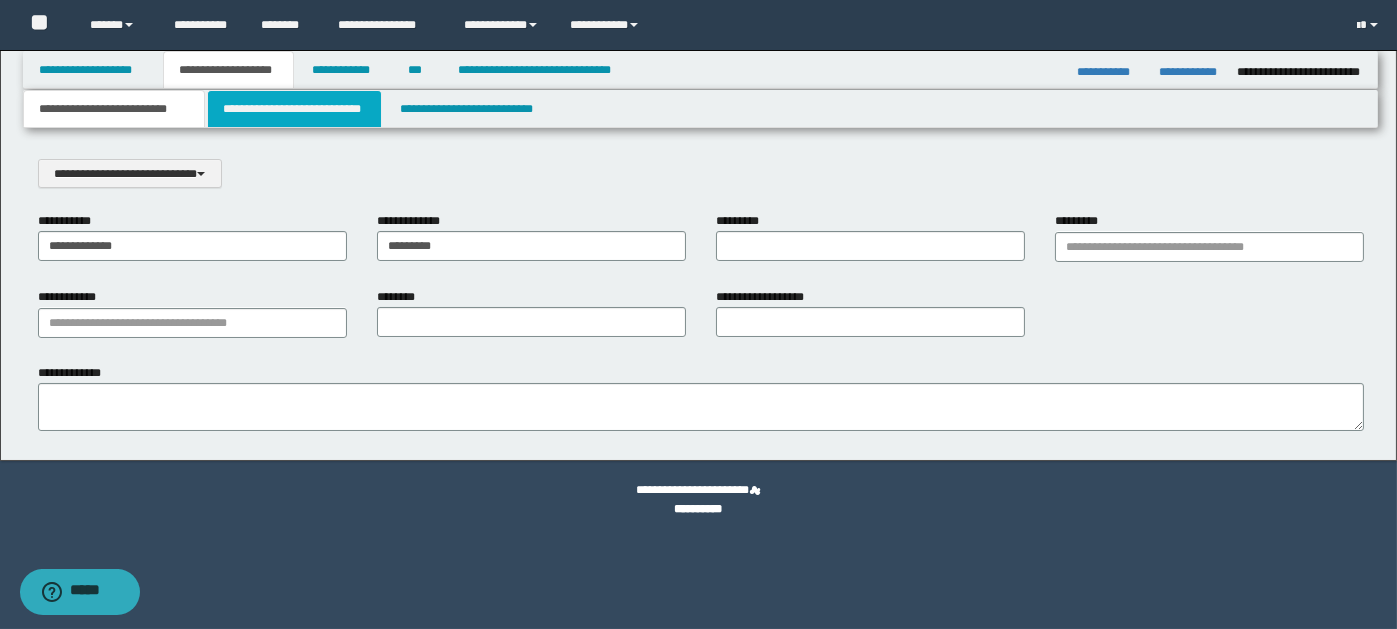 click on "**********" at bounding box center (294, 109) 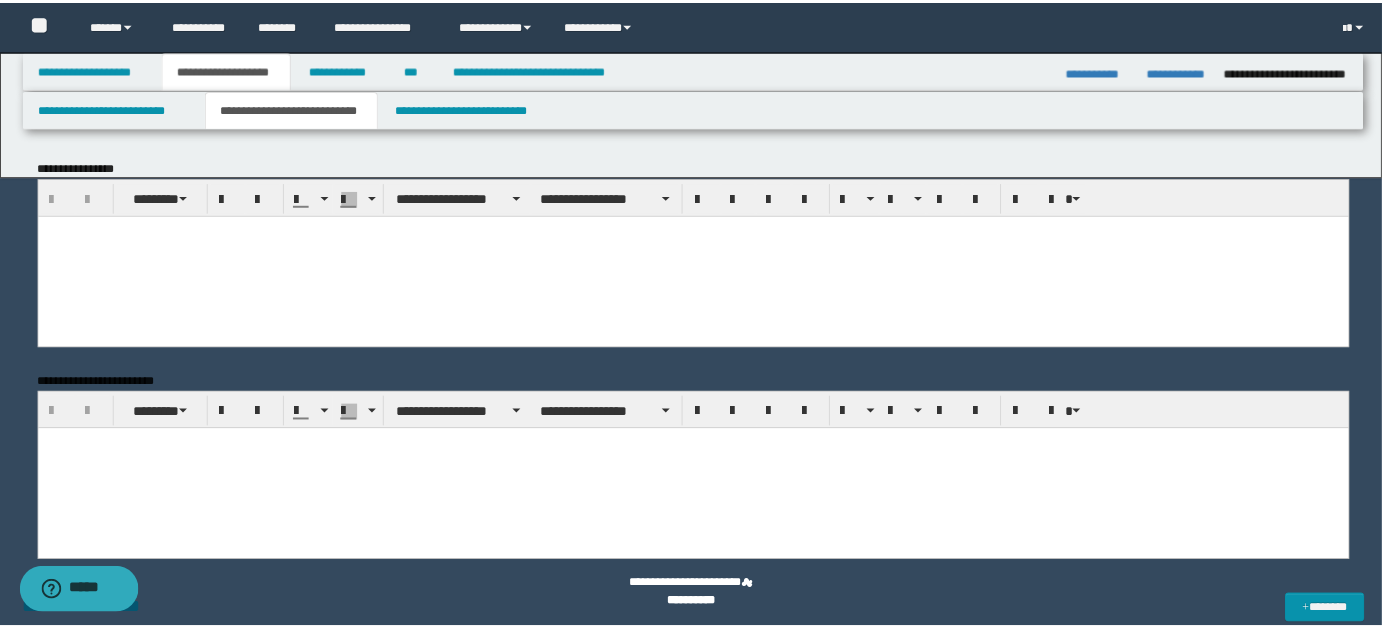 scroll, scrollTop: 0, scrollLeft: 0, axis: both 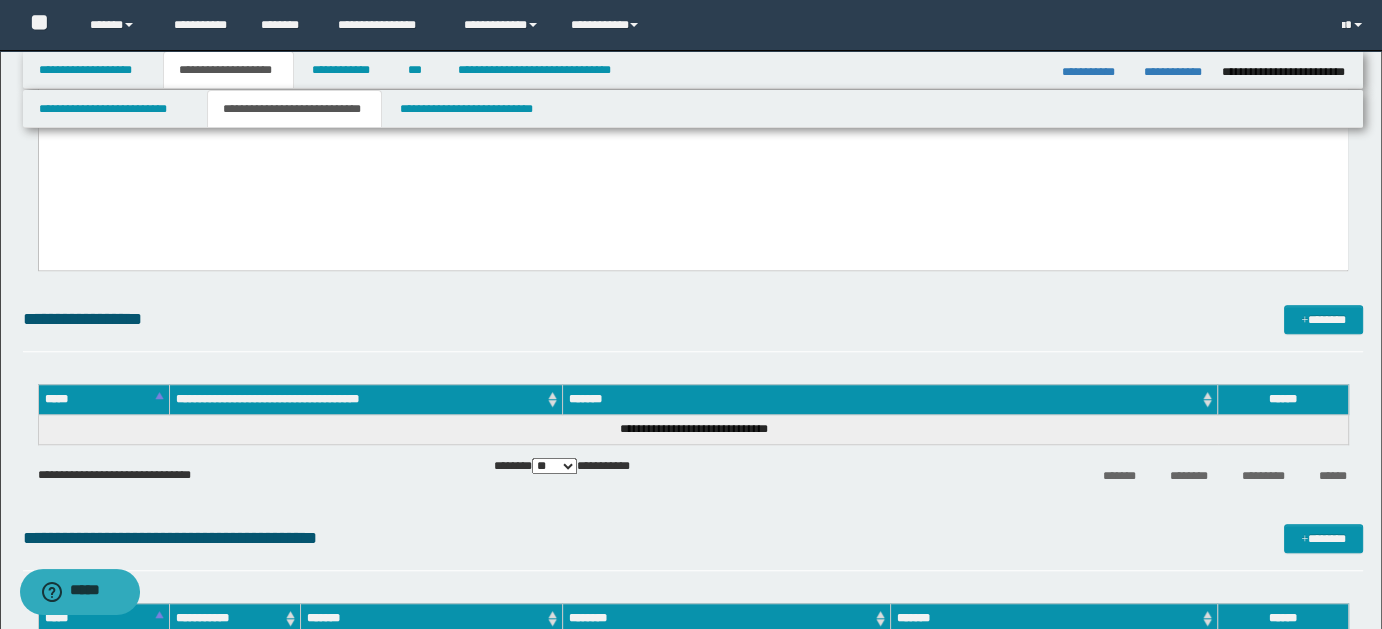 drag, startPoint x: 72, startPoint y: -1012, endPoint x: 872, endPoint y: 507, distance: 1716.788 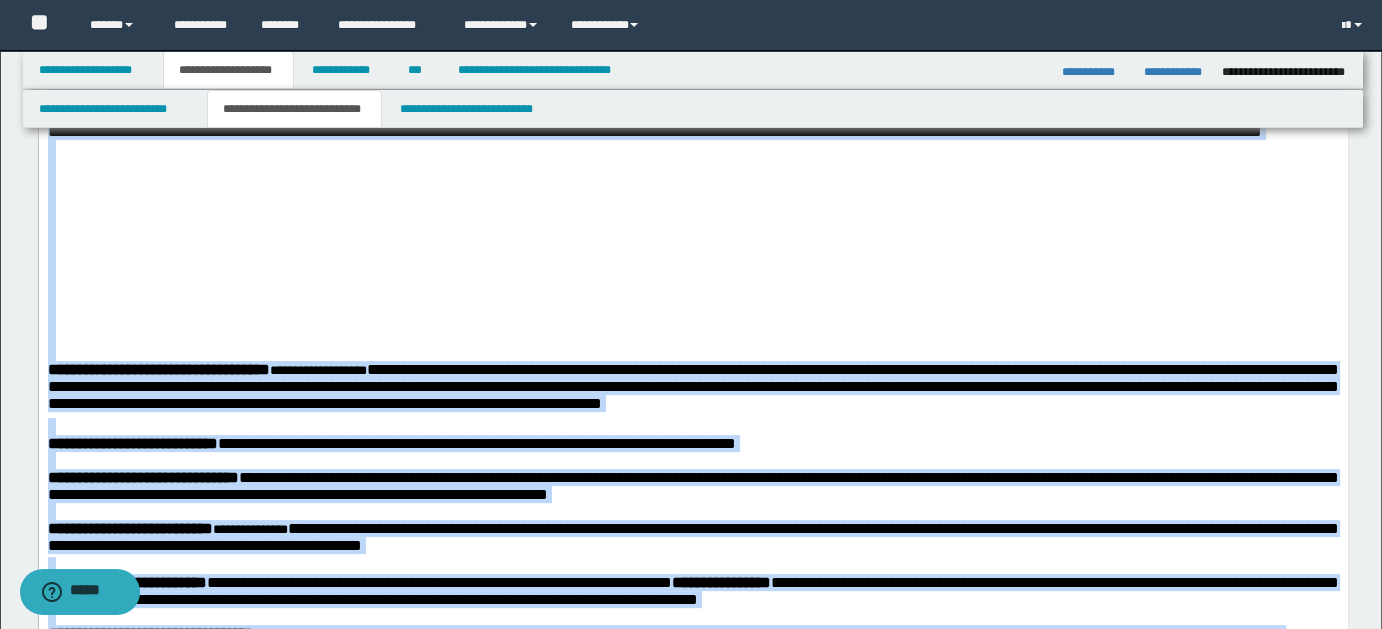 scroll, scrollTop: 0, scrollLeft: 0, axis: both 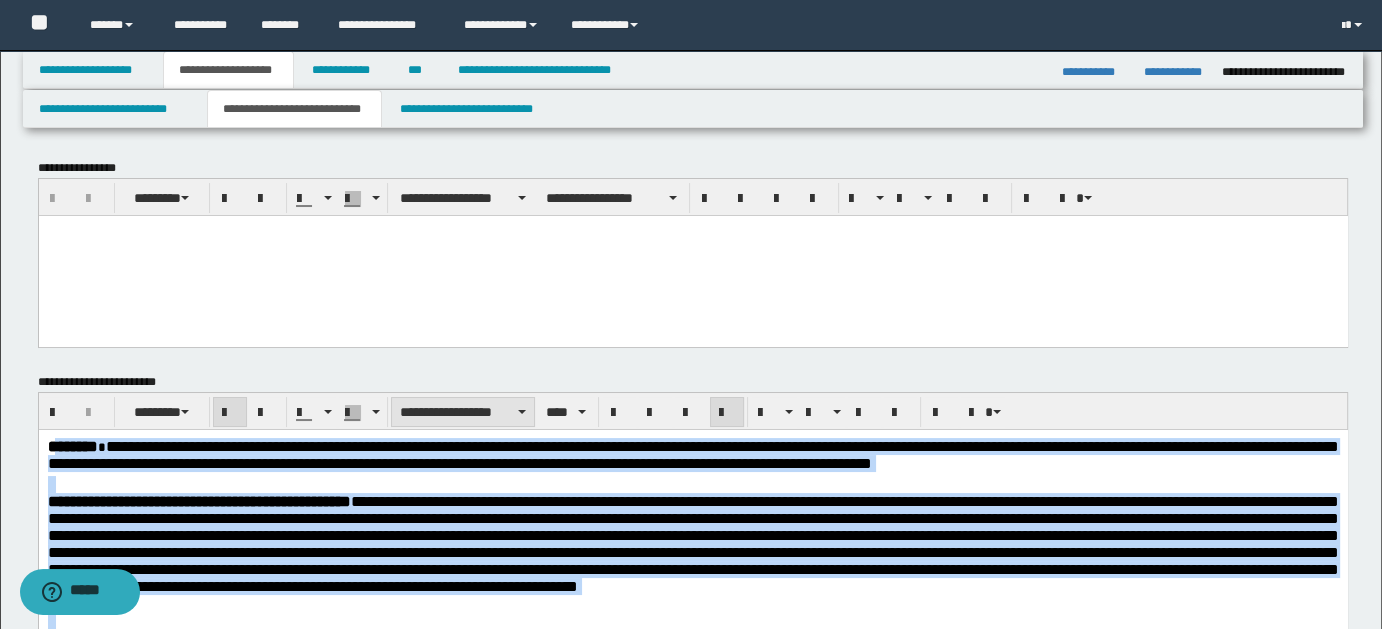 click on "**********" at bounding box center [463, 412] 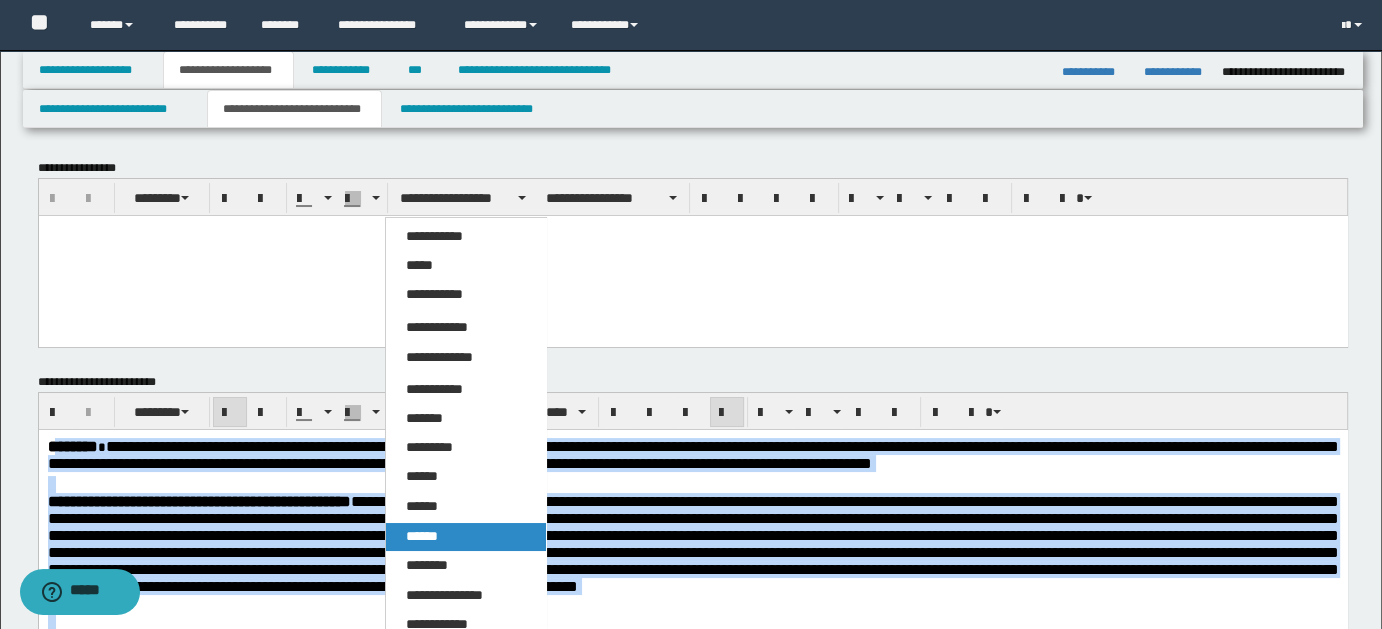 drag, startPoint x: 451, startPoint y: 533, endPoint x: 449, endPoint y: 77, distance: 456.0044 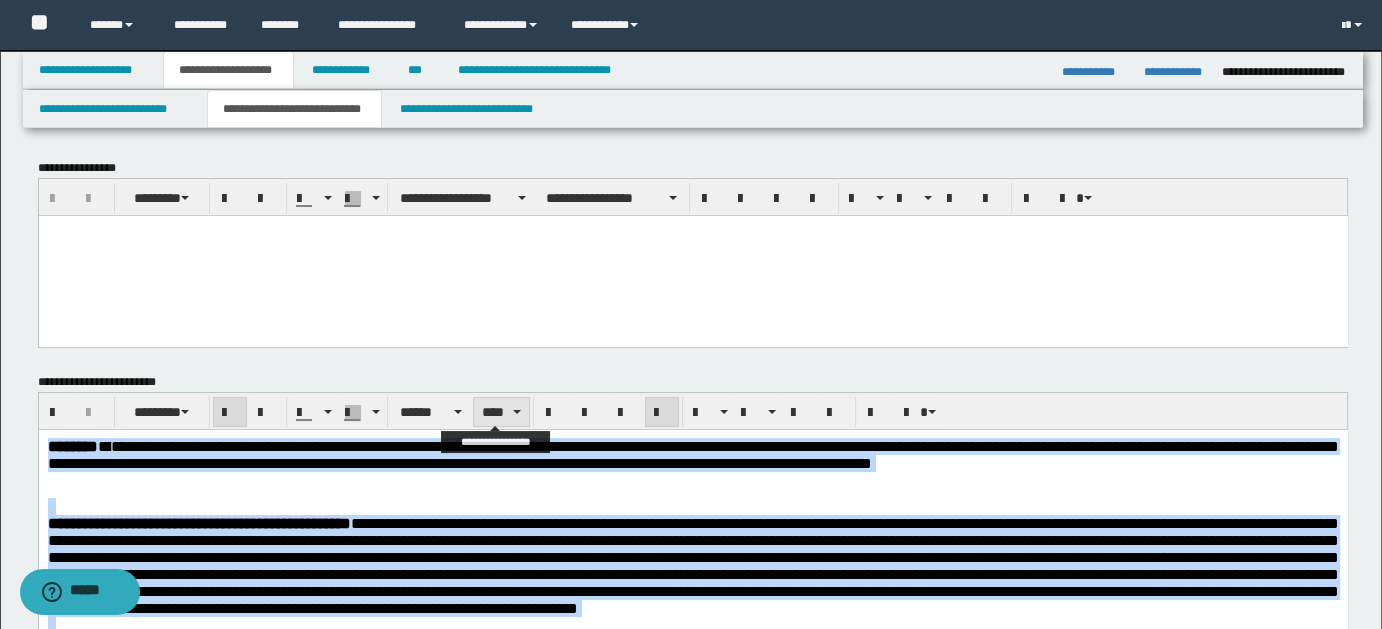 click at bounding box center (517, 412) 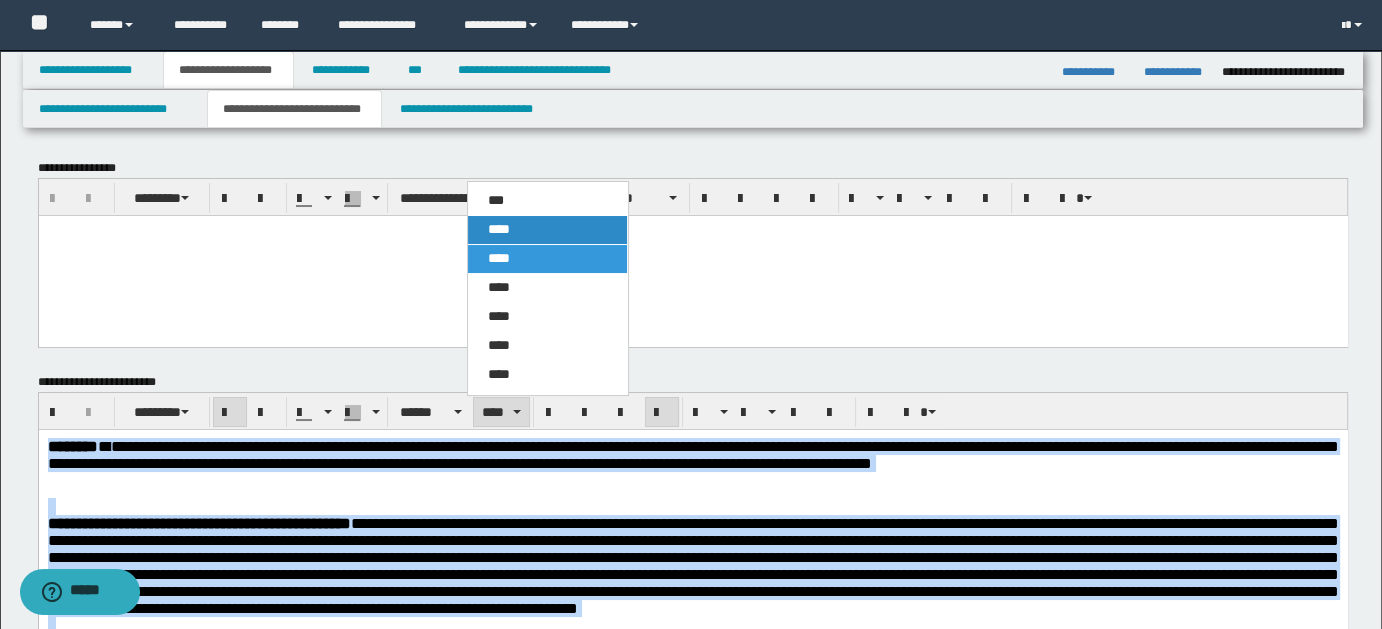 click on "****" at bounding box center (547, 230) 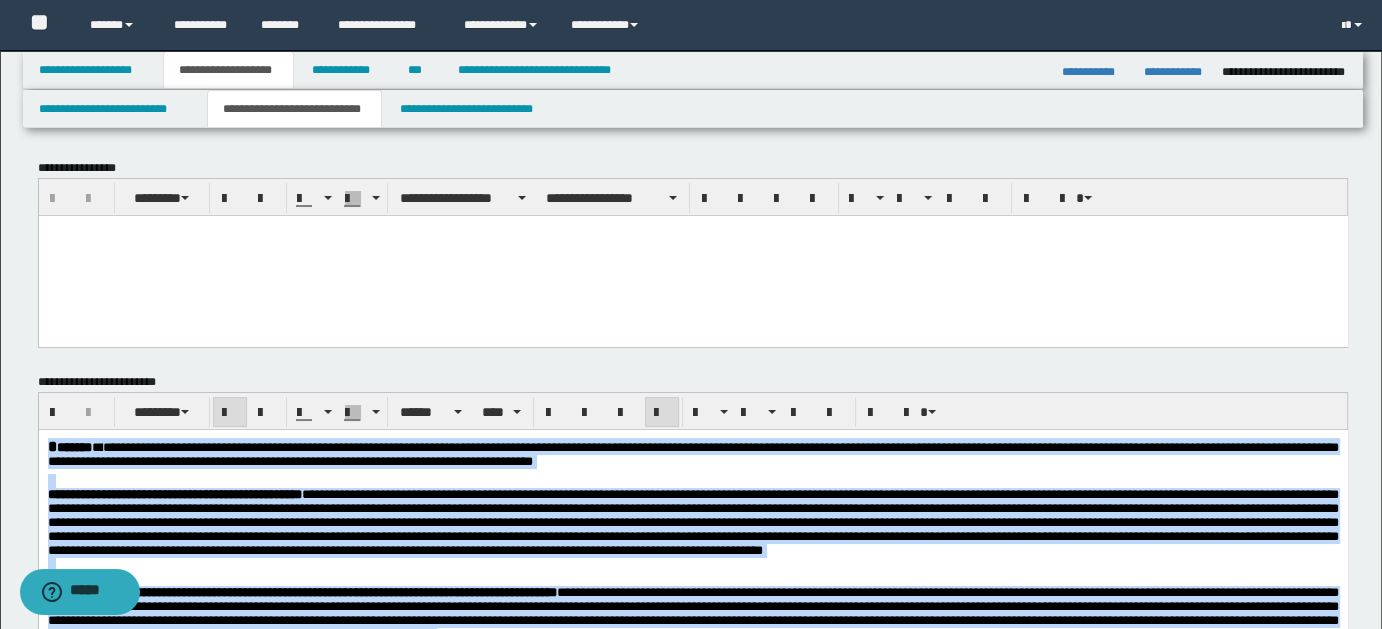 click at bounding box center [692, 481] 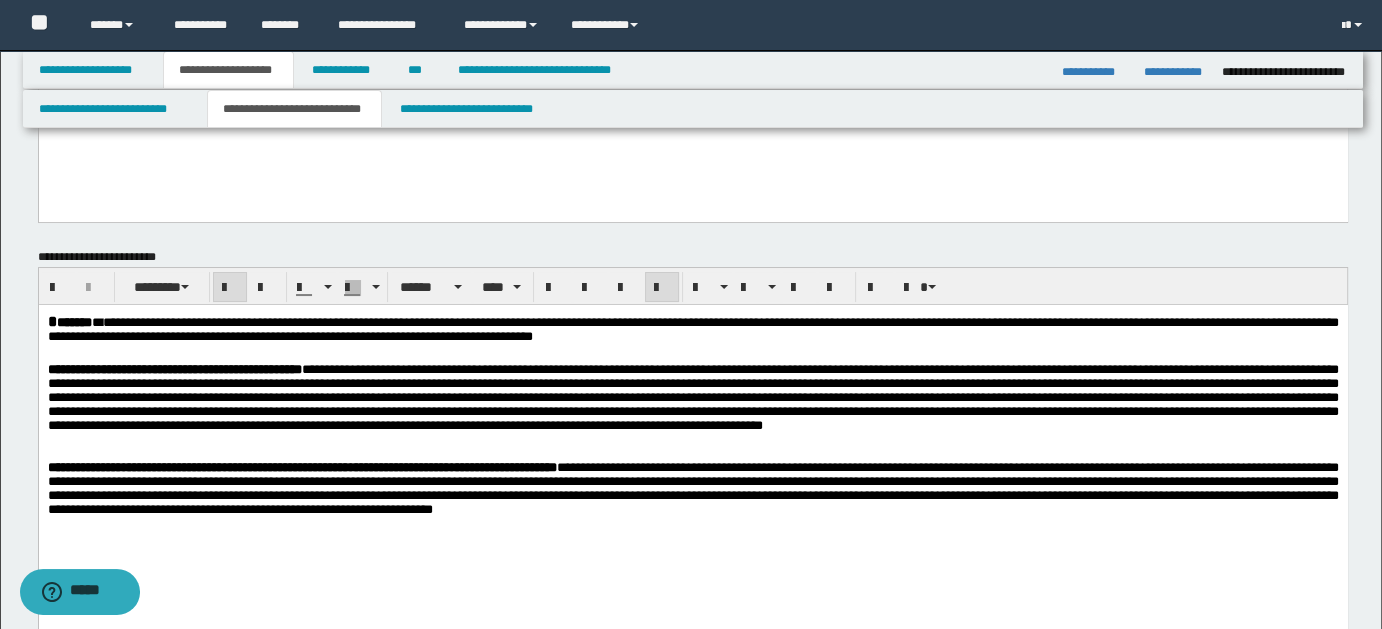 scroll, scrollTop: 171, scrollLeft: 0, axis: vertical 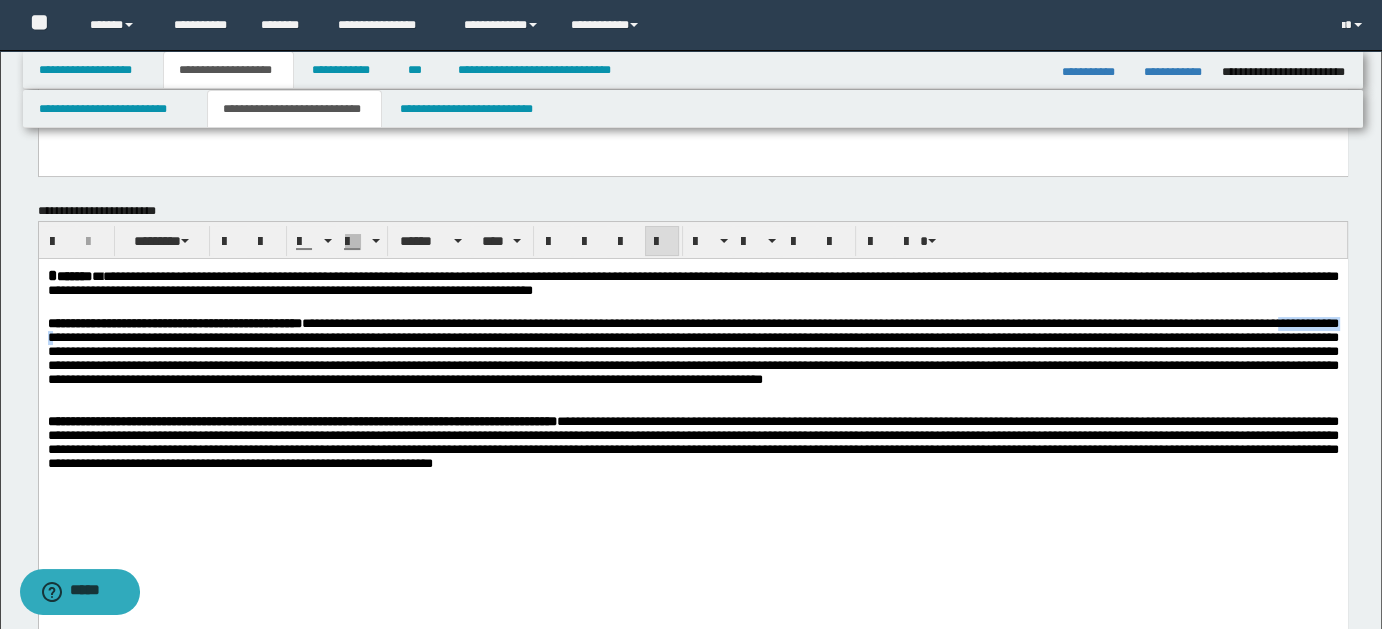 type 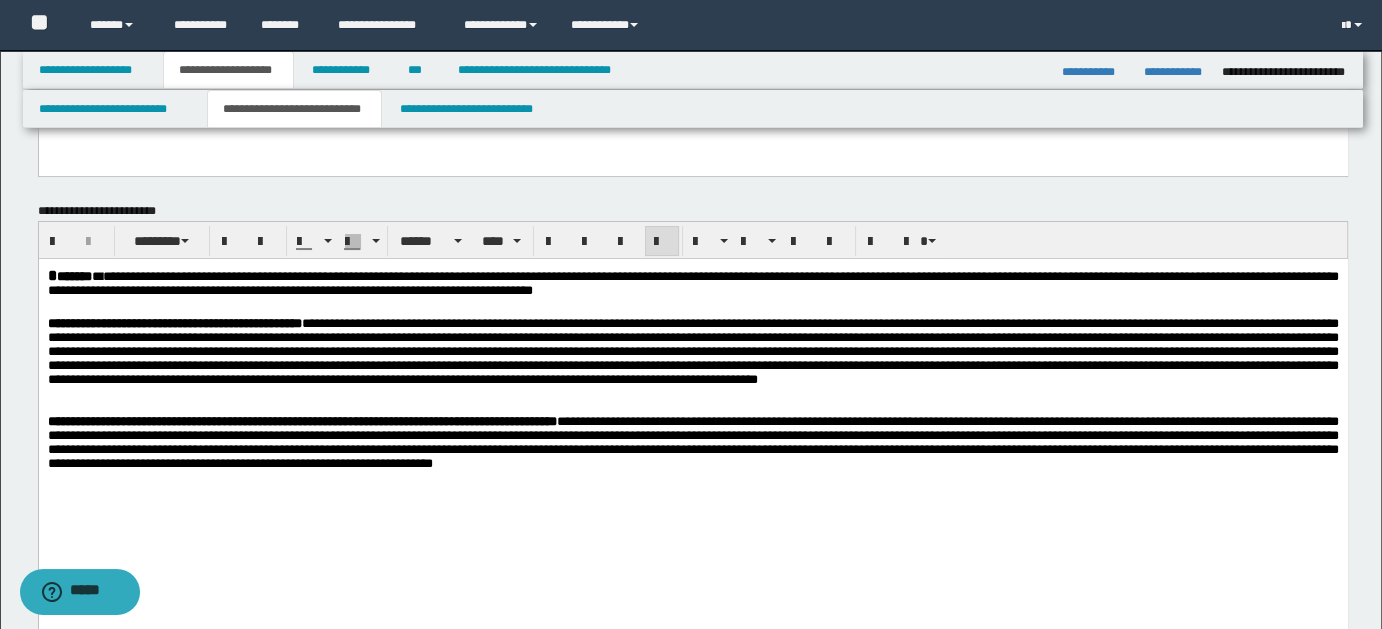 click at bounding box center (692, 394) 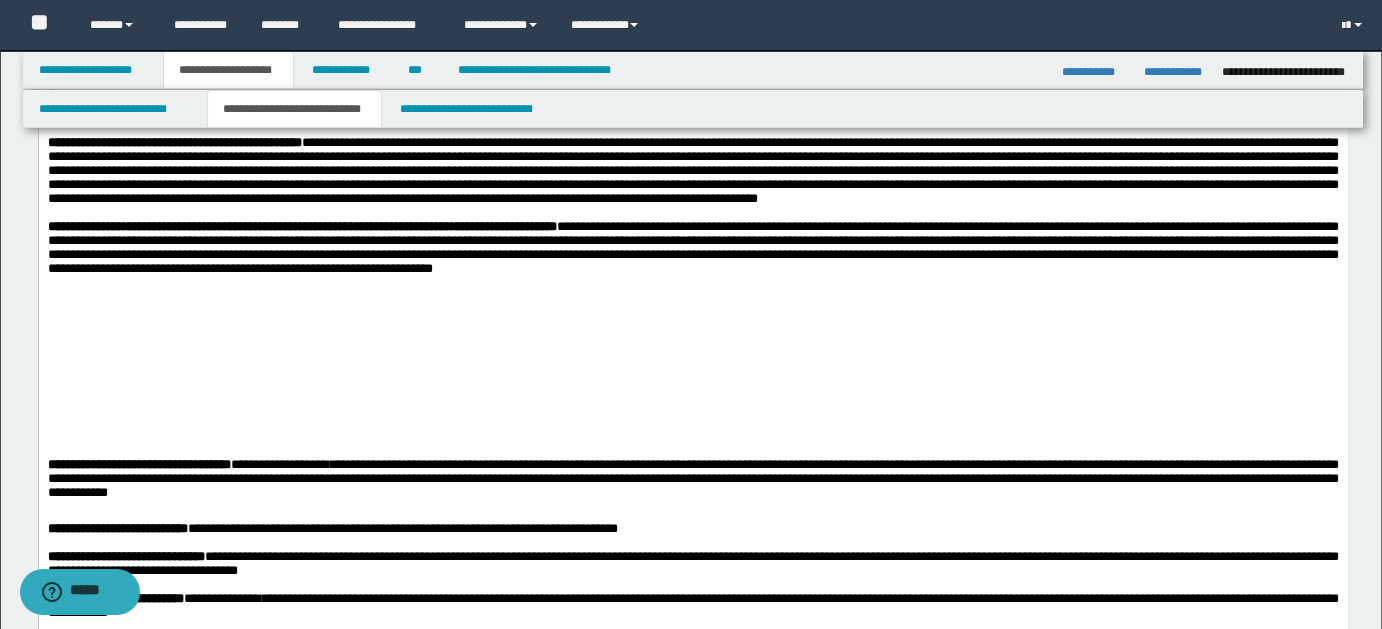 scroll, scrollTop: 378, scrollLeft: 0, axis: vertical 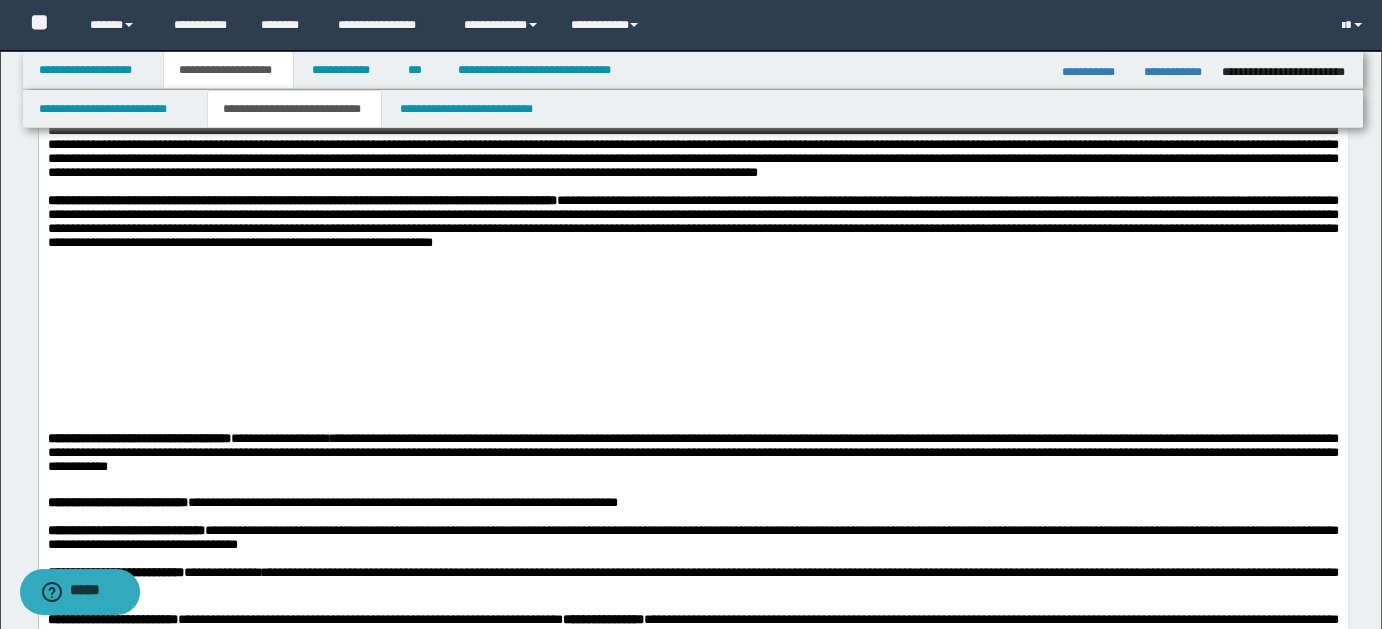 click on "**********" at bounding box center [692, 504] 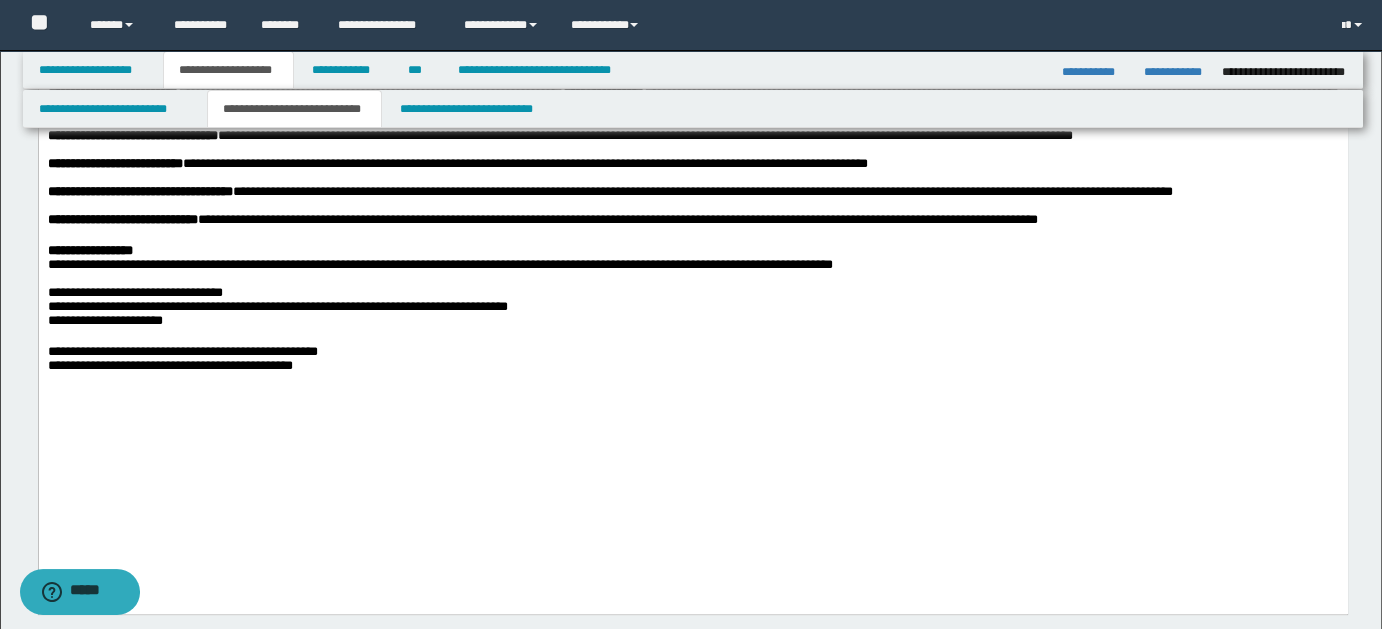 scroll, scrollTop: 760, scrollLeft: 0, axis: vertical 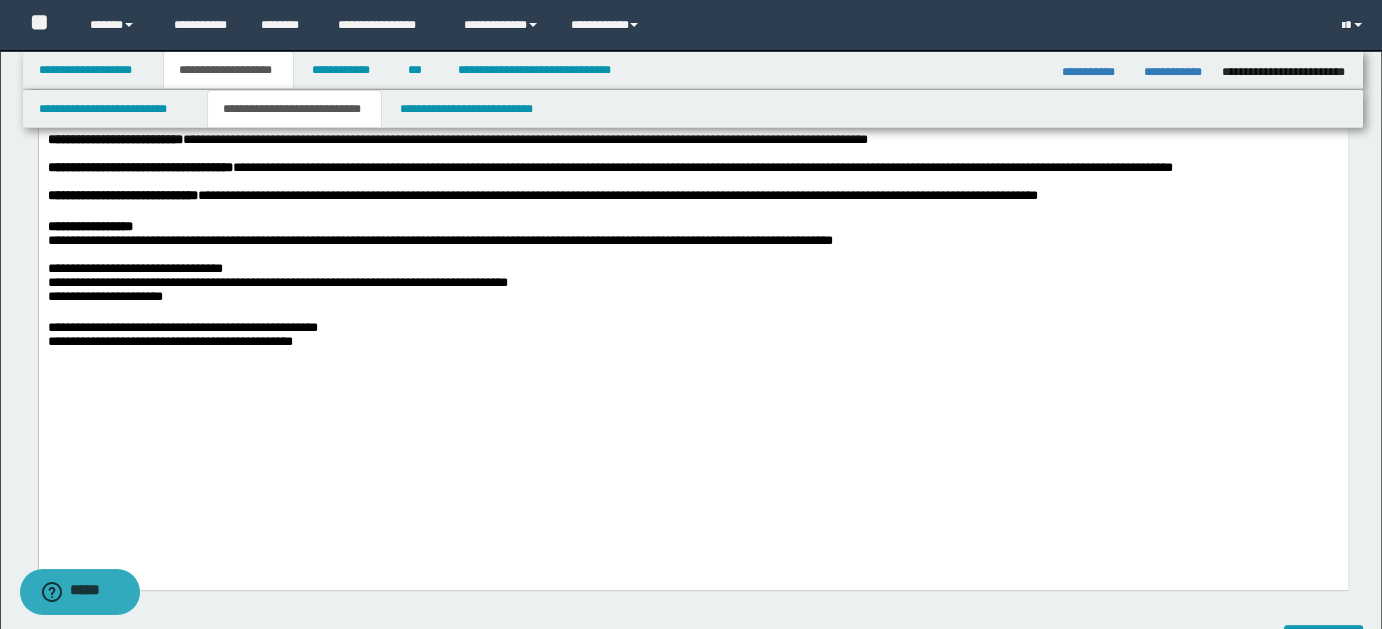 click on "**********" at bounding box center (692, 228) 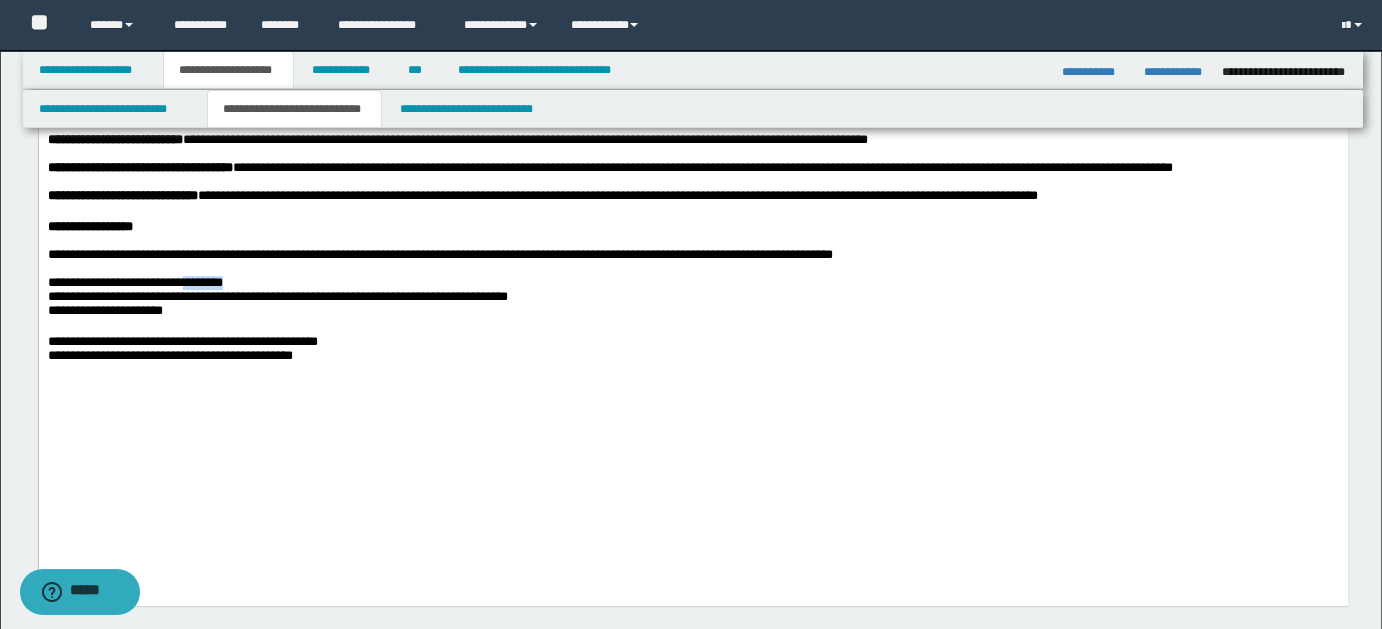 drag, startPoint x: 252, startPoint y: 403, endPoint x: 325, endPoint y: 406, distance: 73.061615 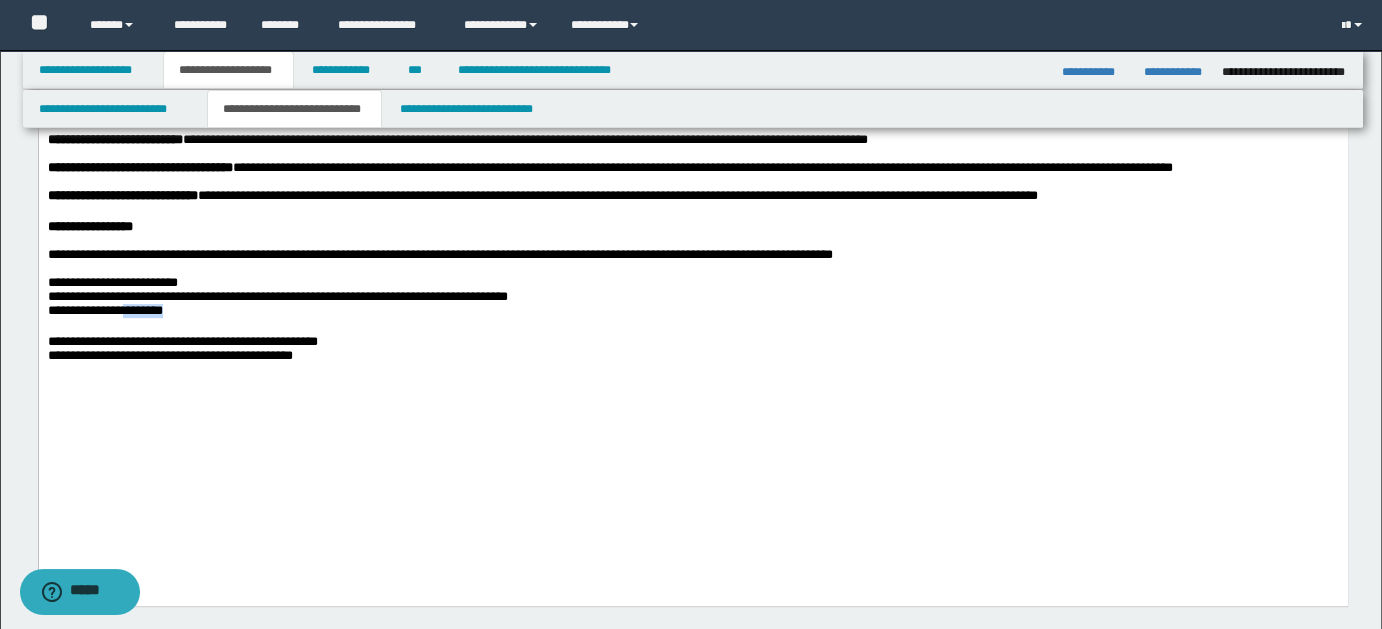drag, startPoint x: 161, startPoint y: 444, endPoint x: 224, endPoint y: 444, distance: 63 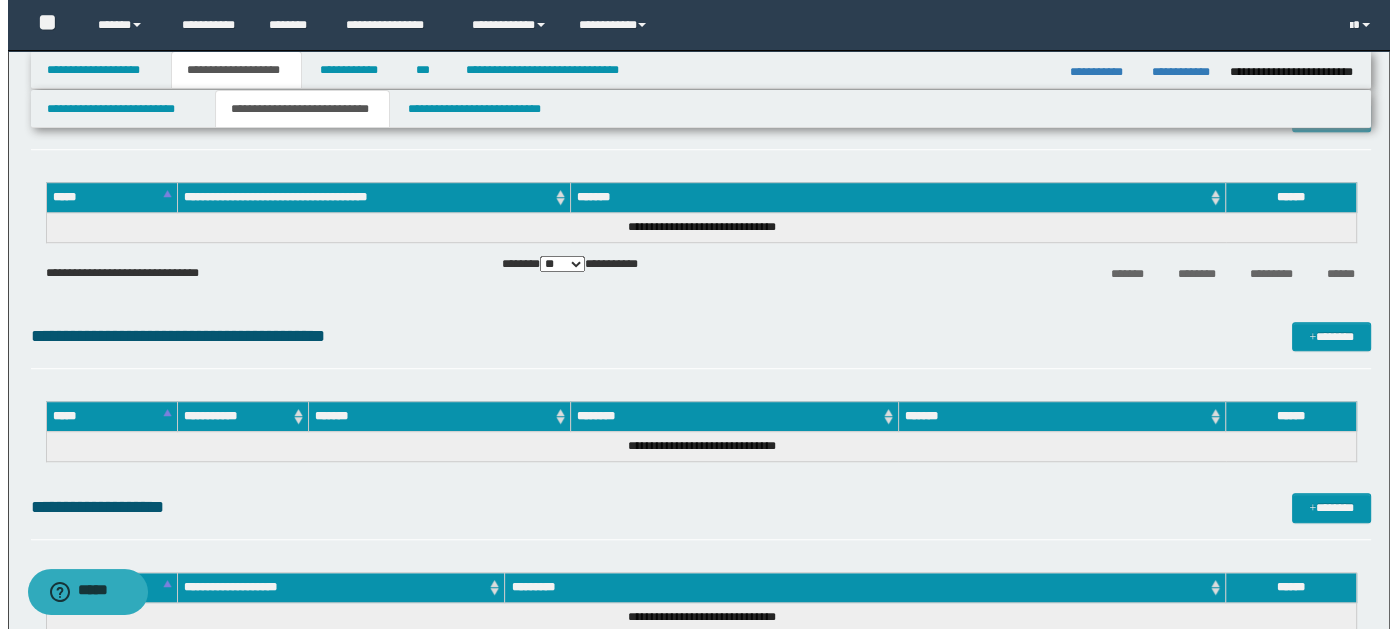 scroll, scrollTop: 1458, scrollLeft: 0, axis: vertical 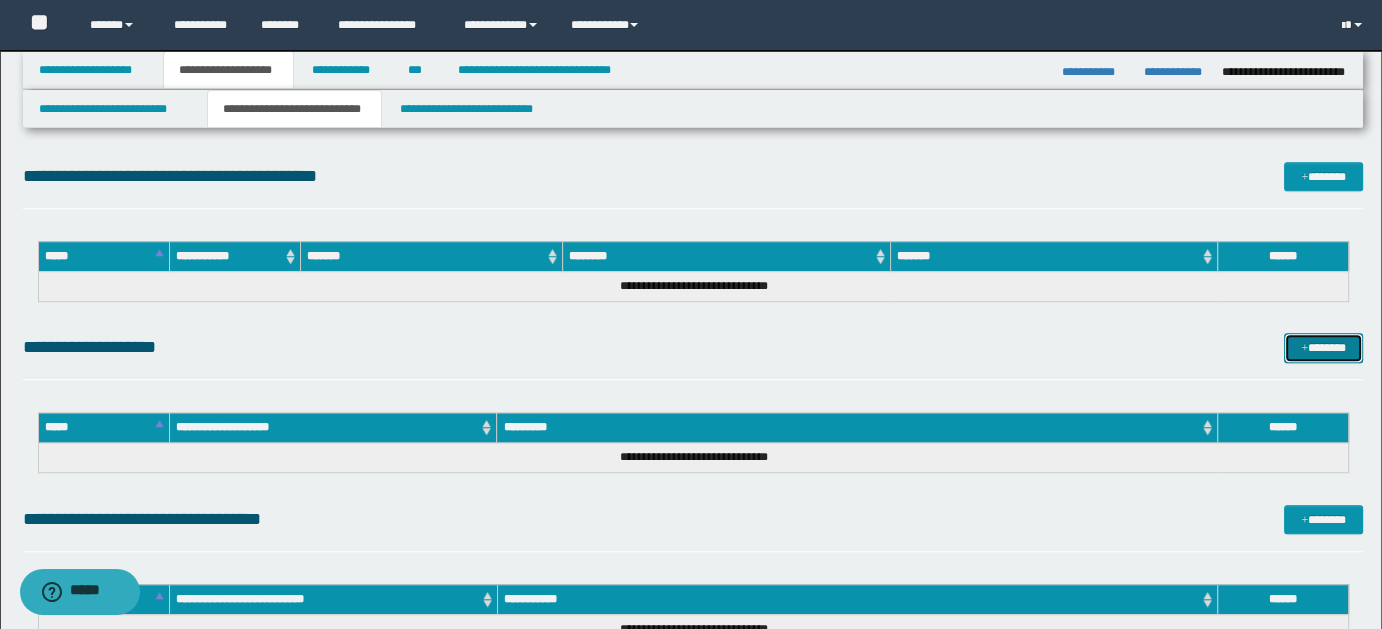 click on "*******" at bounding box center (1323, 347) 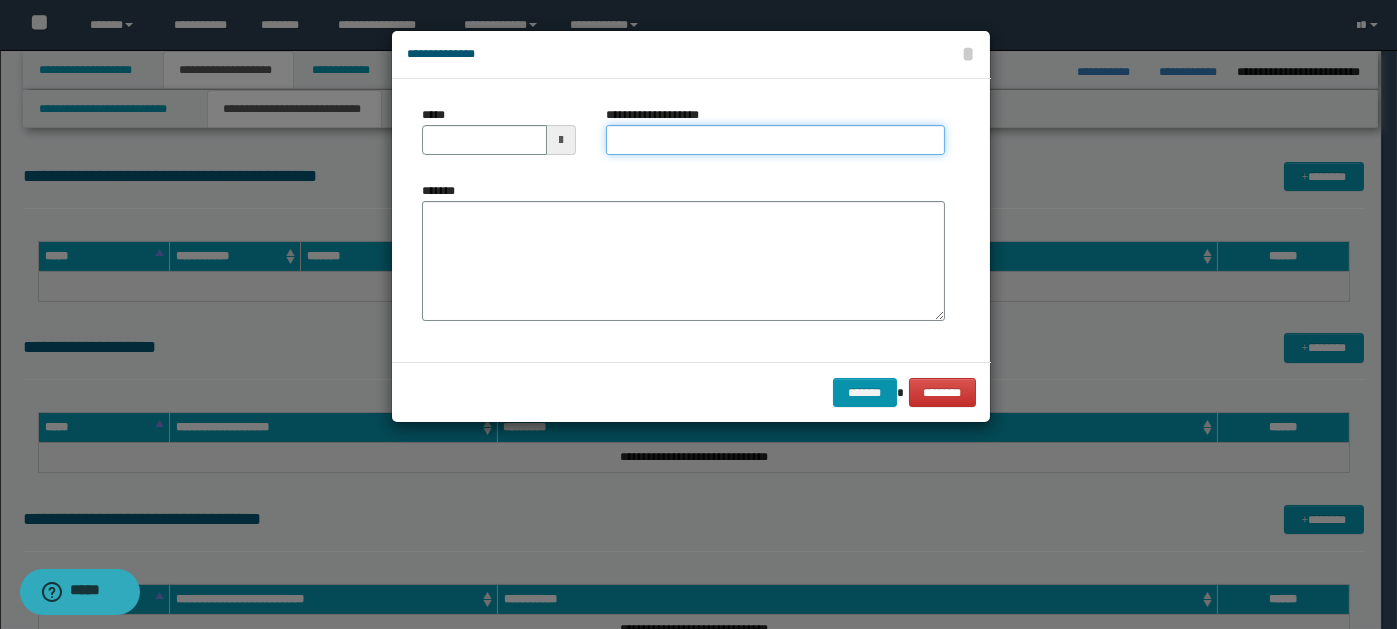 paste on "**********" 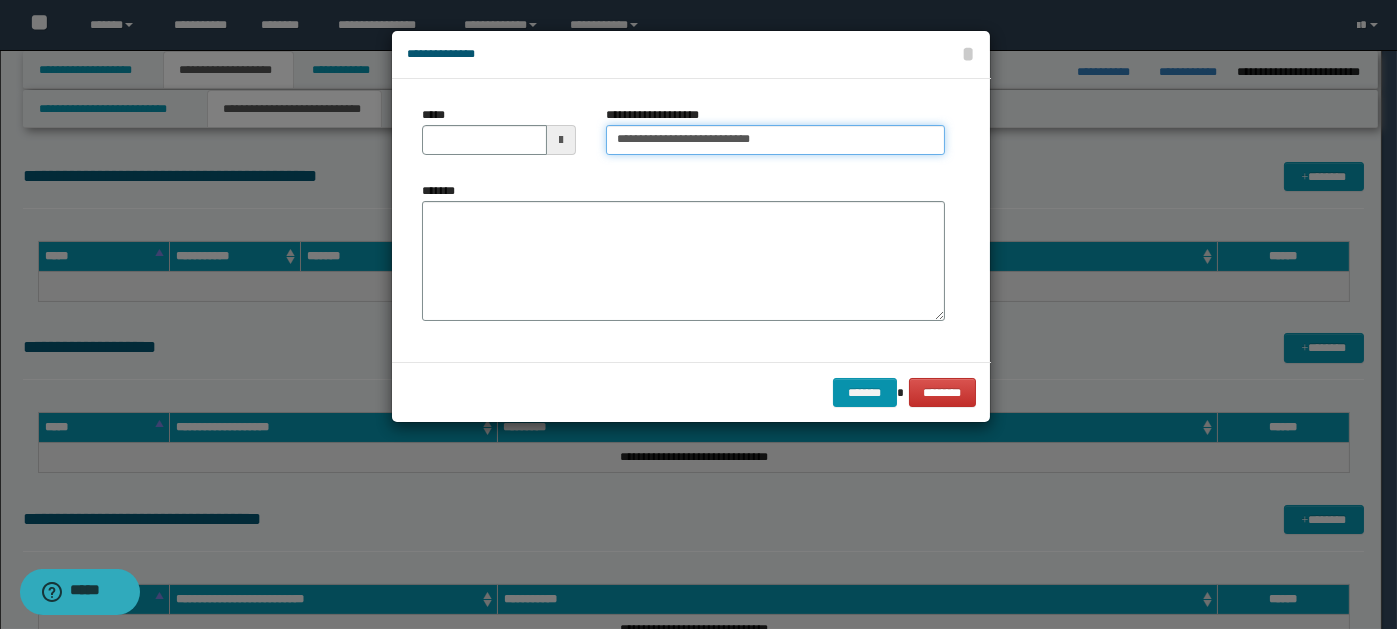 type on "**********" 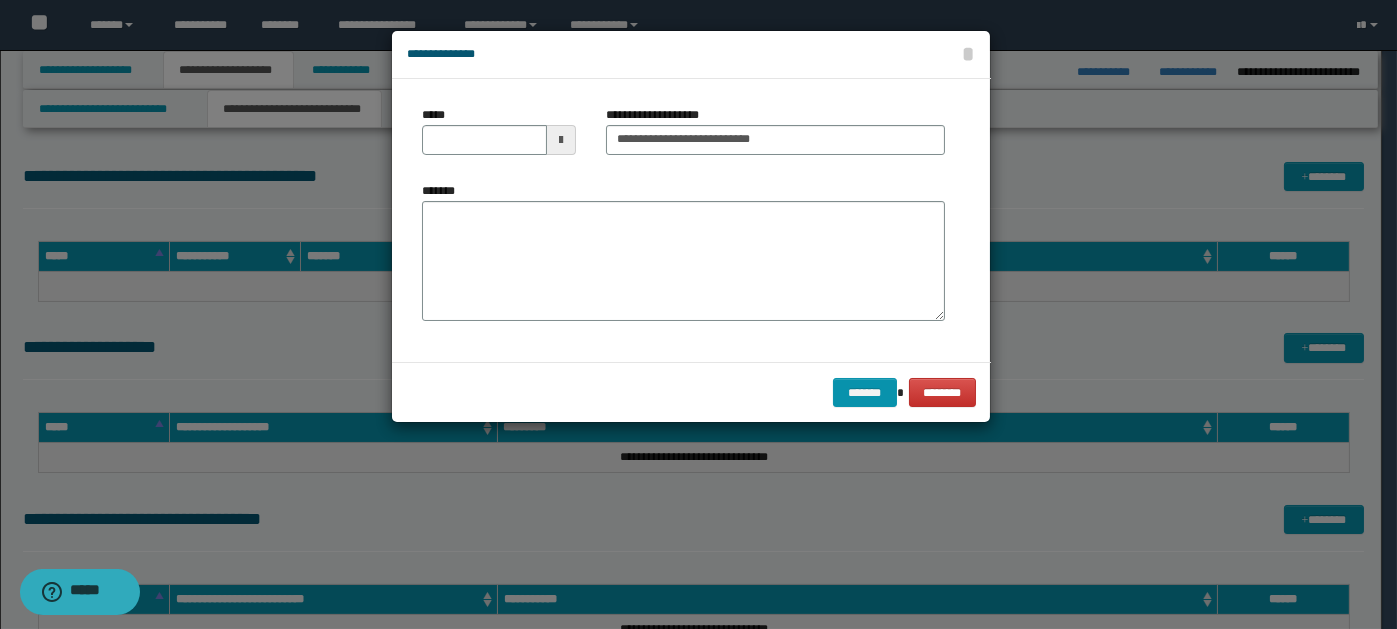 click at bounding box center (561, 140) 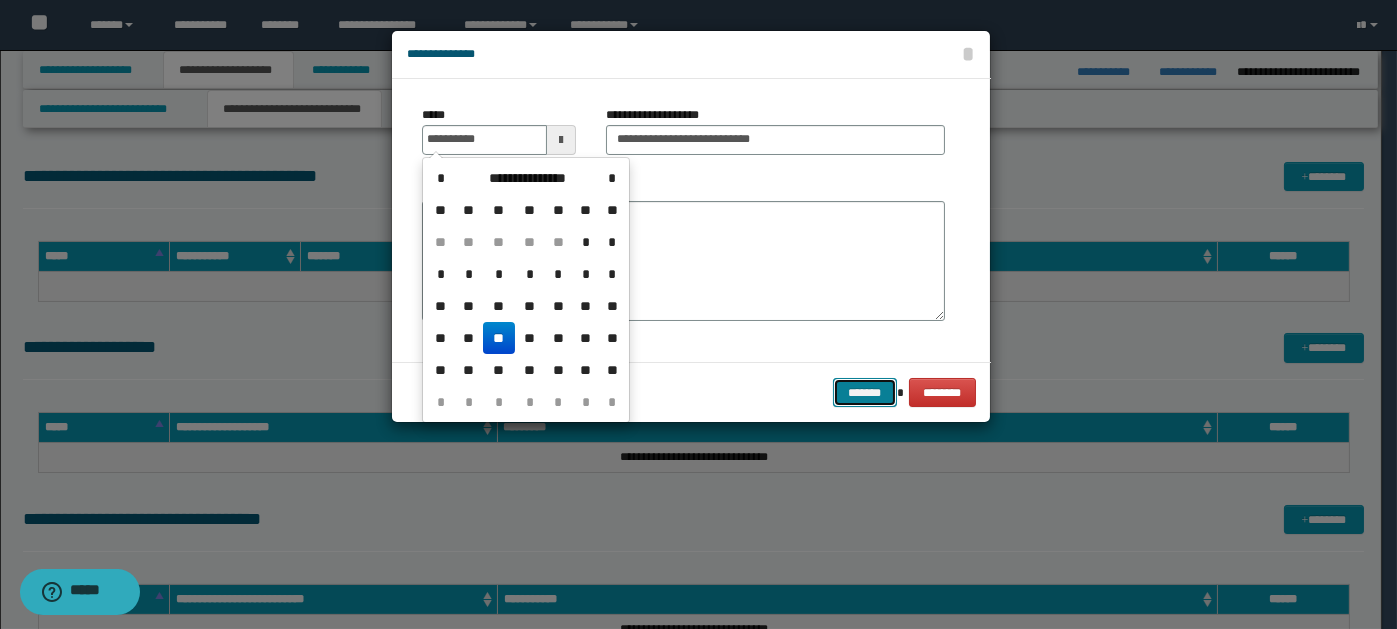 type on "**********" 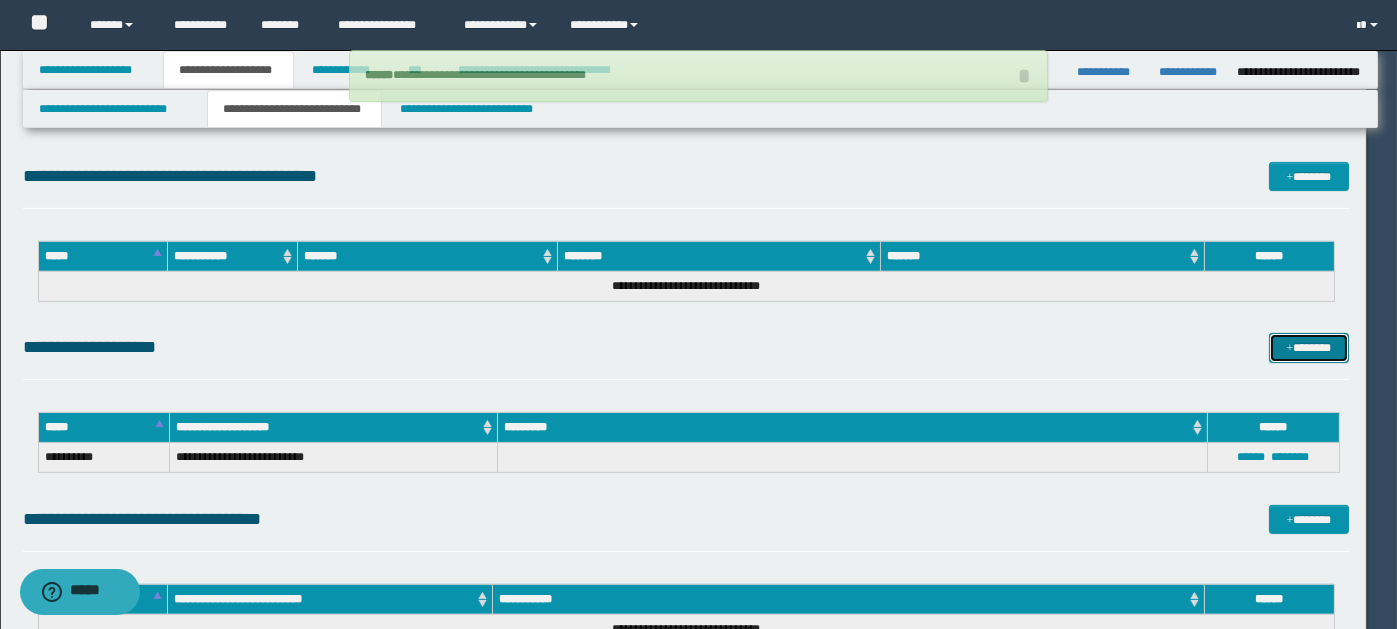 type 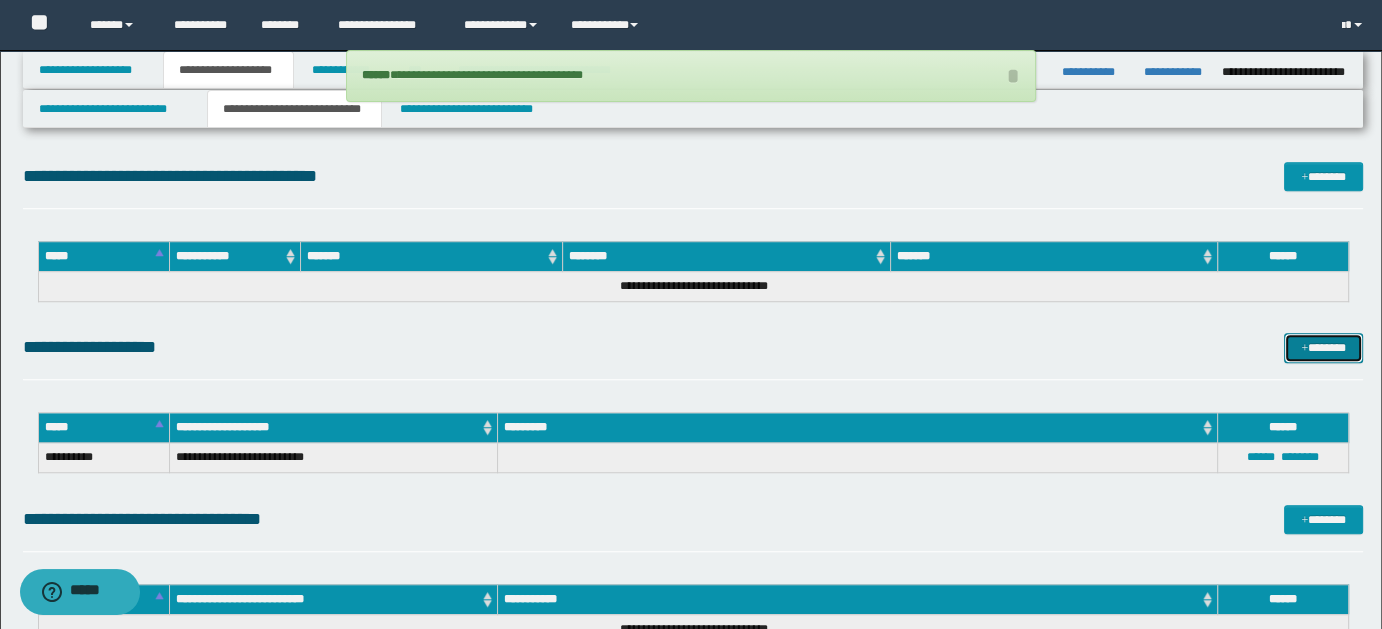 click on "*******" at bounding box center [1323, 347] 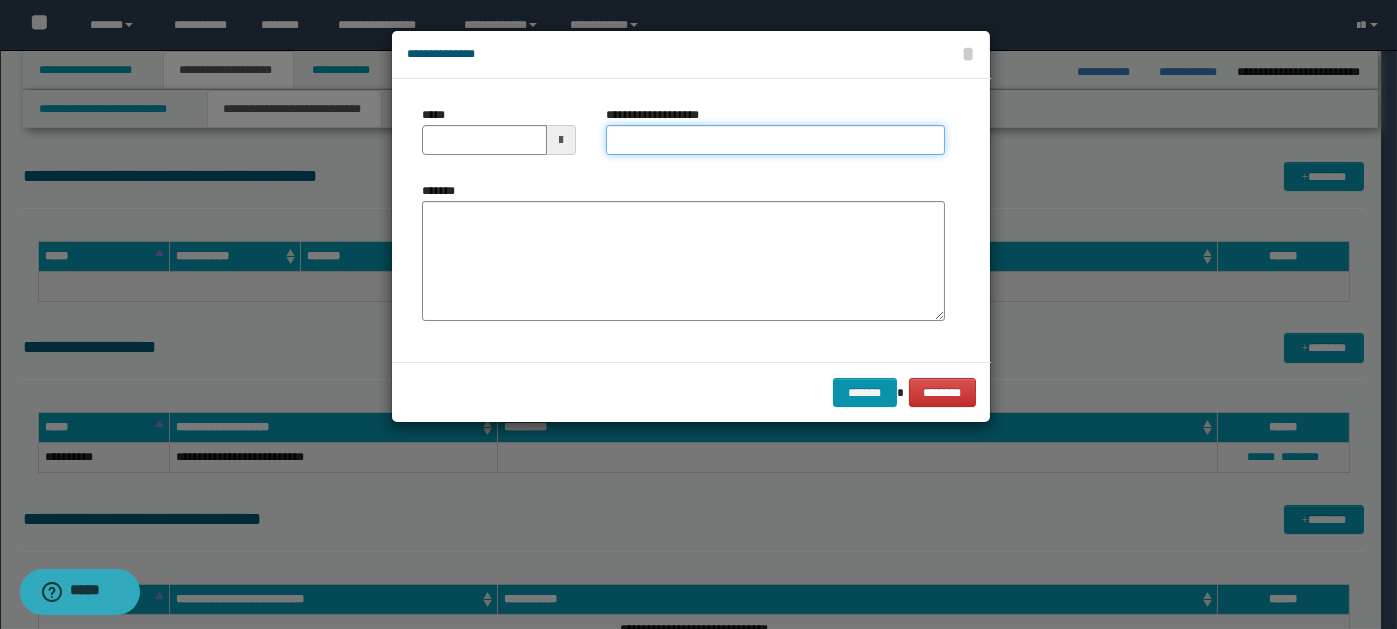 paste on "**********" 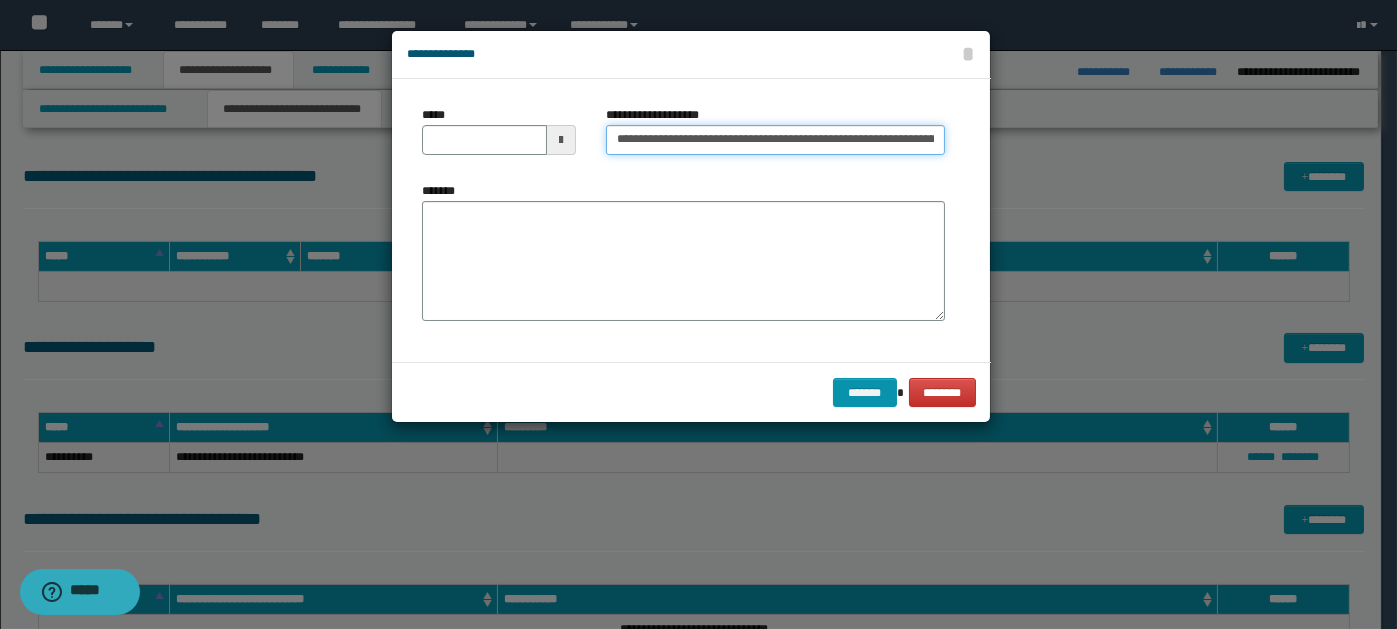 scroll, scrollTop: 0, scrollLeft: 269, axis: horizontal 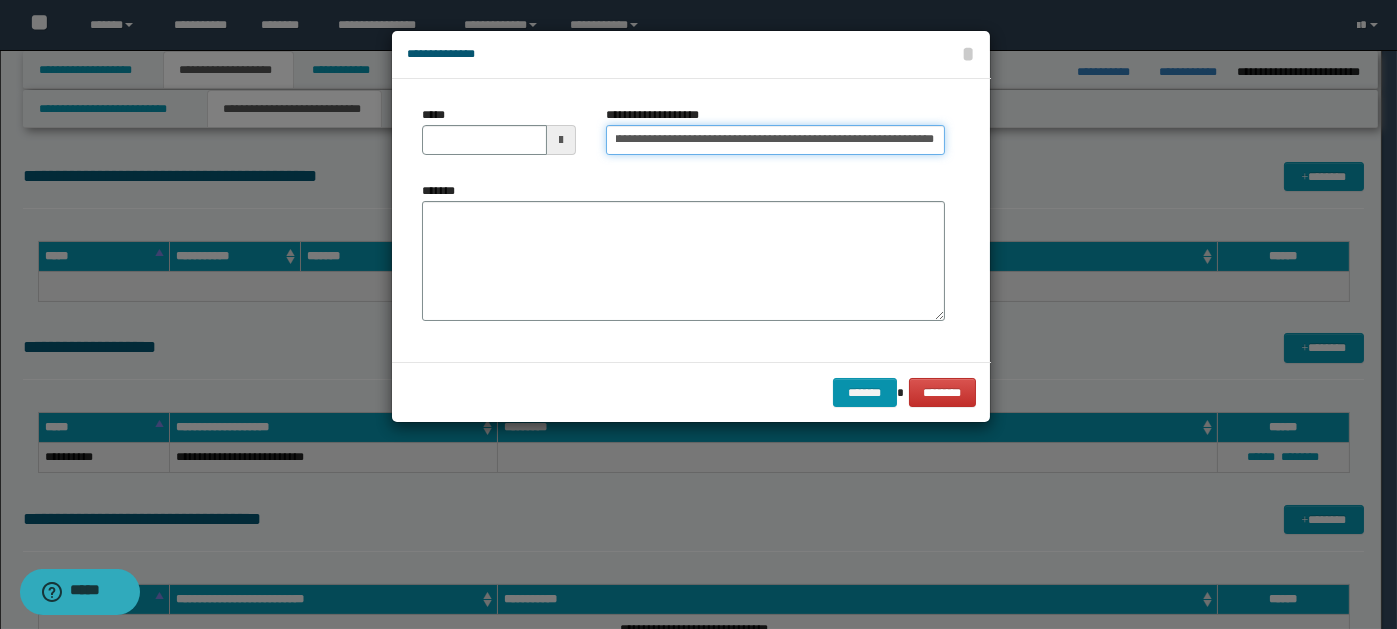 type on "**********" 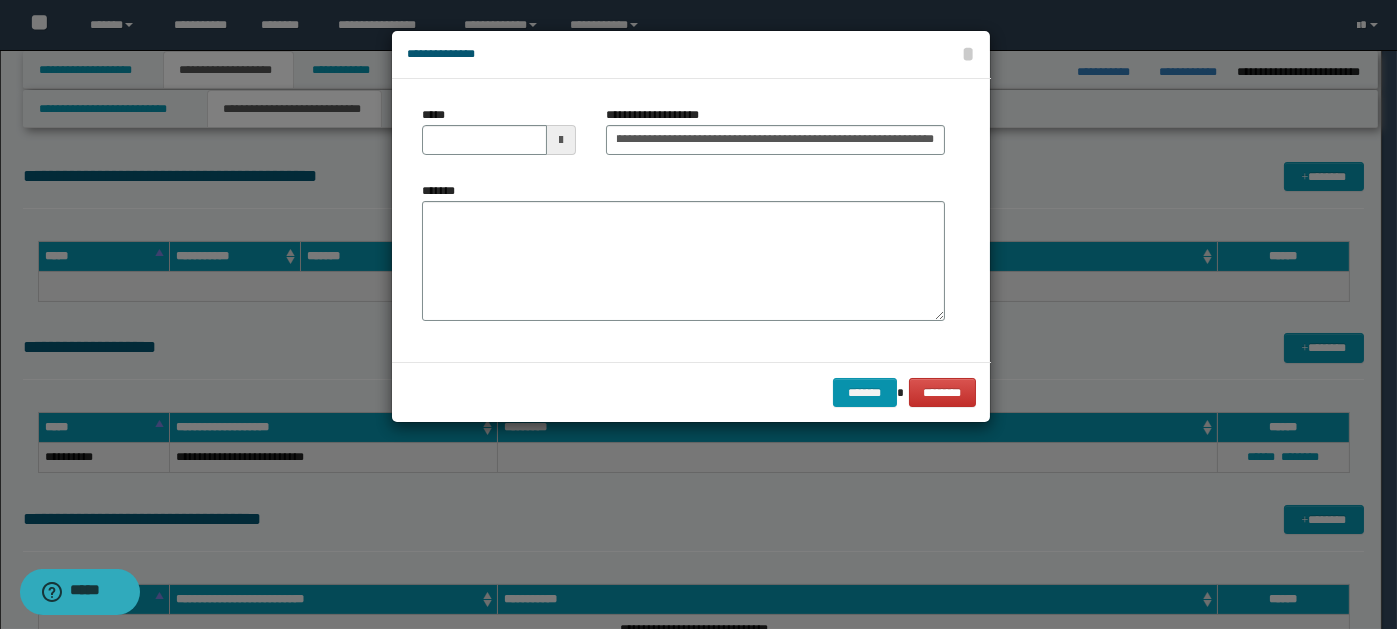 click at bounding box center [561, 140] 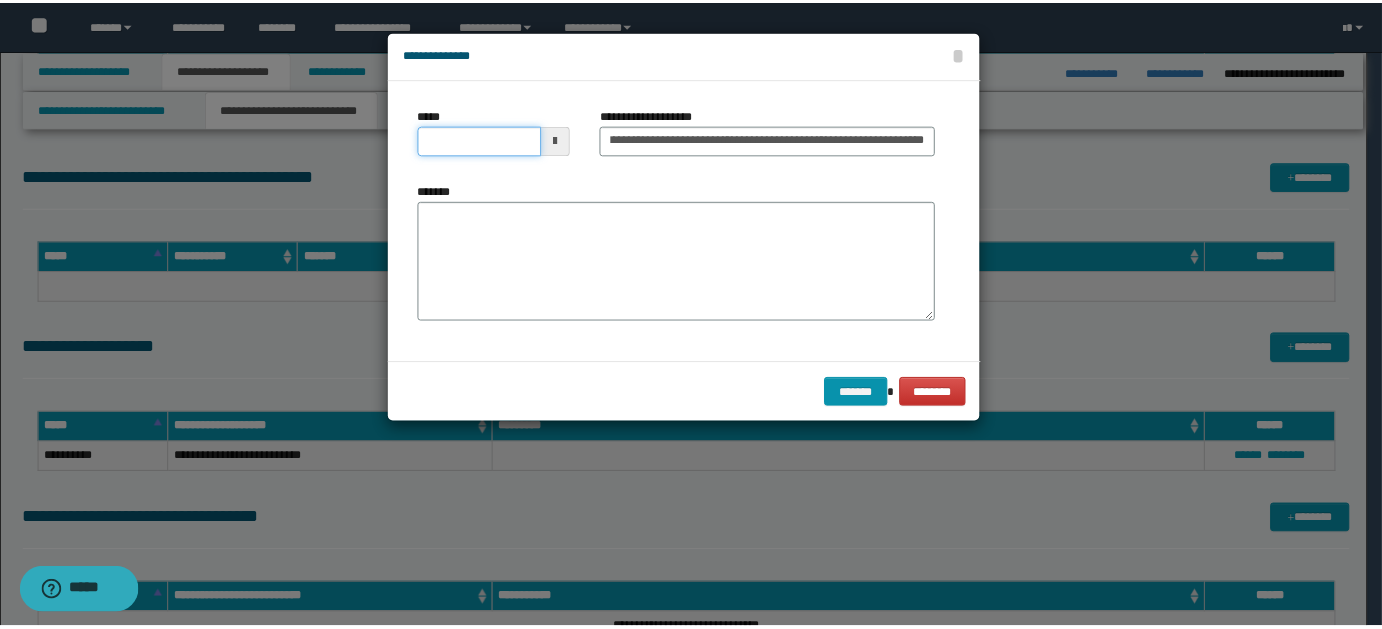 scroll, scrollTop: 0, scrollLeft: 0, axis: both 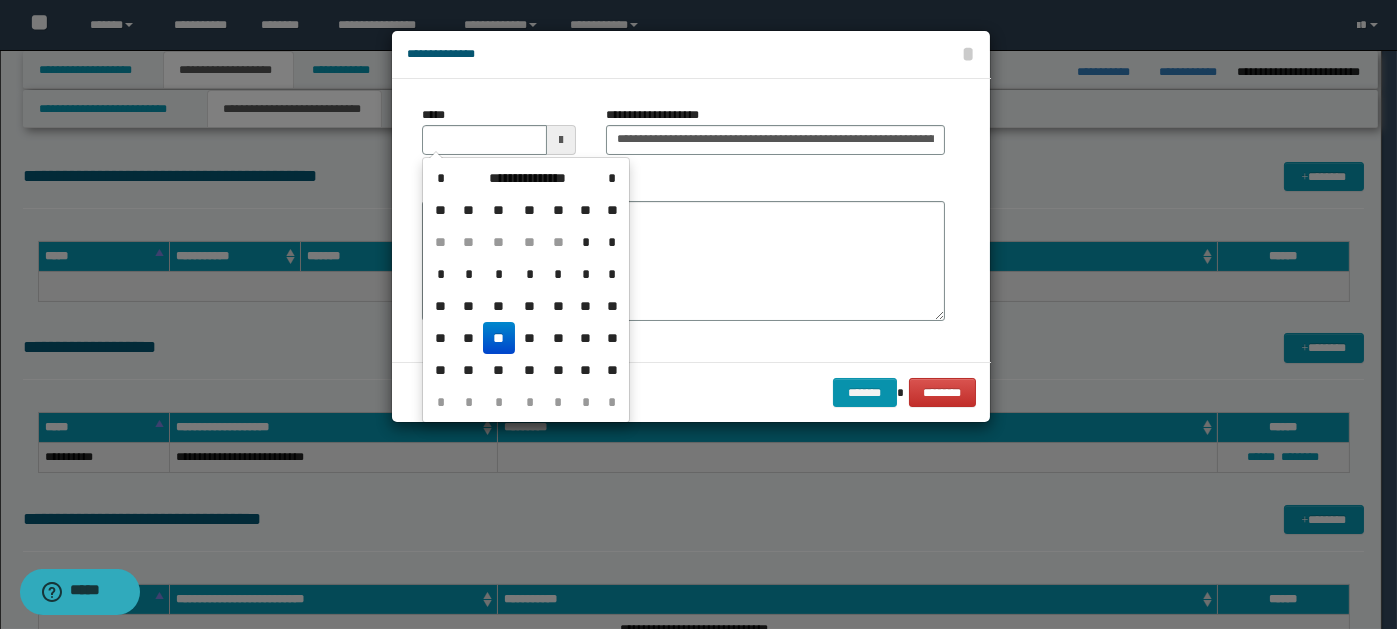 click on "**" at bounding box center [499, 338] 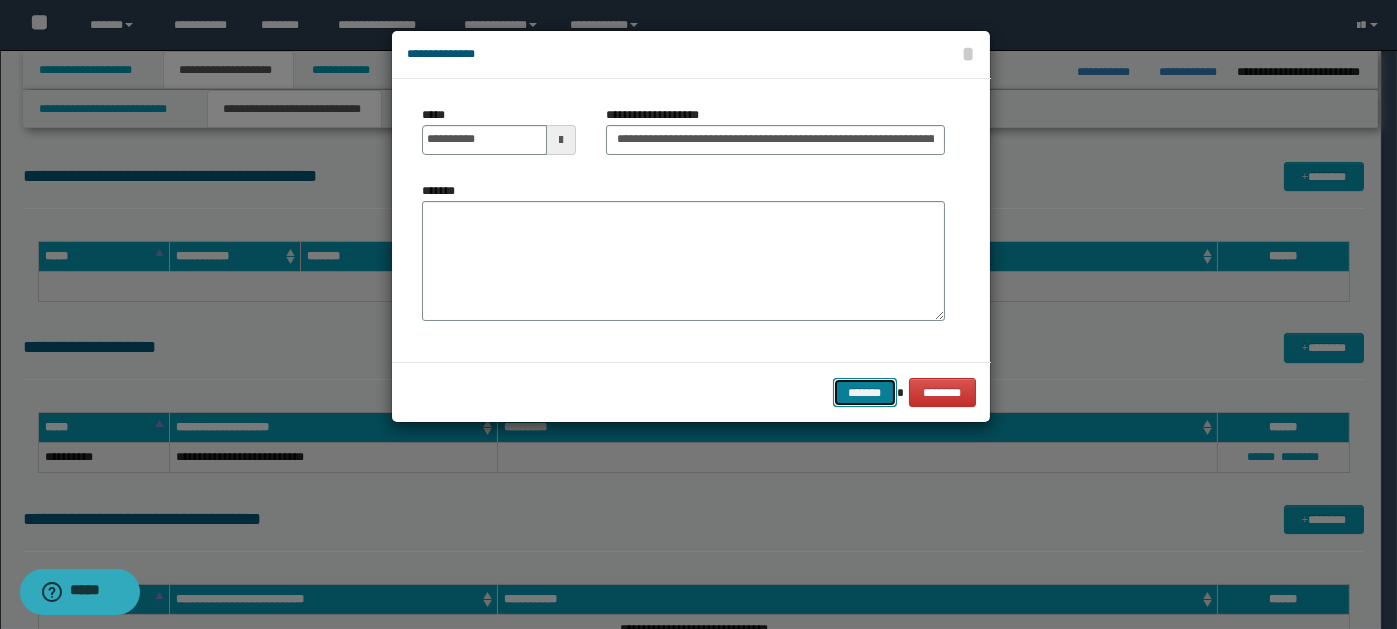 click on "*******" at bounding box center [865, 392] 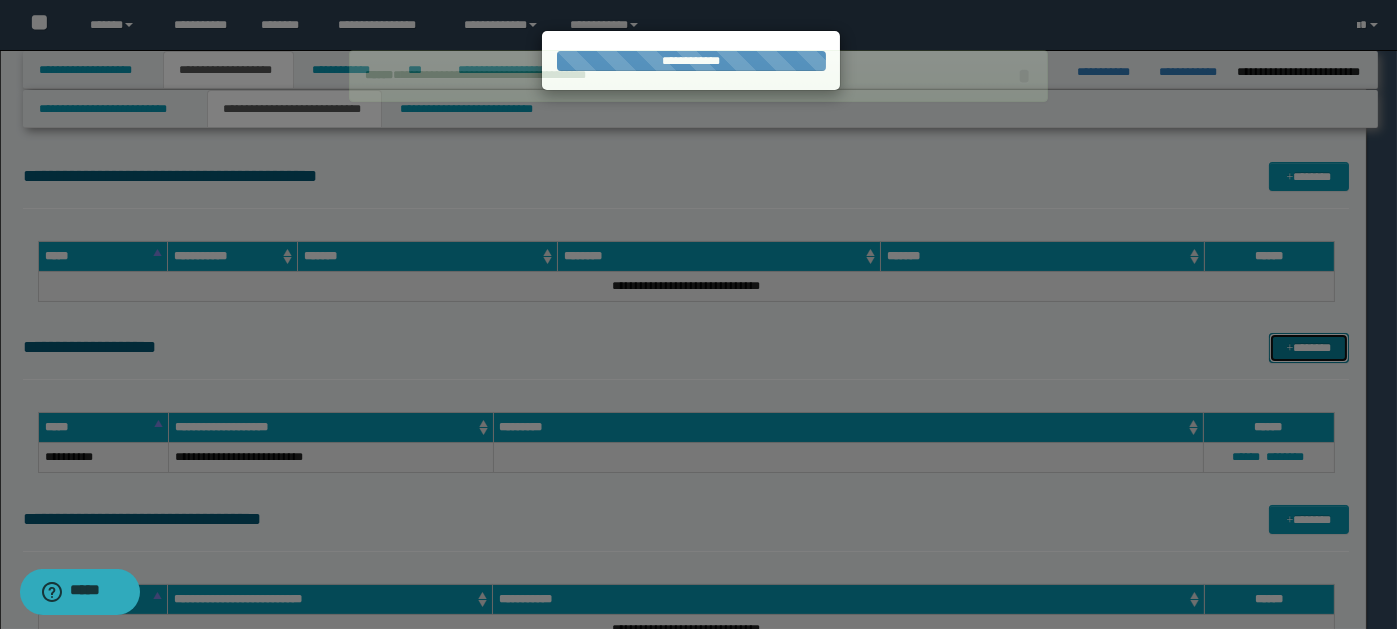 type 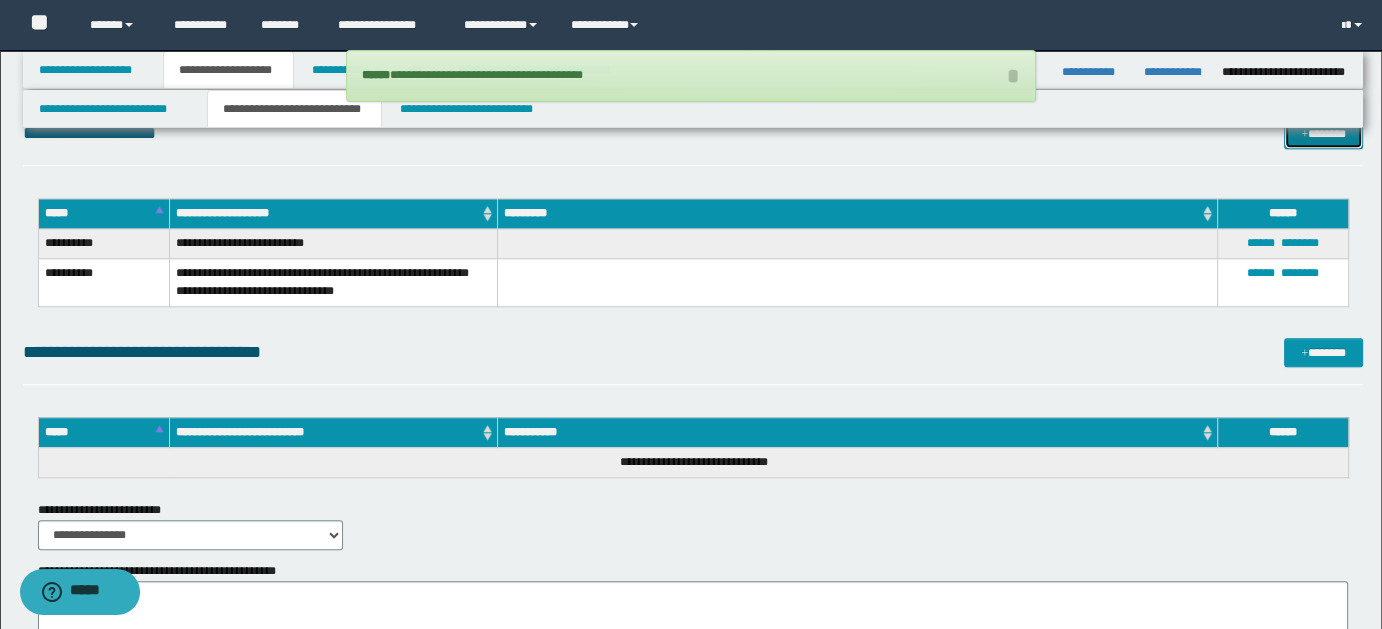 scroll, scrollTop: 1676, scrollLeft: 0, axis: vertical 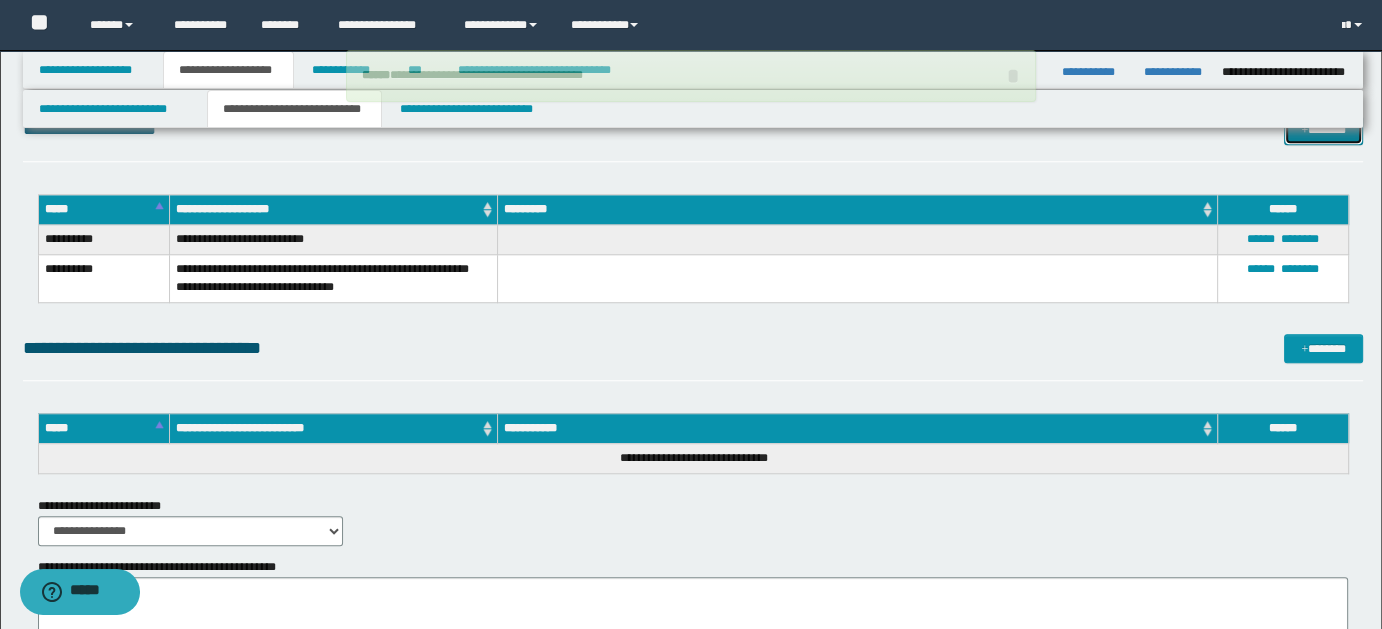 click on "*******" at bounding box center [1323, 129] 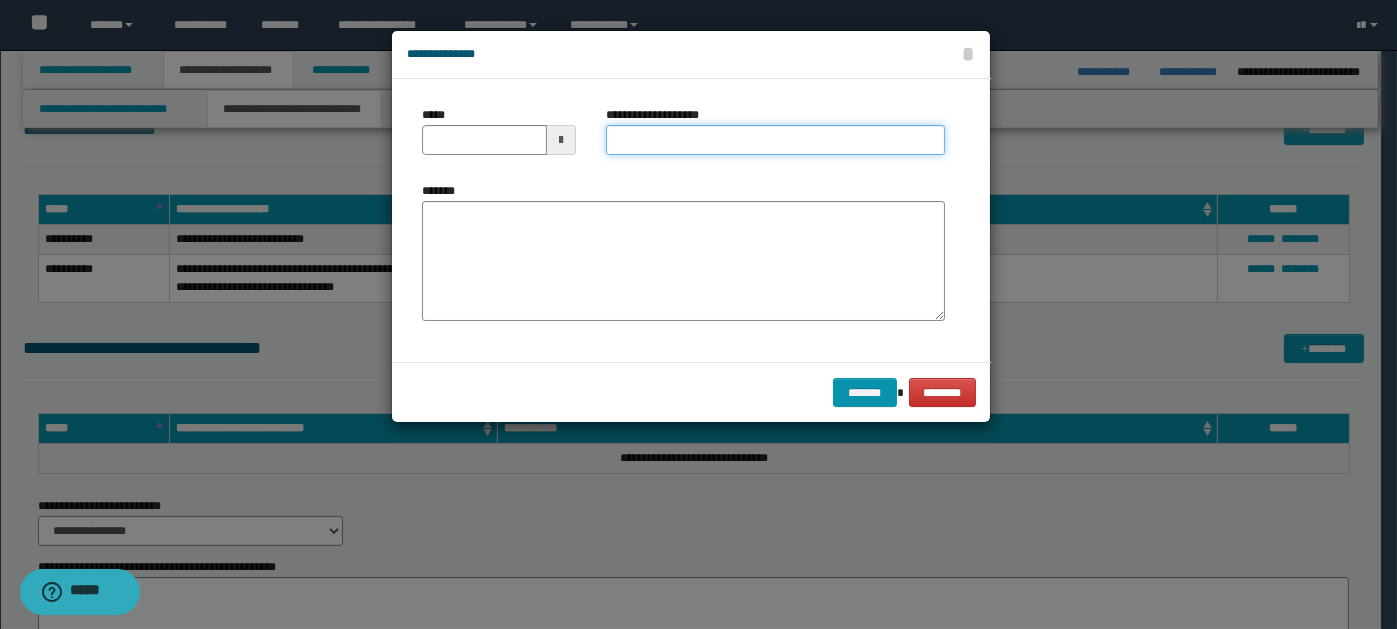 paste on "**********" 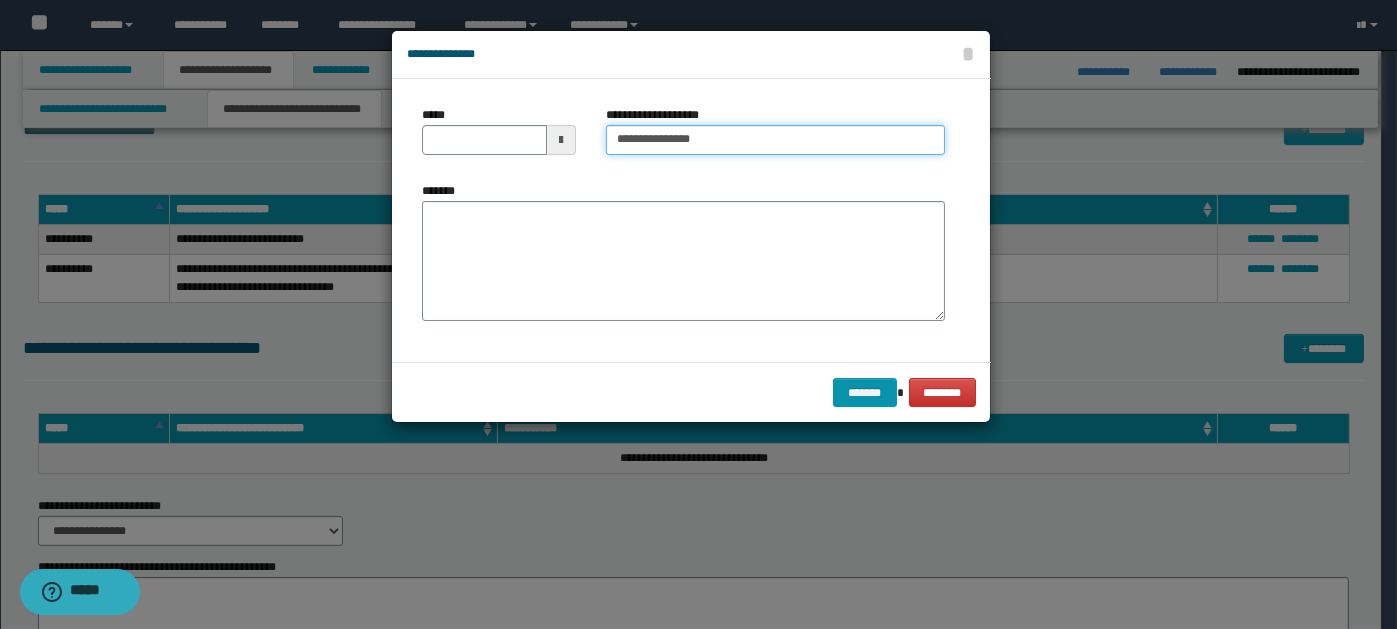 type on "**********" 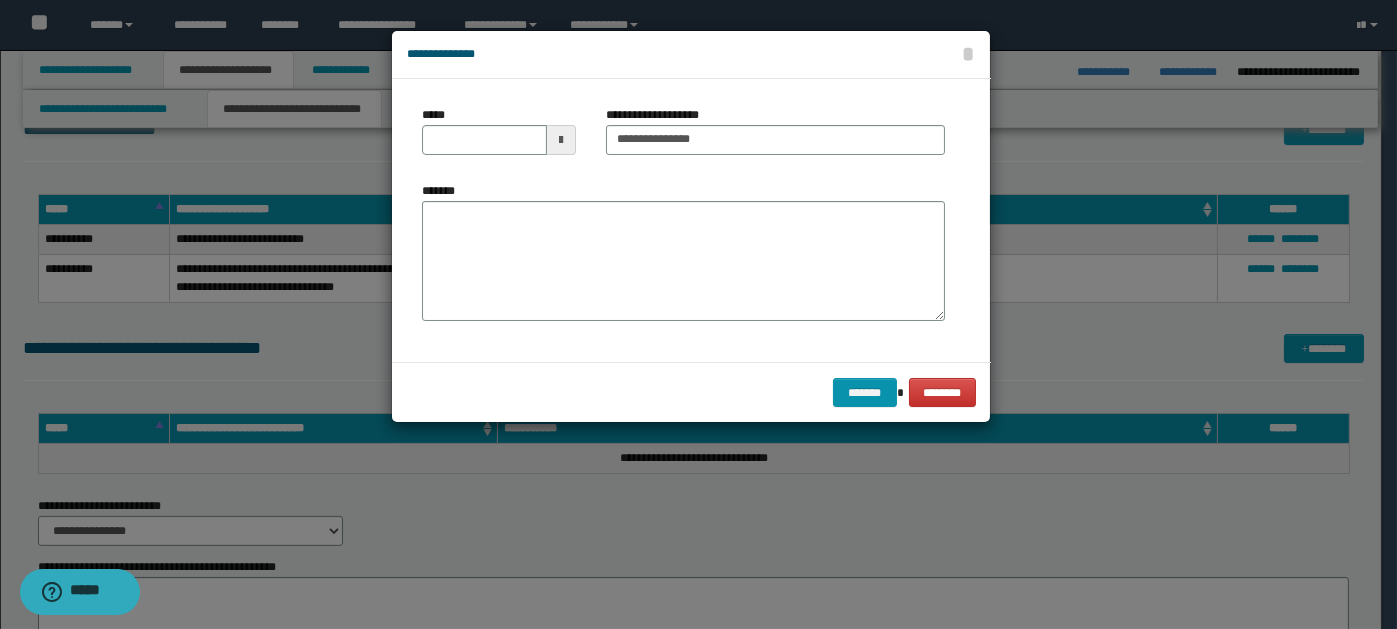 click at bounding box center (561, 140) 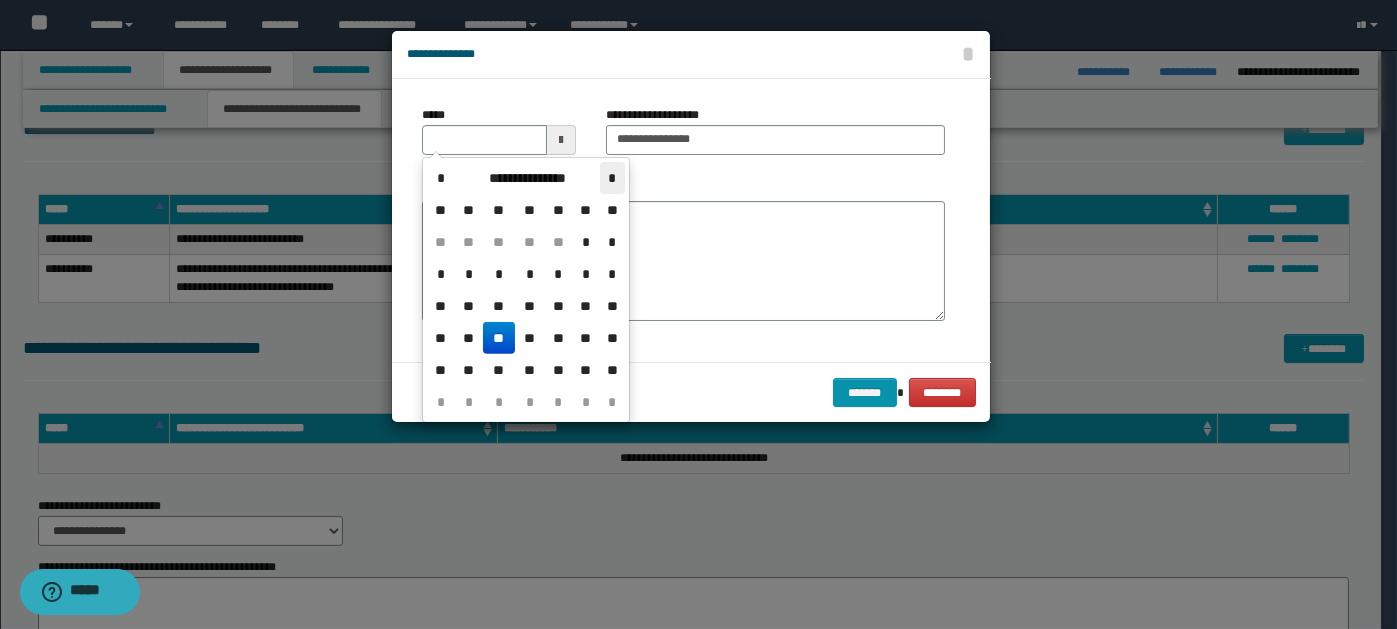 click on "*" at bounding box center (612, 178) 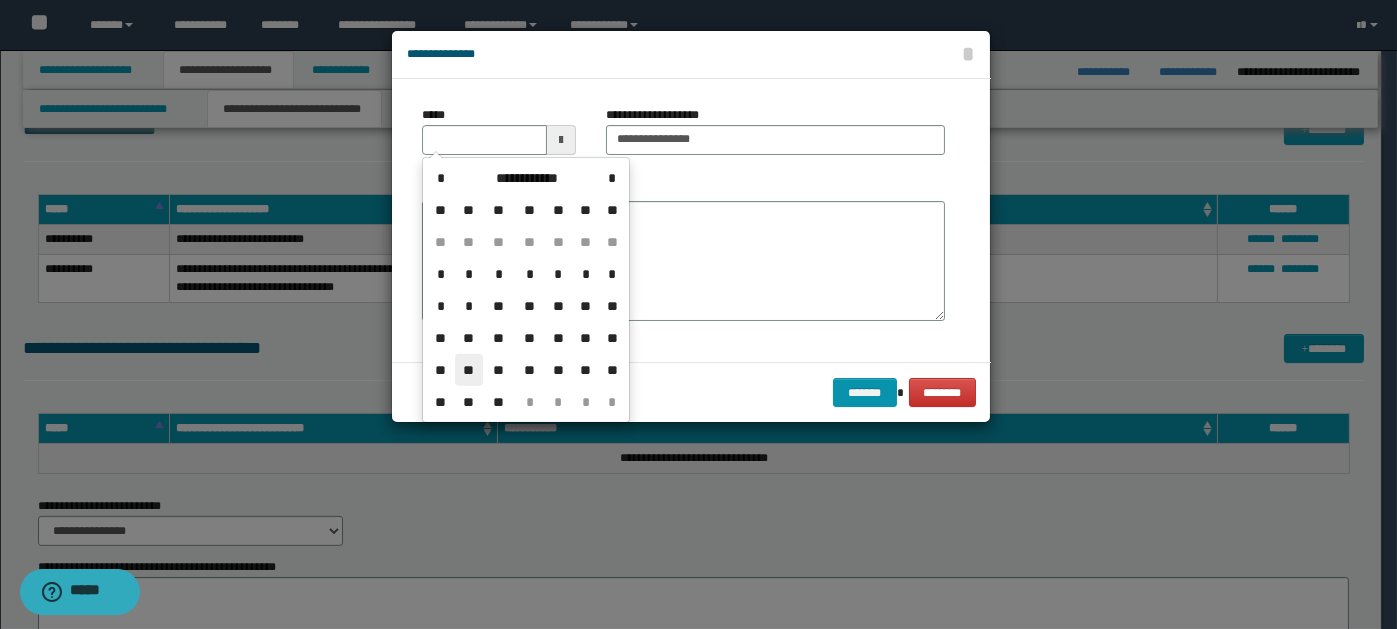 click on "**" at bounding box center (469, 370) 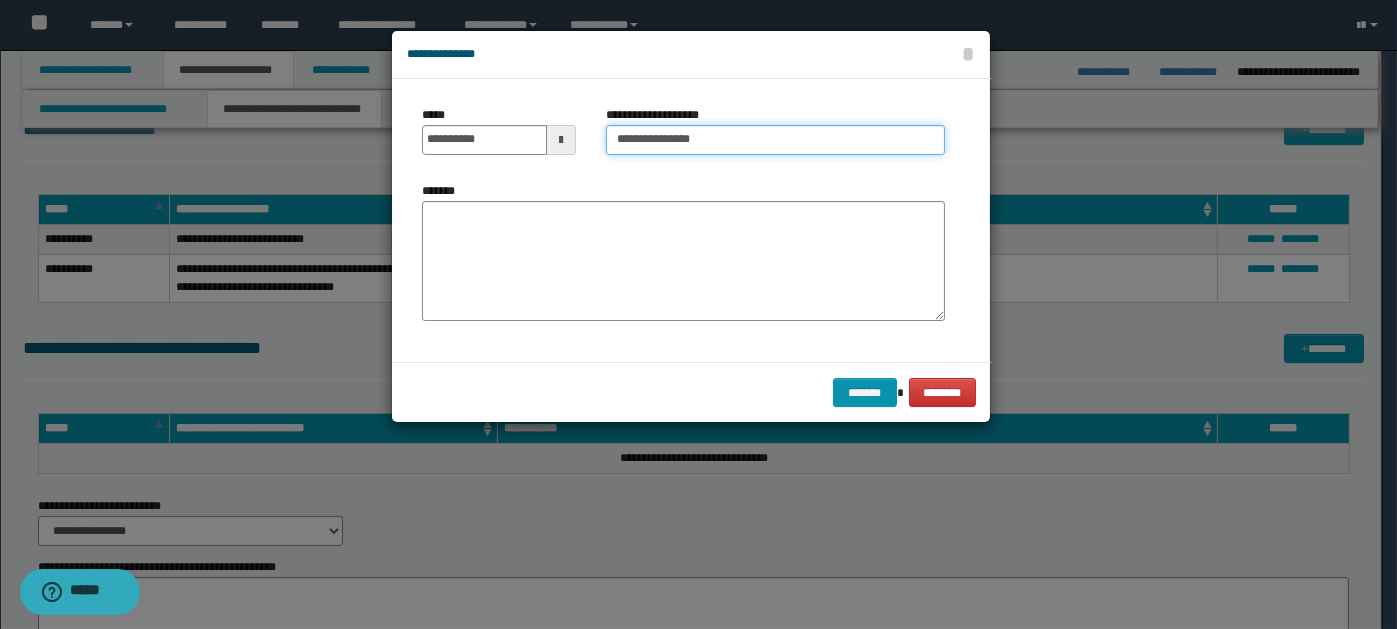 click on "**********" at bounding box center (775, 140) 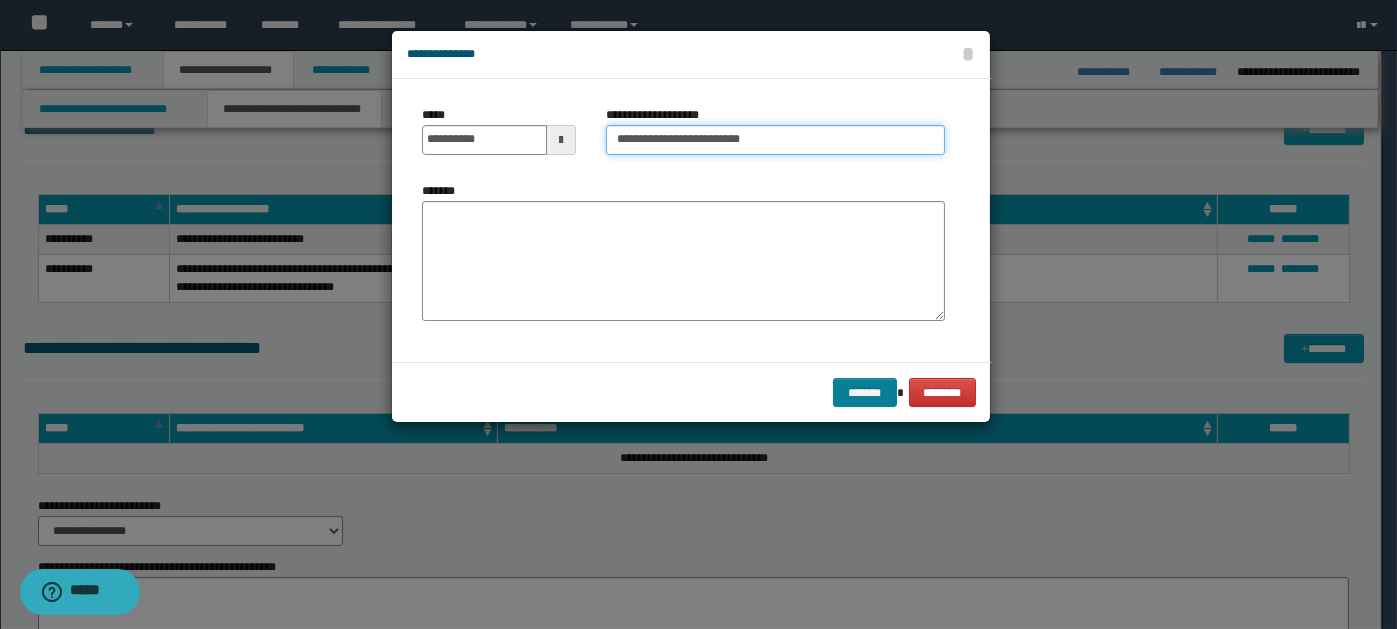 type on "**********" 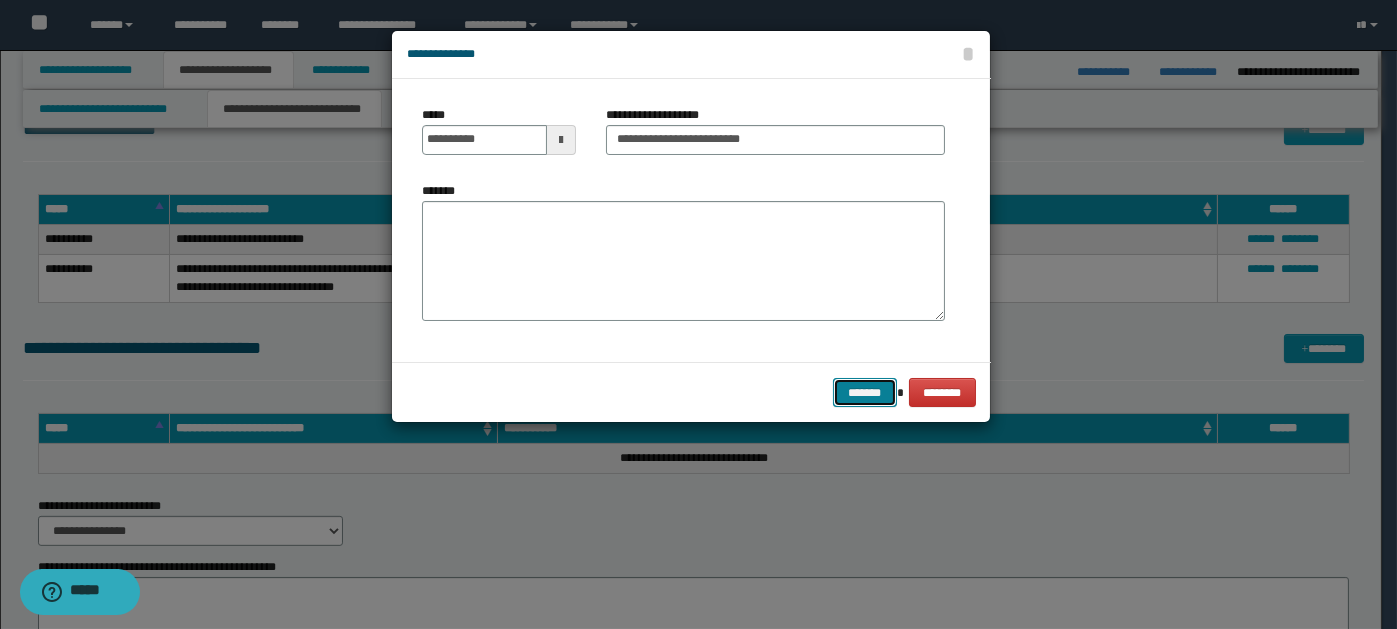 click on "*******" at bounding box center (865, 392) 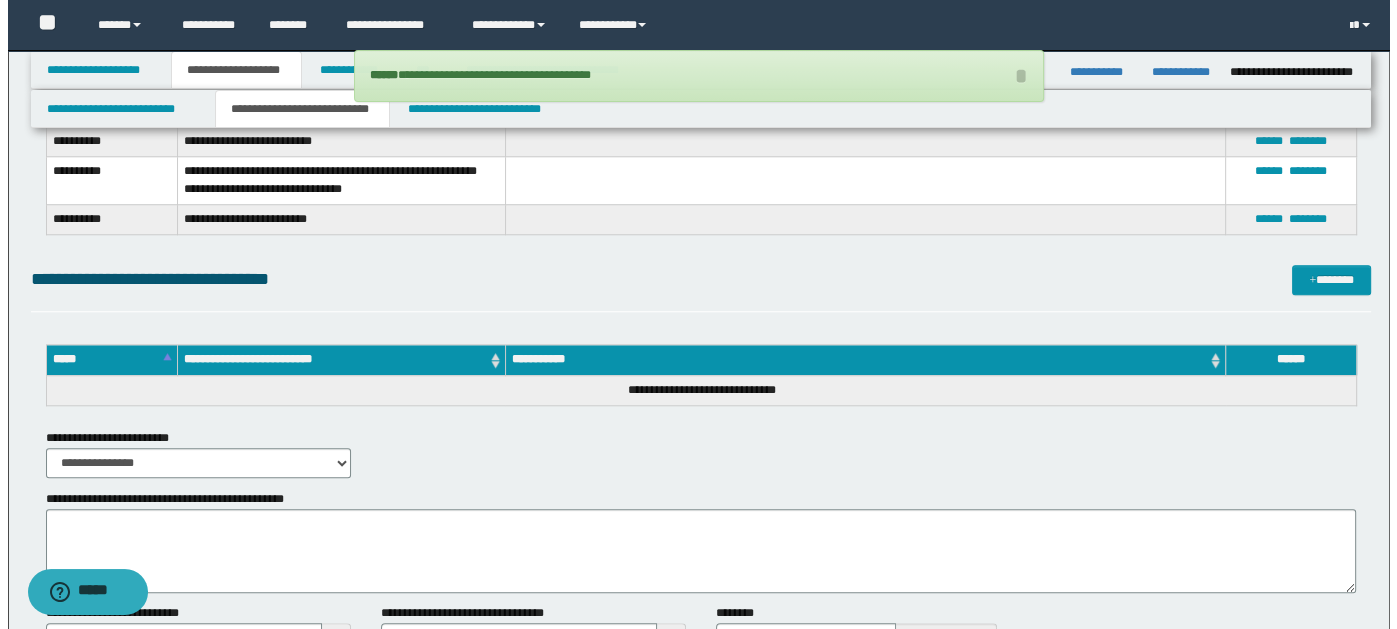 scroll, scrollTop: 1821, scrollLeft: 0, axis: vertical 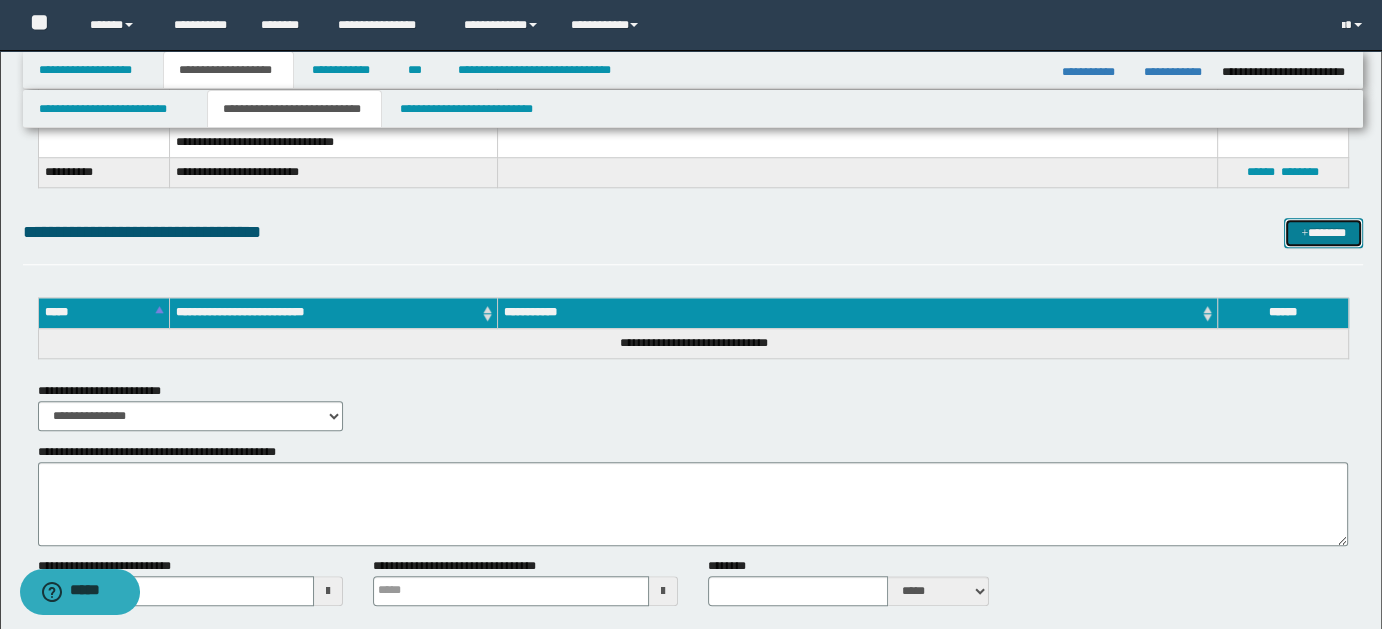 click on "*******" at bounding box center [1323, 232] 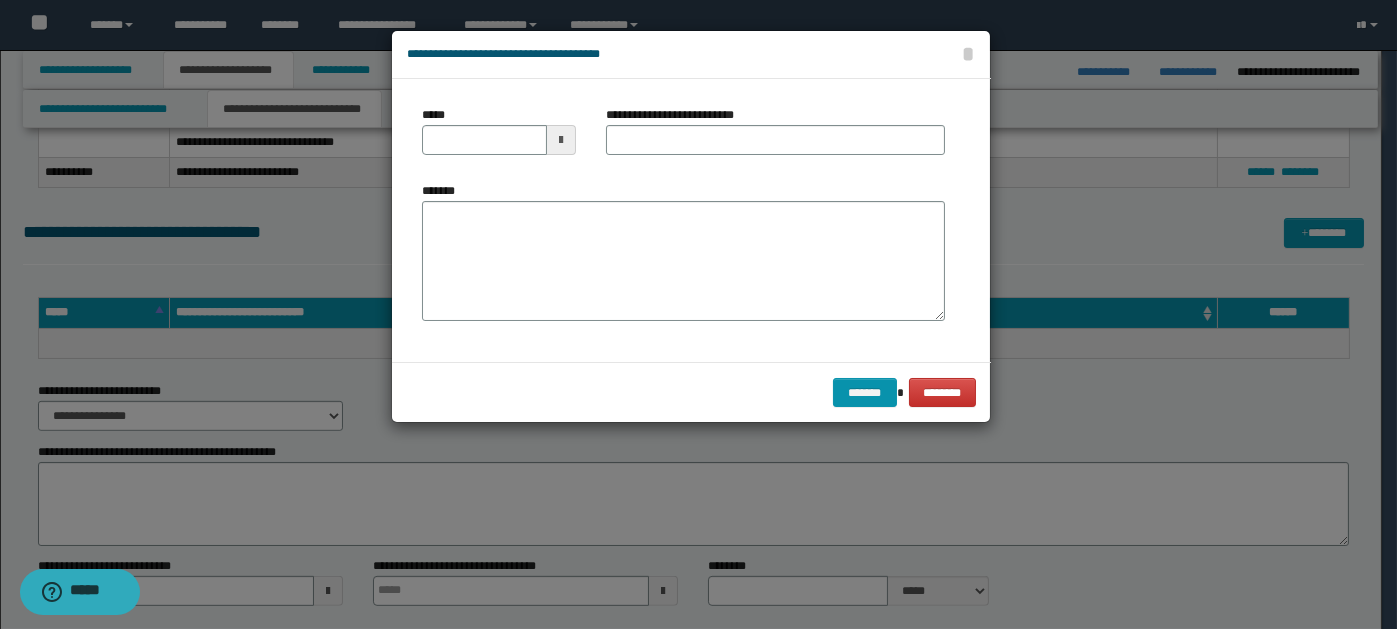 type 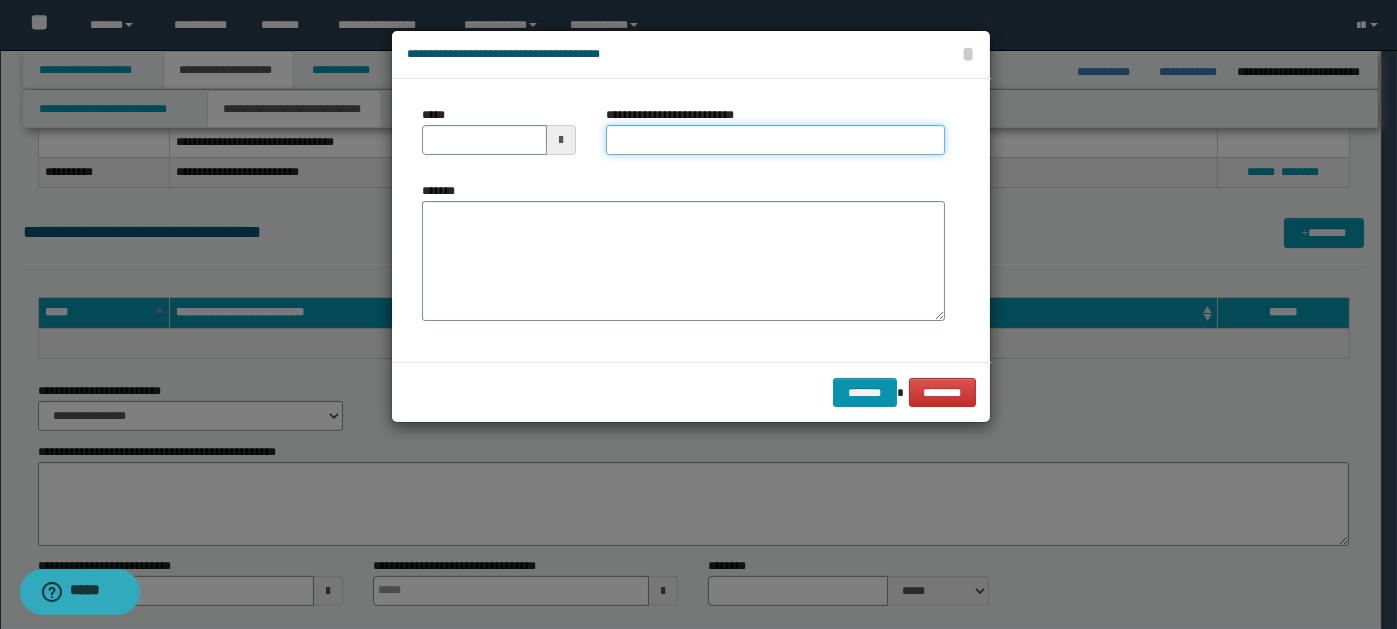 paste on "**********" 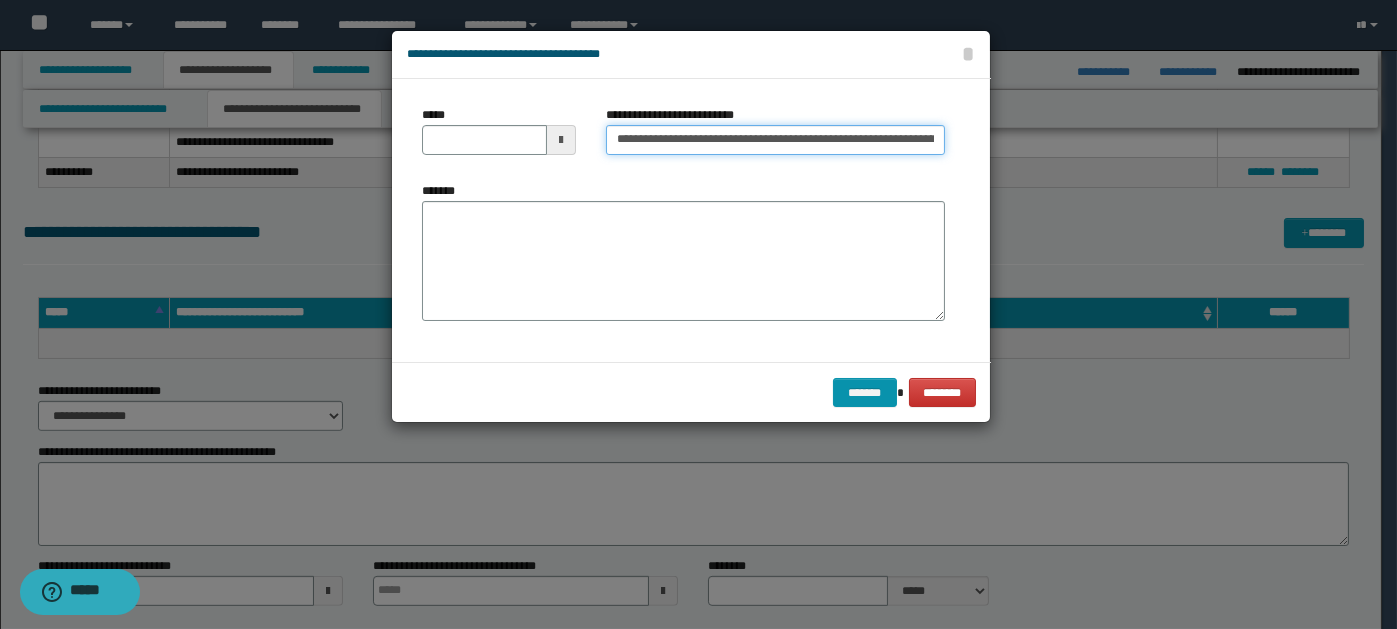 scroll, scrollTop: 0, scrollLeft: 136, axis: horizontal 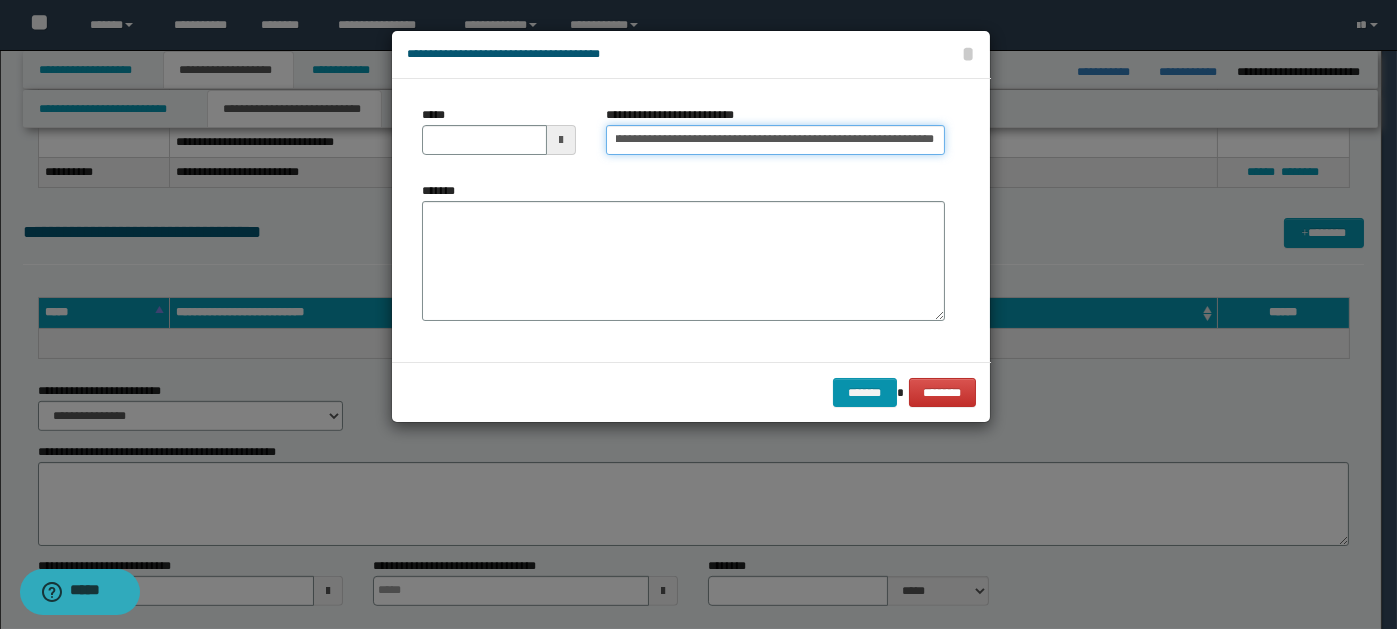 type on "**********" 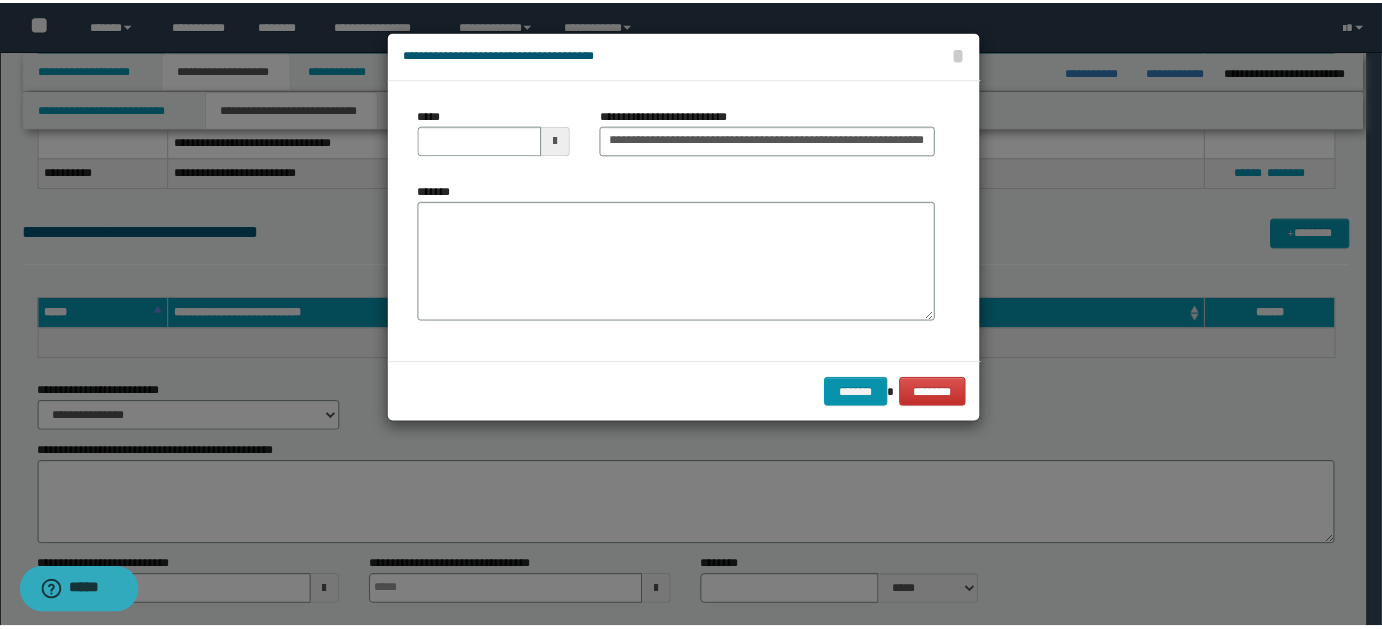 scroll, scrollTop: 0, scrollLeft: 0, axis: both 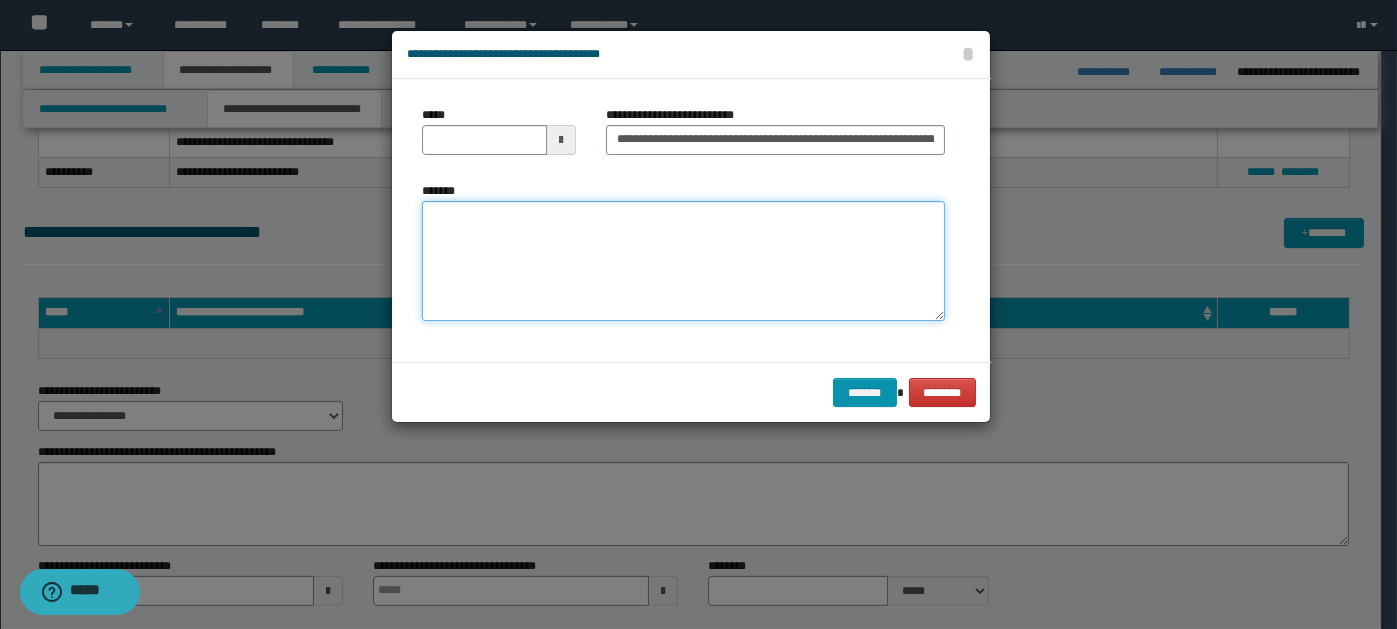 paste on "**********" 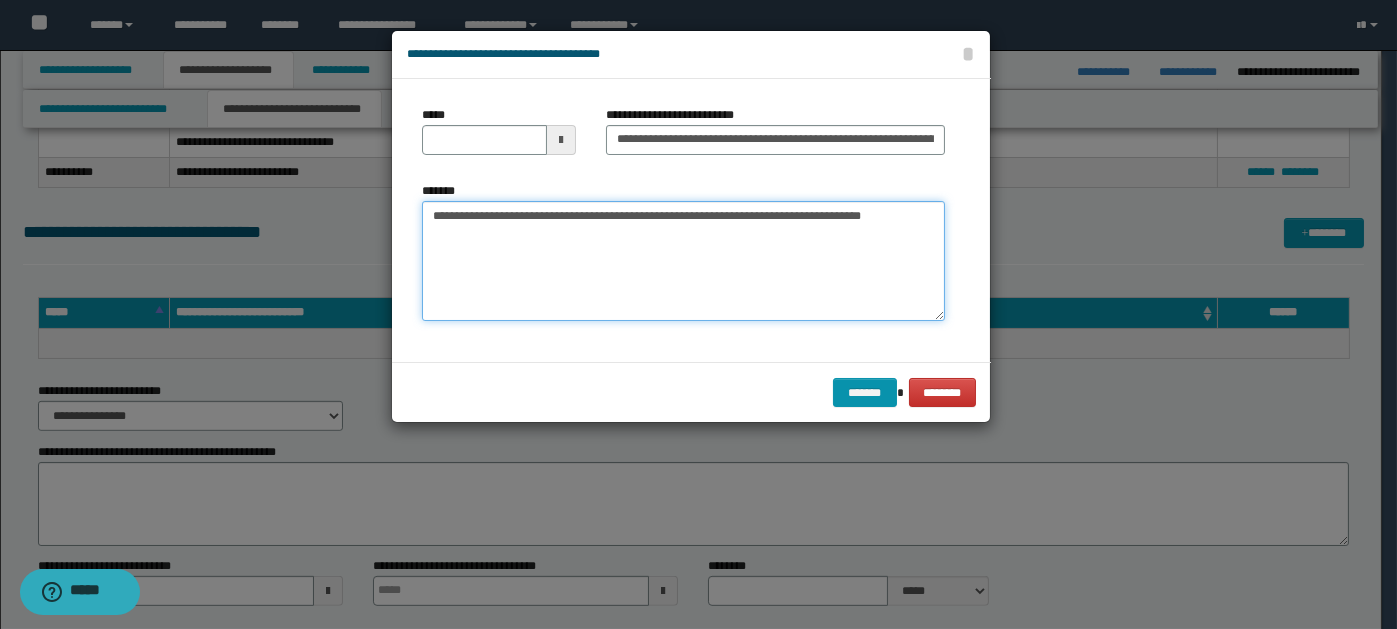 type on "**********" 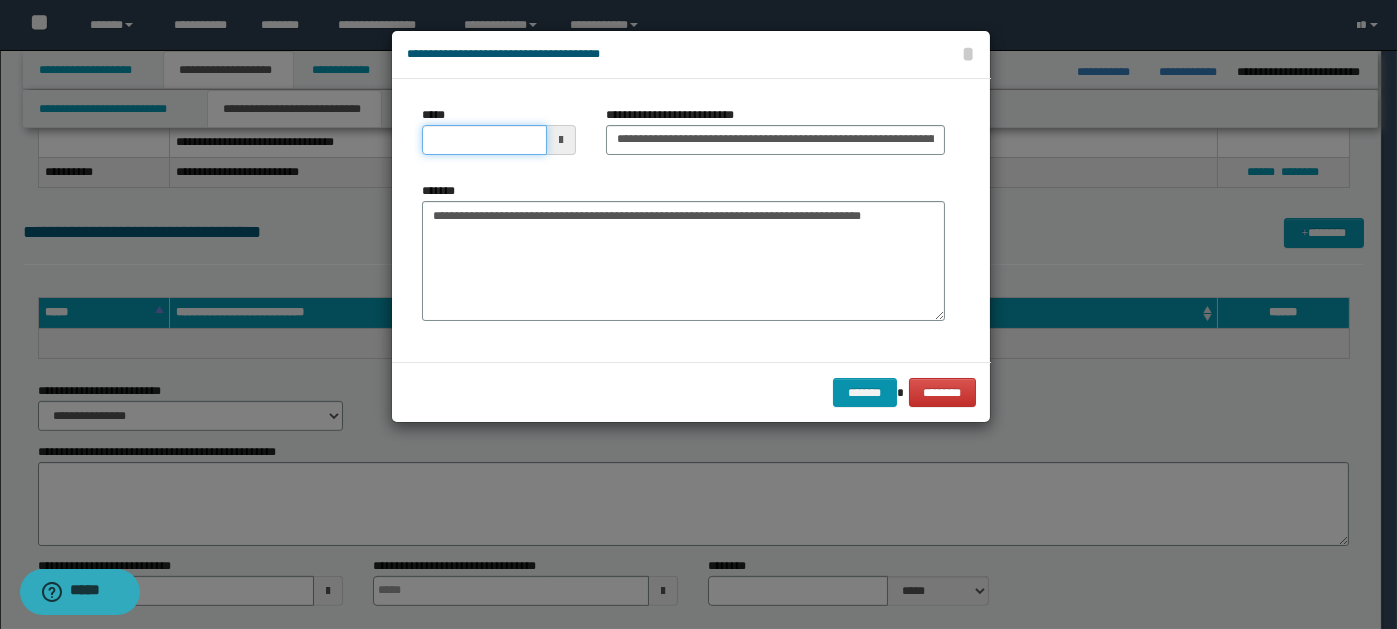 click on "*****" at bounding box center [484, 140] 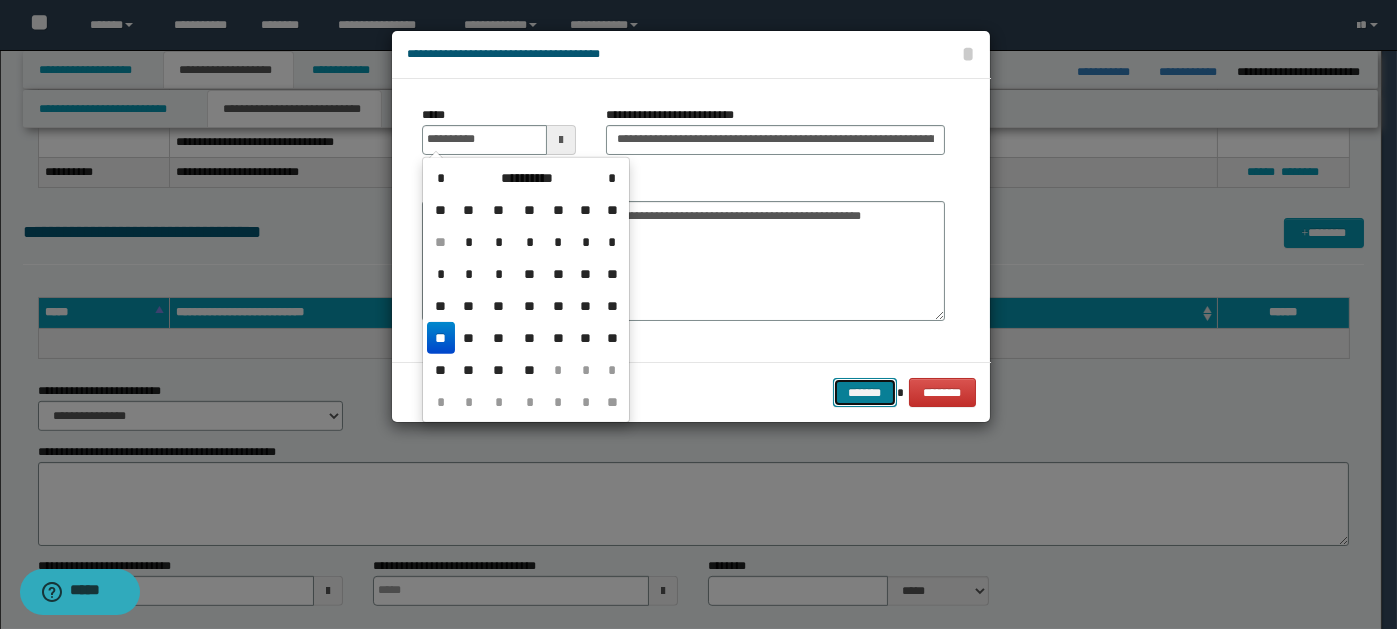 type on "**********" 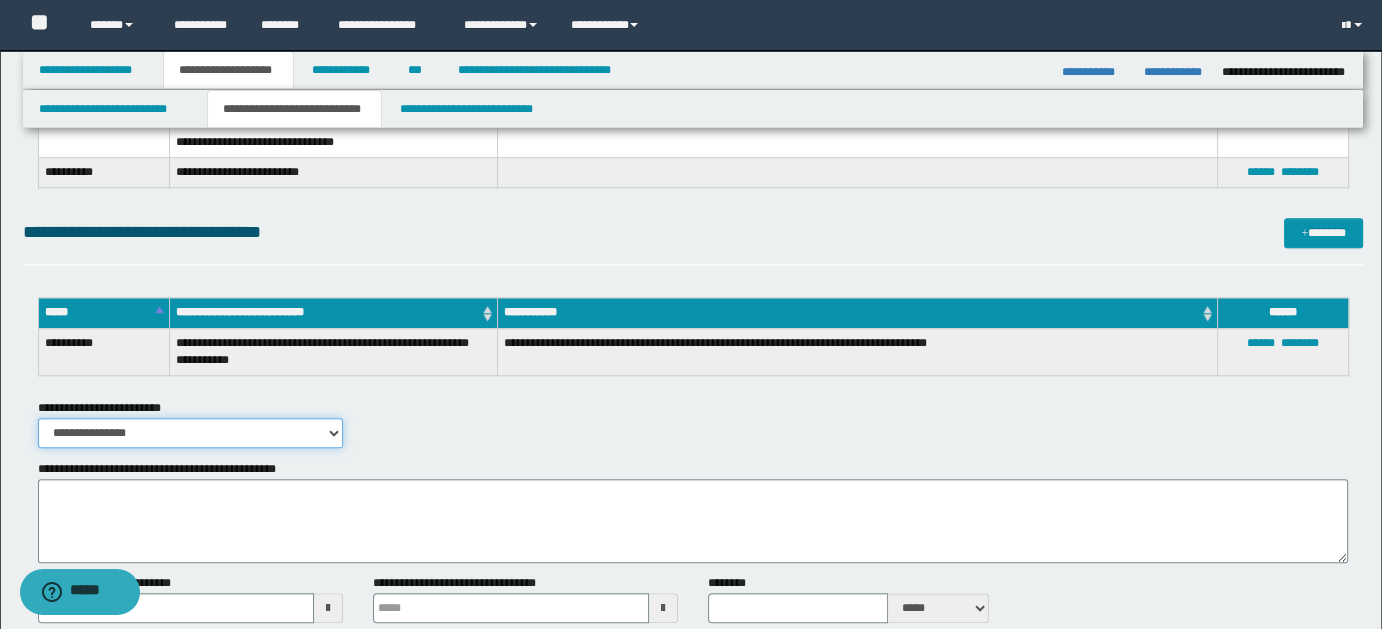 click on "**********" at bounding box center (190, 433) 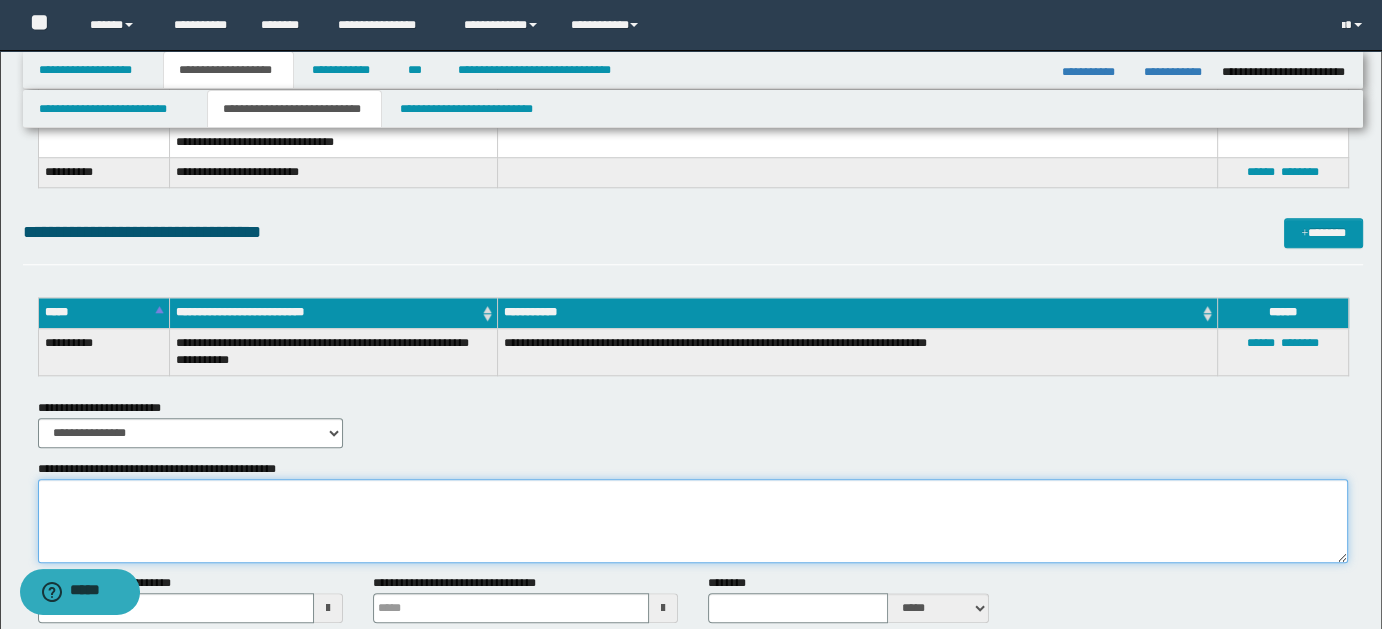 click on "**********" at bounding box center [693, 521] 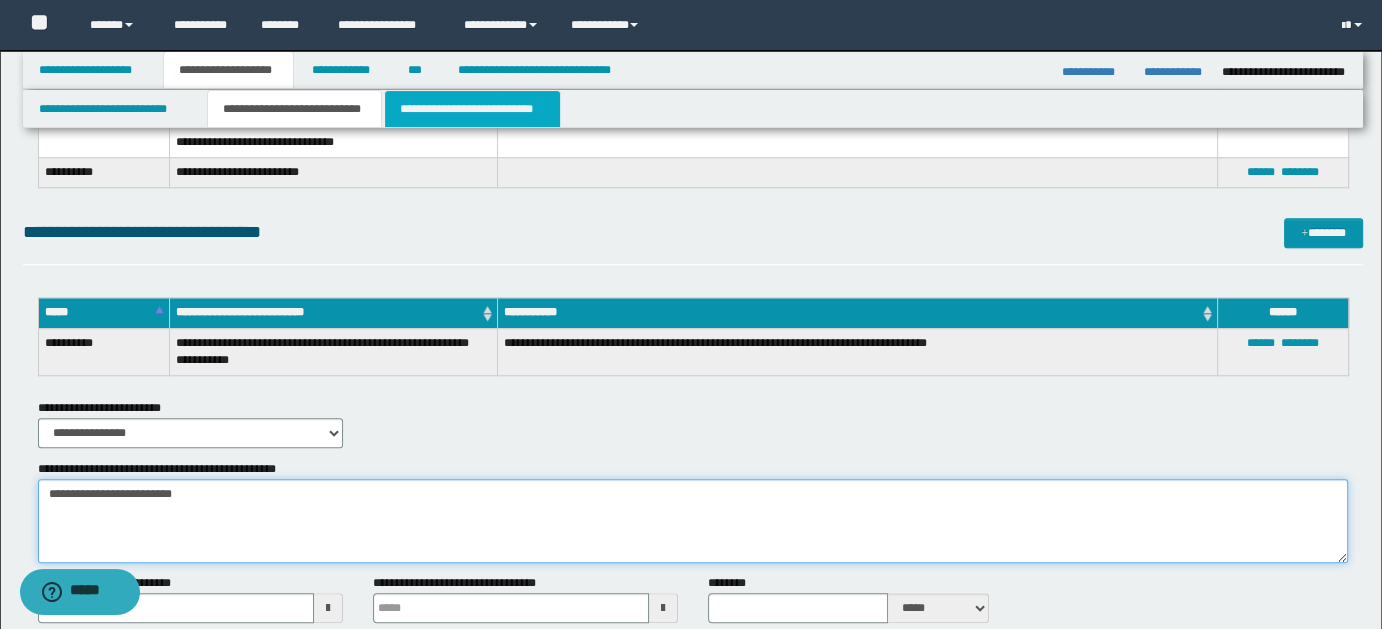 type on "**********" 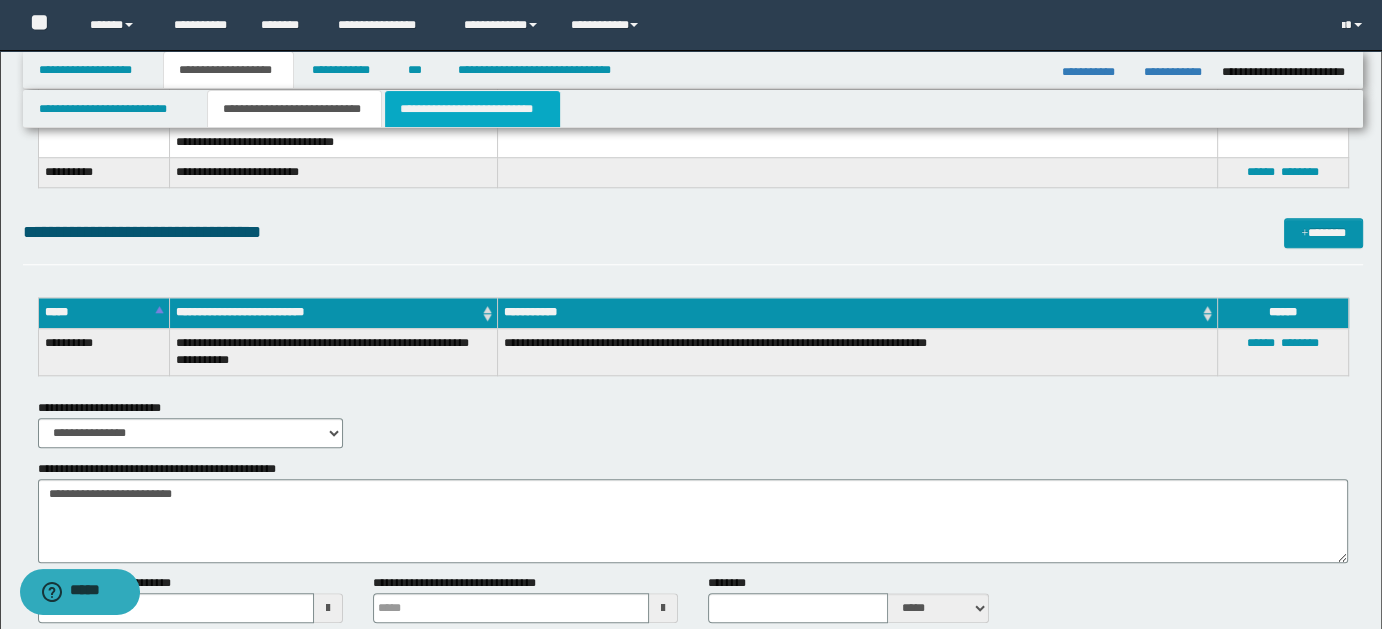 click on "**********" at bounding box center (472, 109) 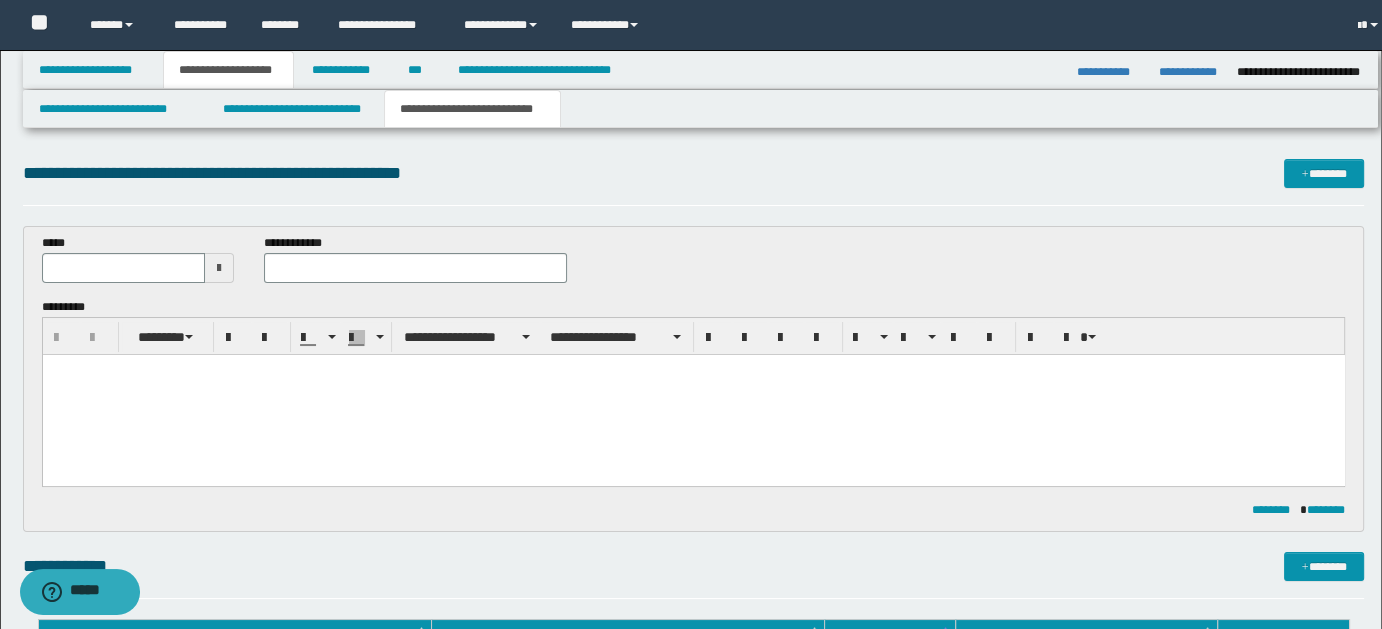 scroll, scrollTop: 0, scrollLeft: 0, axis: both 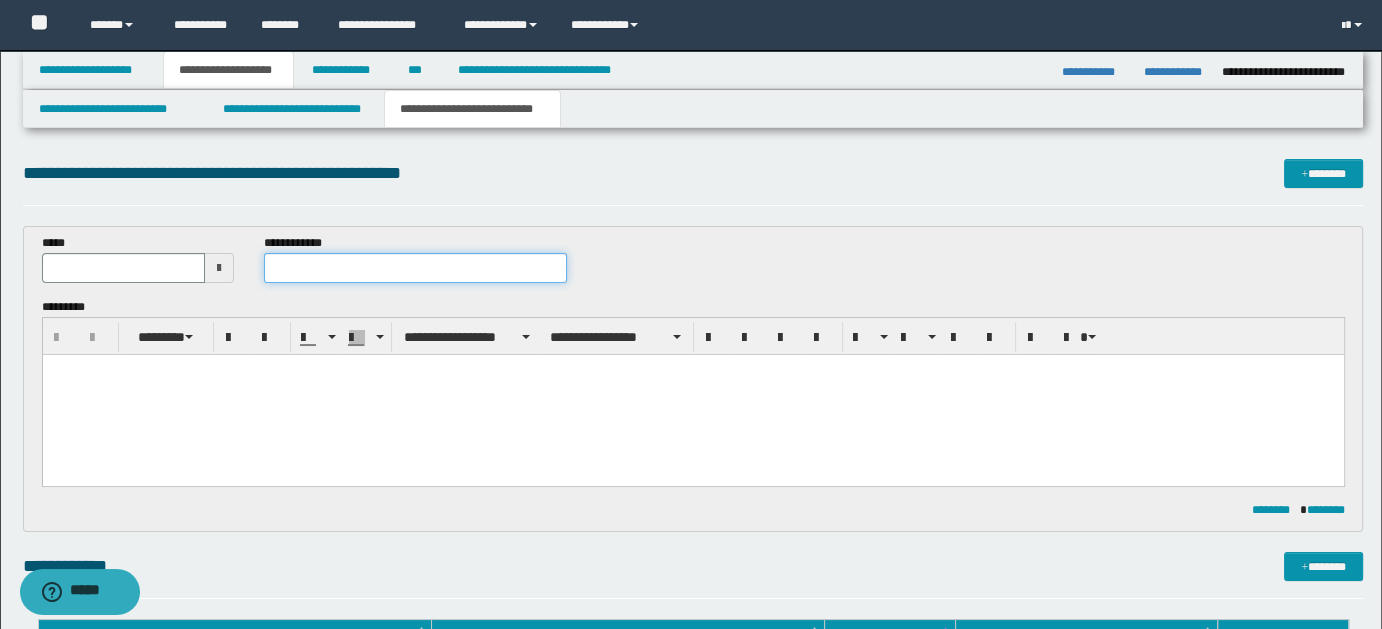 click at bounding box center (415, 268) 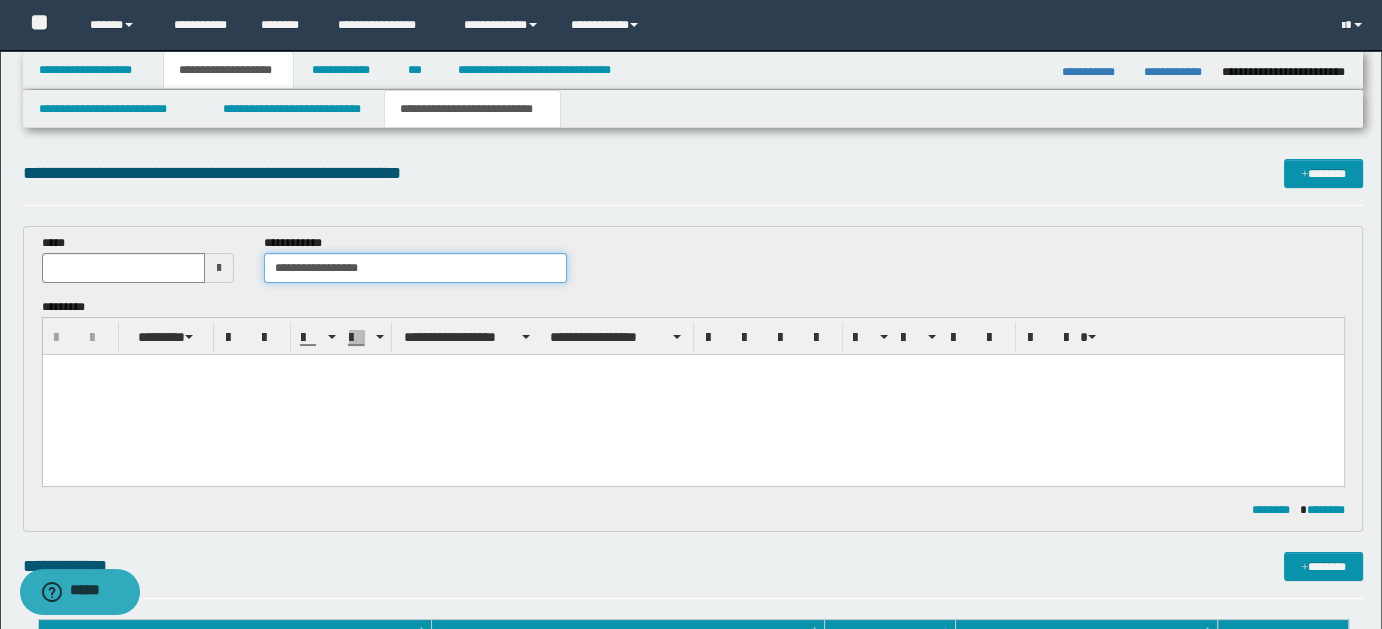 type on "**********" 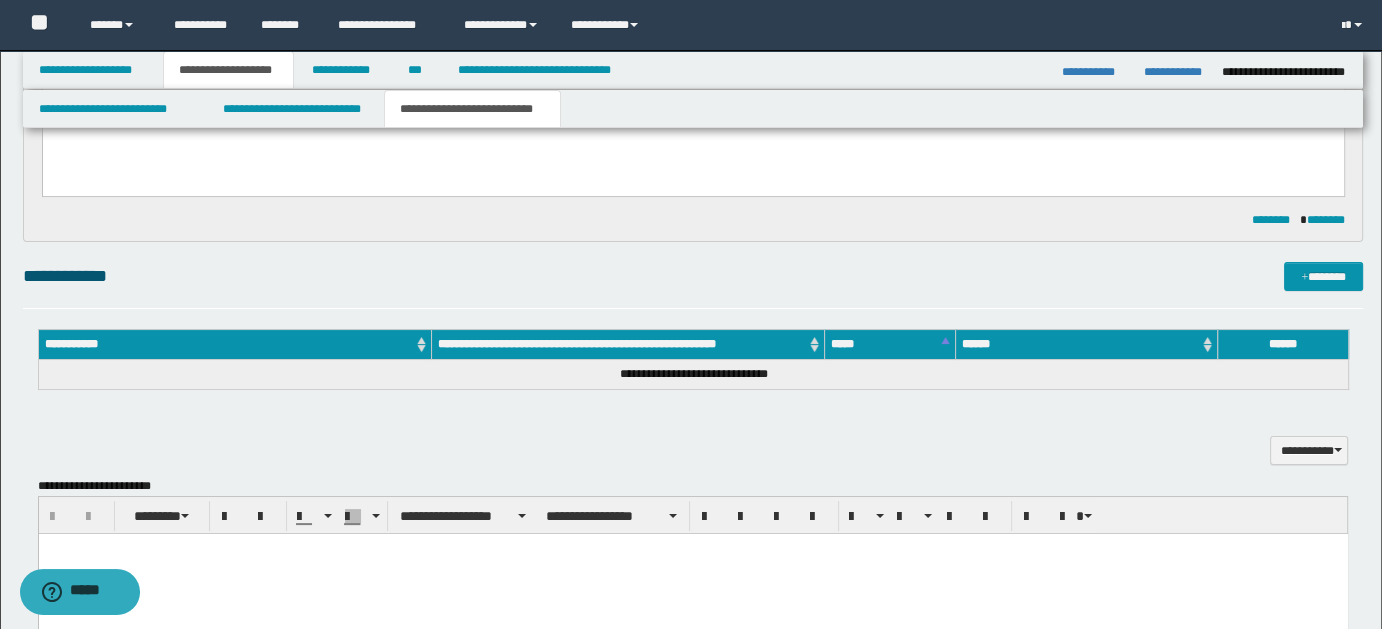 scroll, scrollTop: 296, scrollLeft: 0, axis: vertical 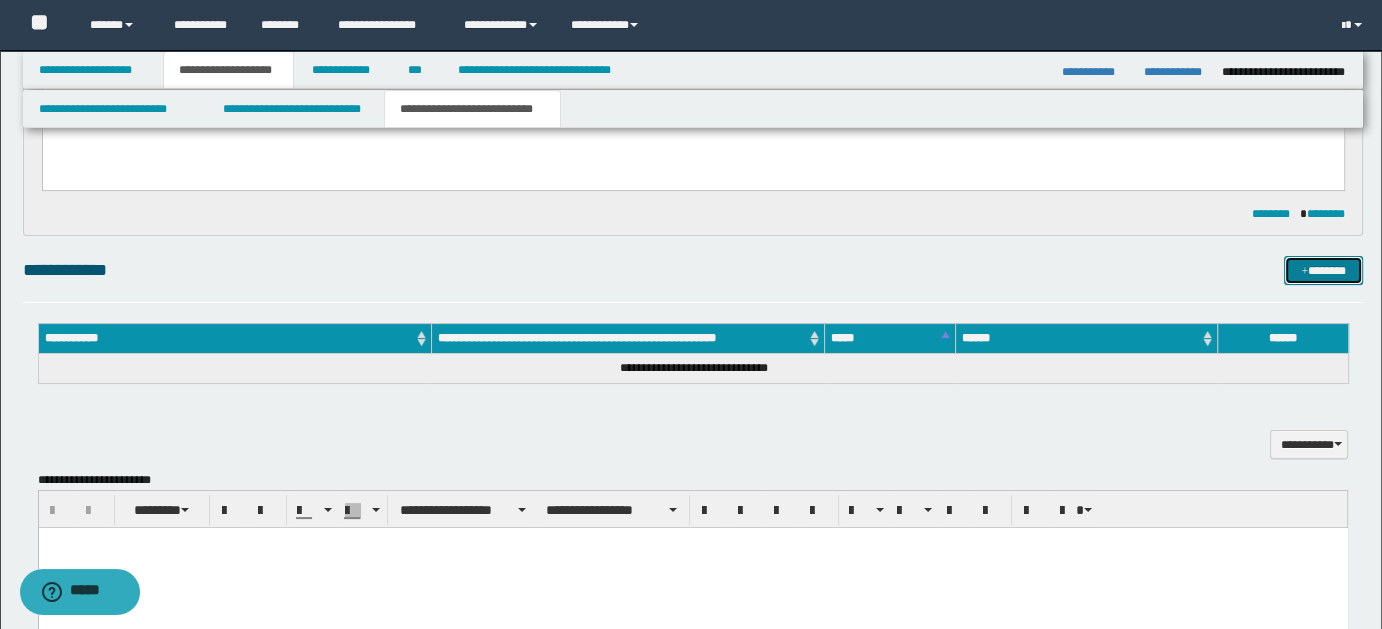click on "*******" at bounding box center (1323, 270) 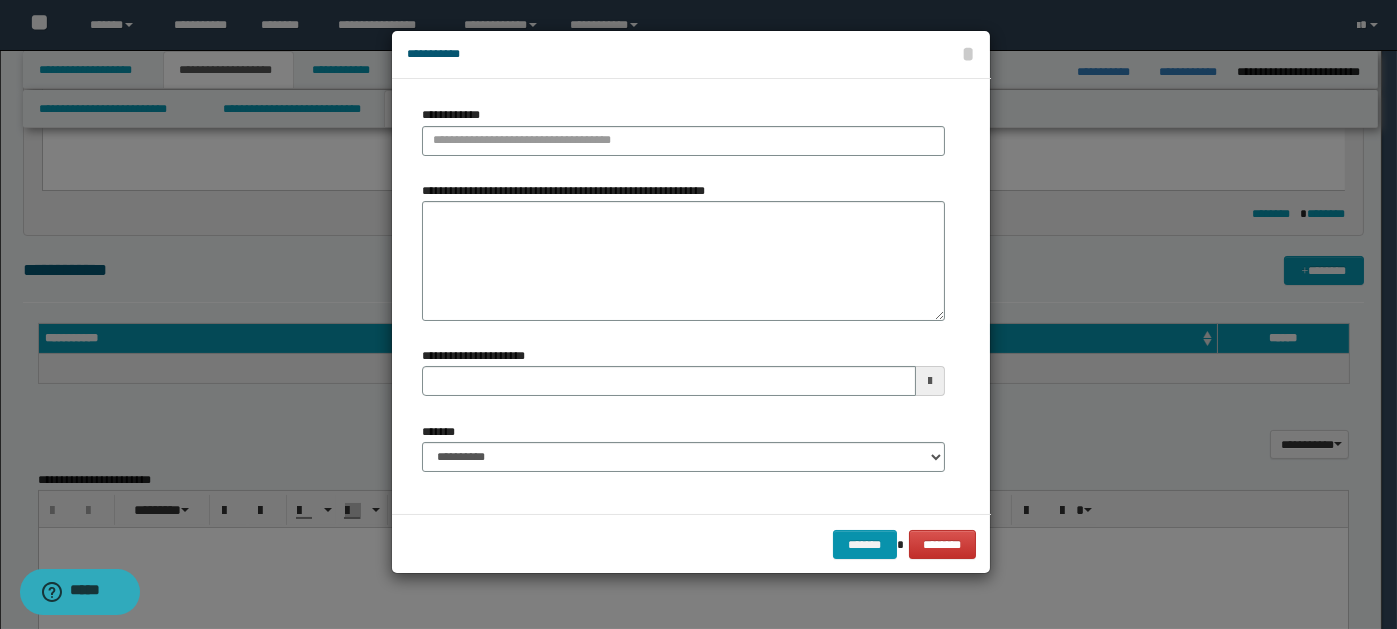 drag, startPoint x: 439, startPoint y: 138, endPoint x: 814, endPoint y: 612, distance: 604.40137 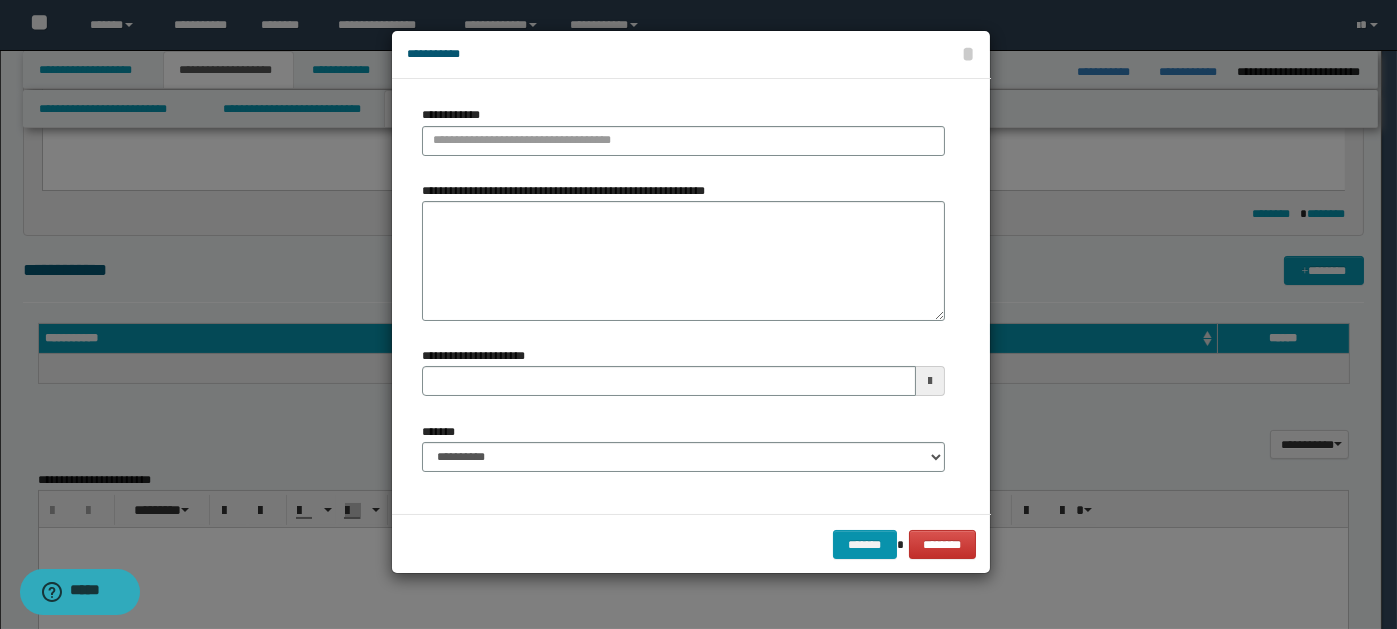 type 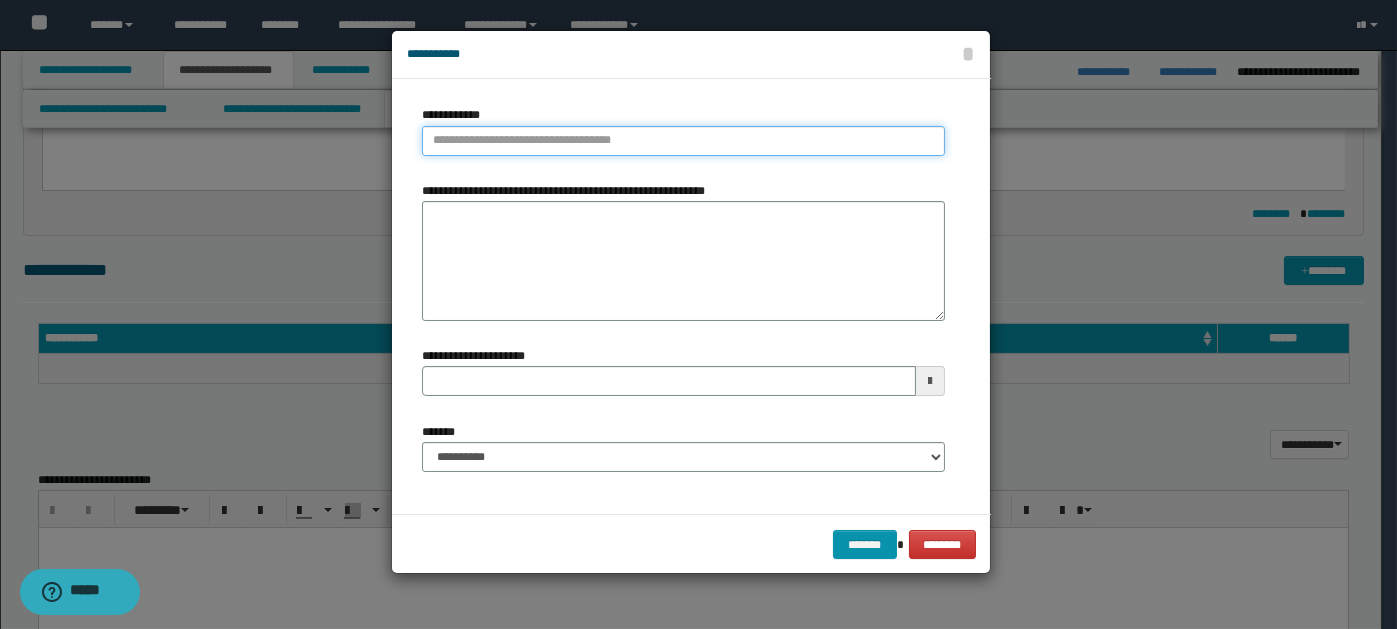 paste on "****" 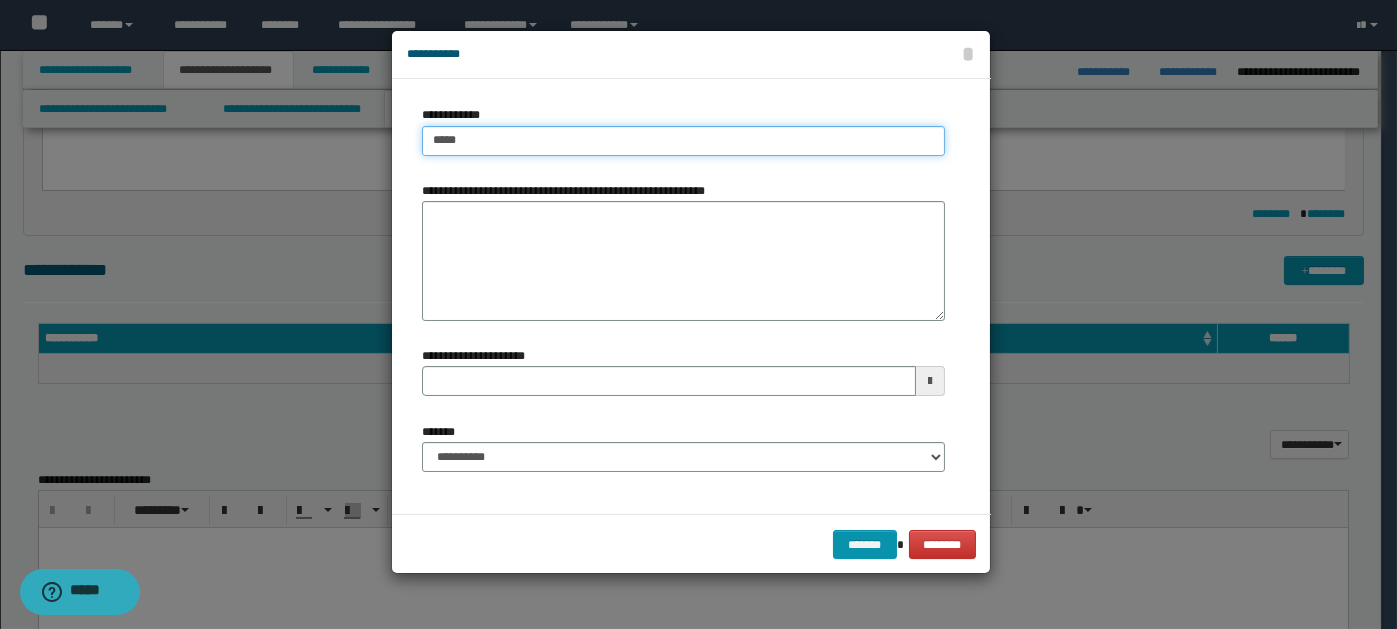 type on "****" 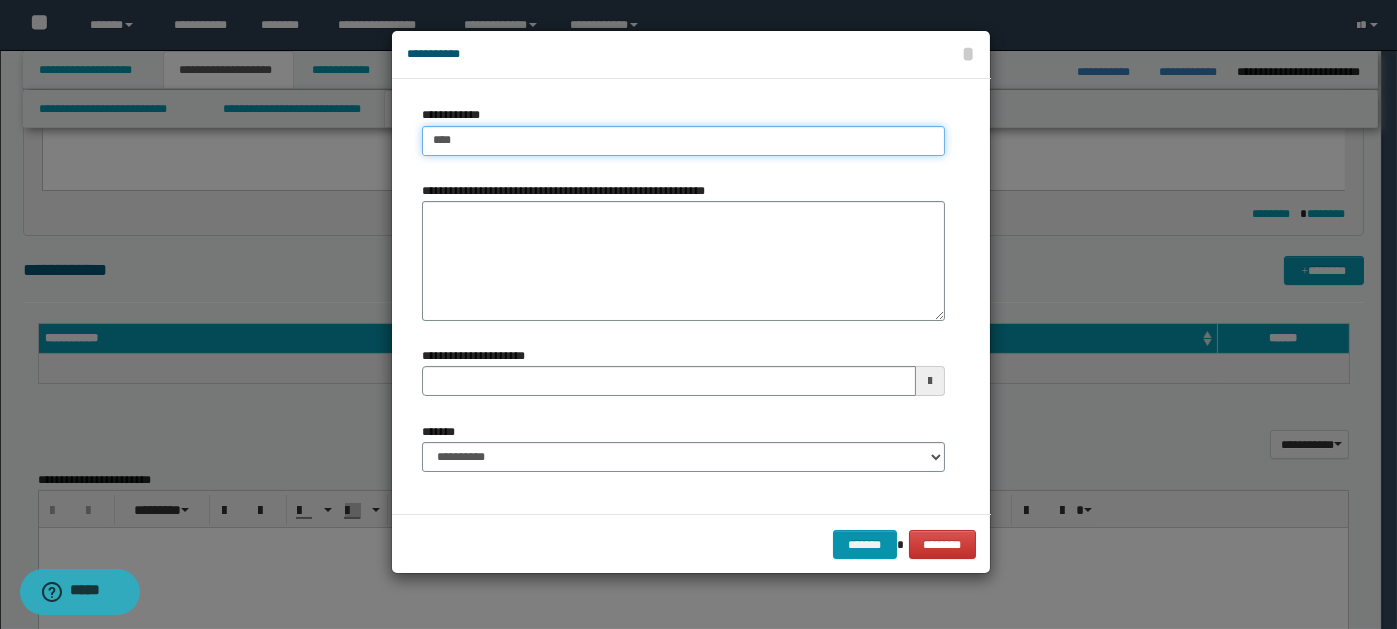 type on "****" 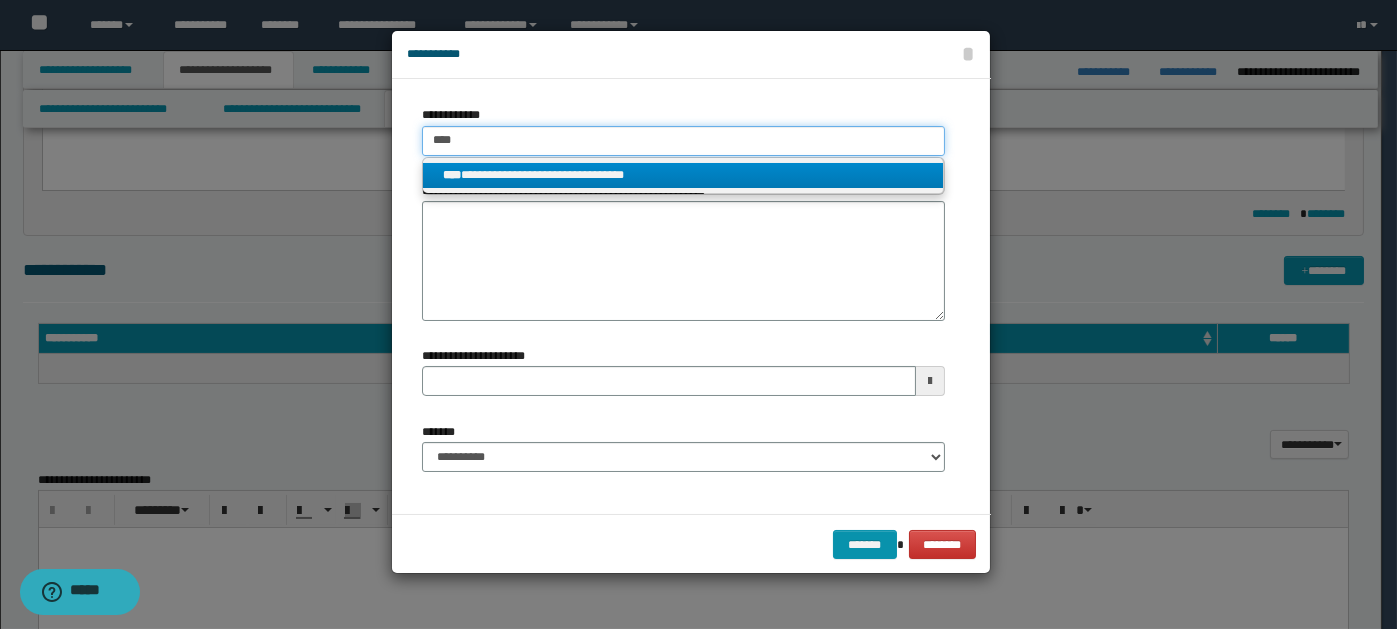 type on "****" 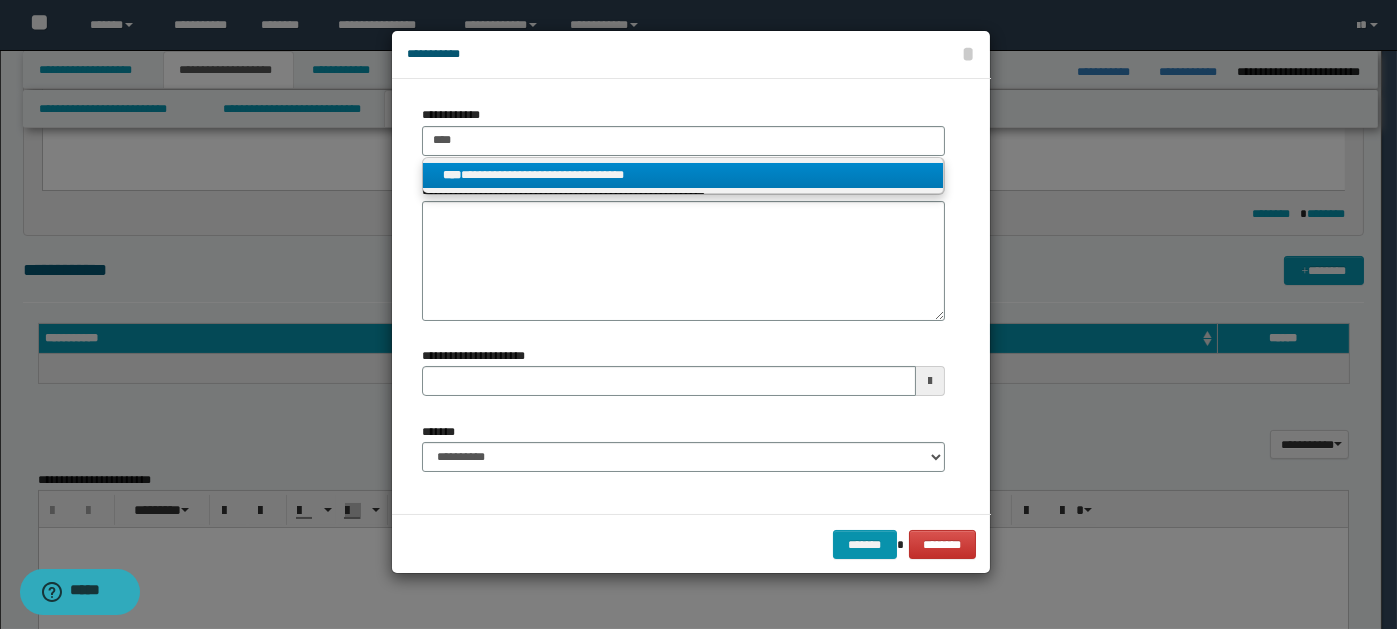 click on "**********" at bounding box center (683, 175) 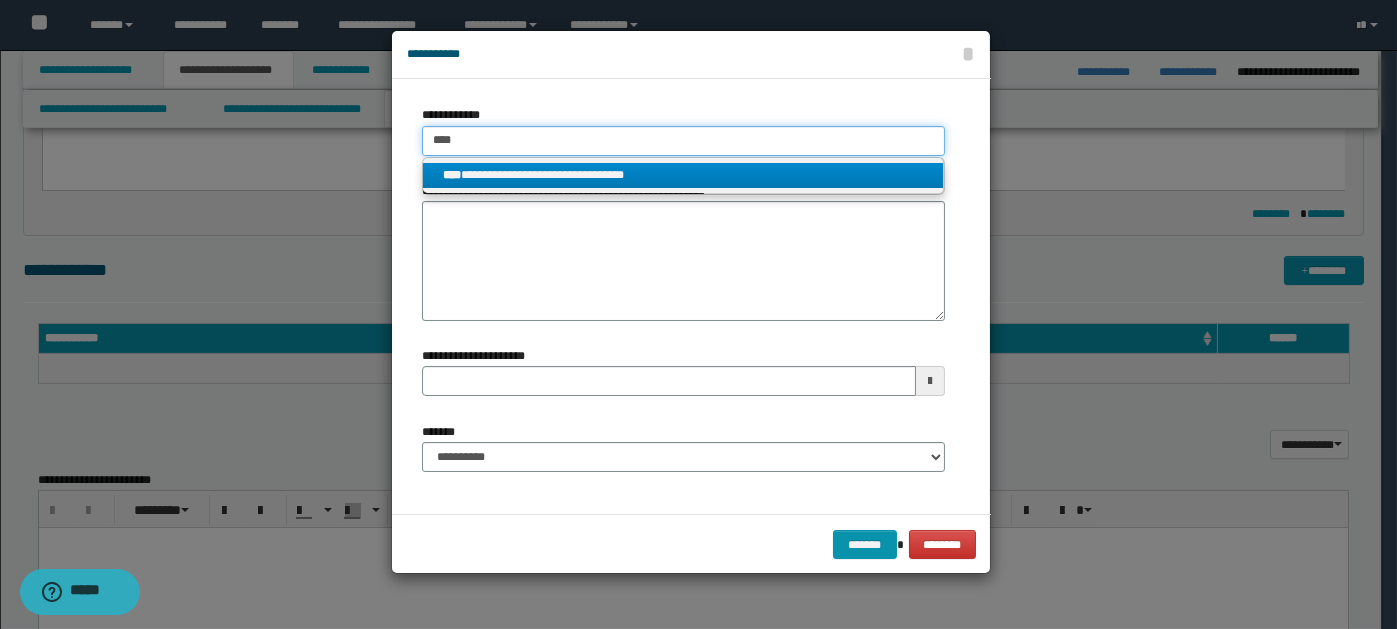 type 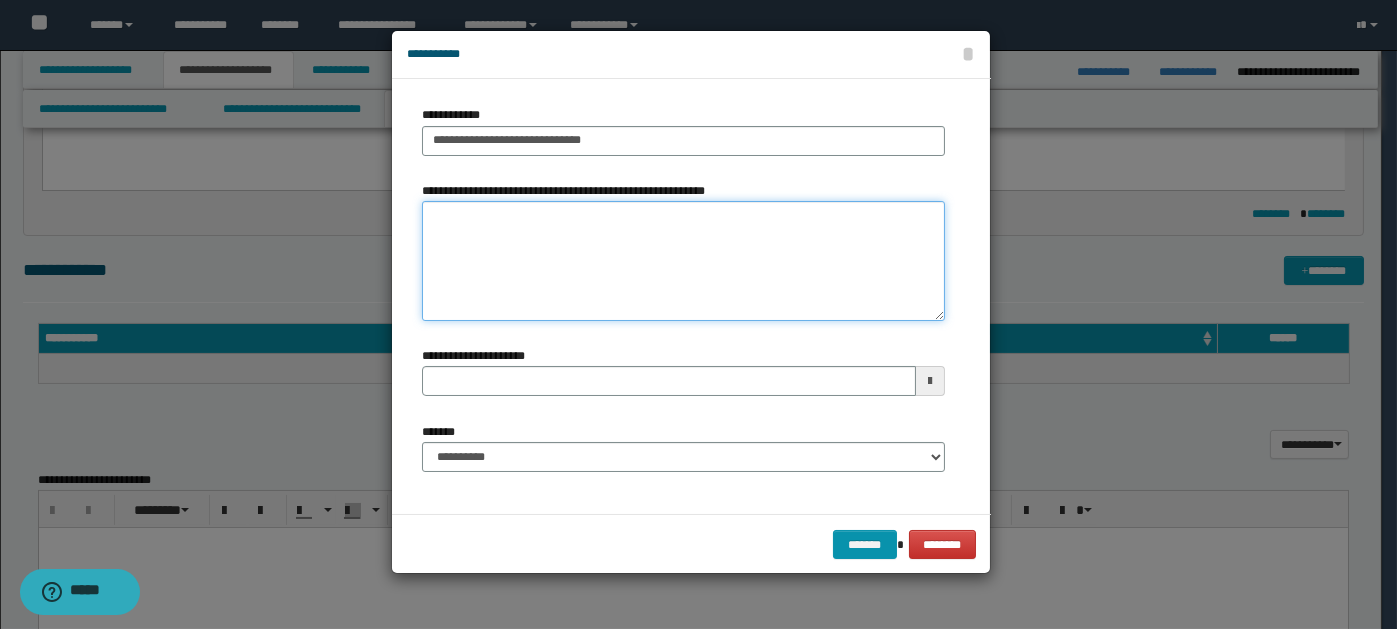 click on "**********" at bounding box center (683, 261) 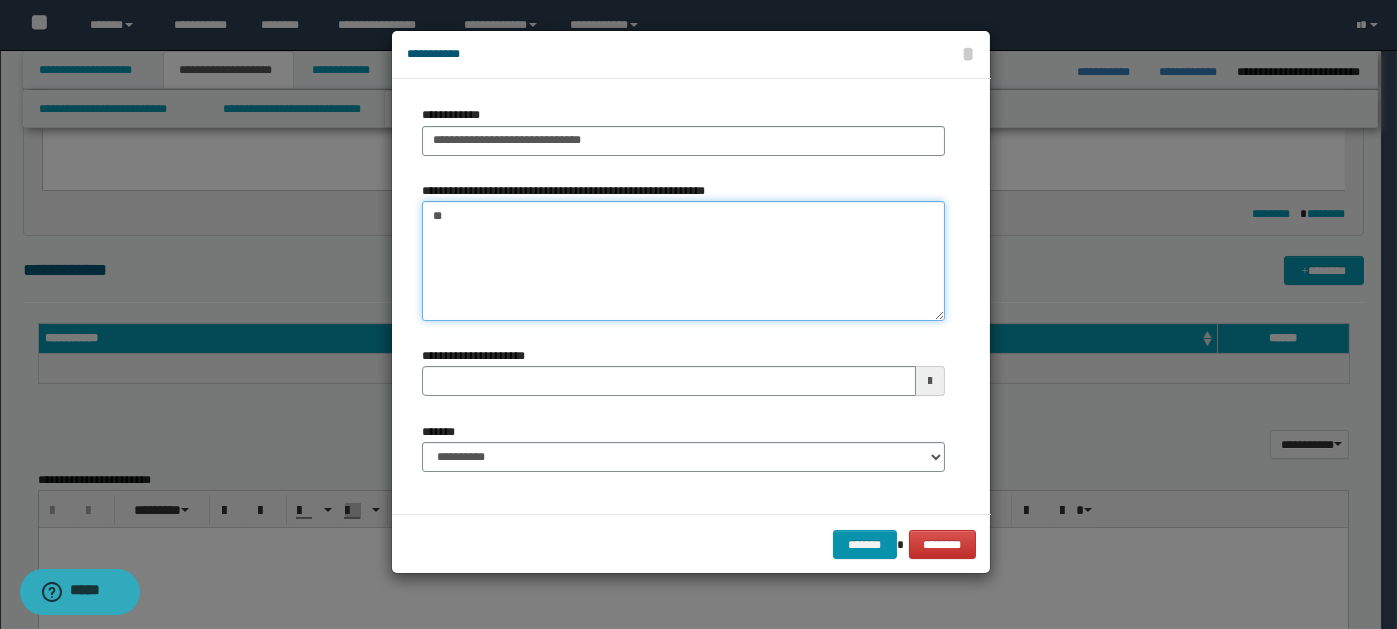 type on "*" 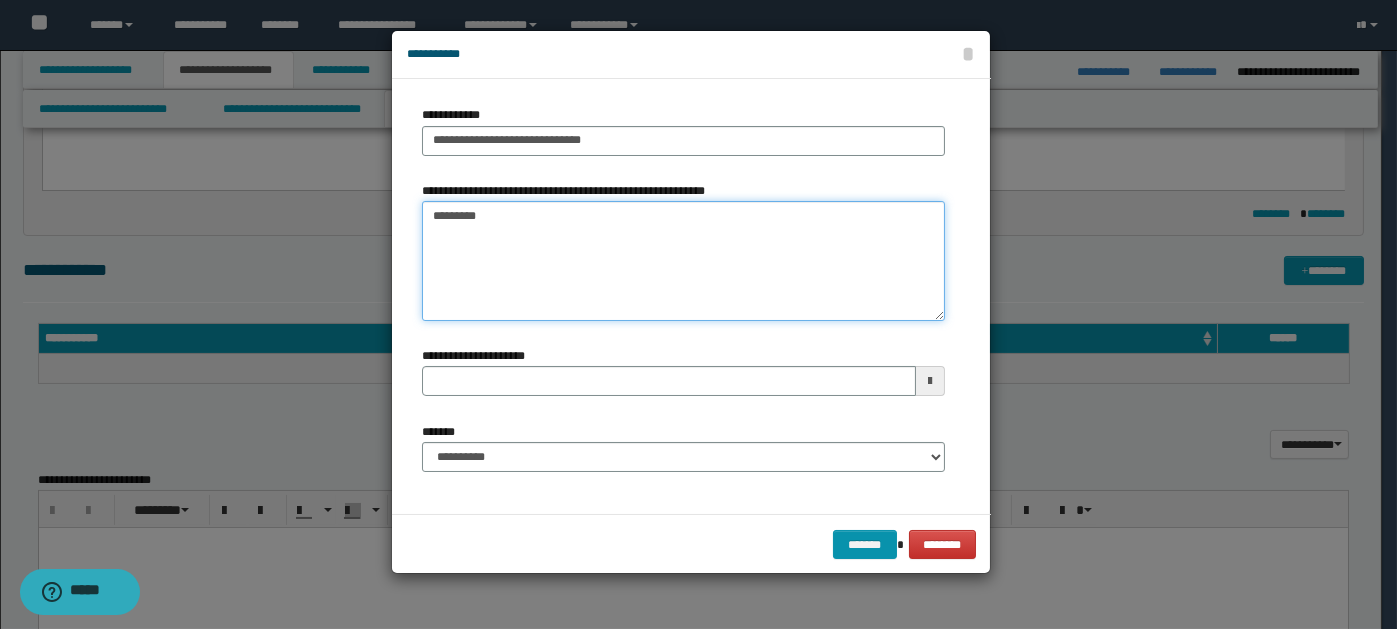 type on "*********" 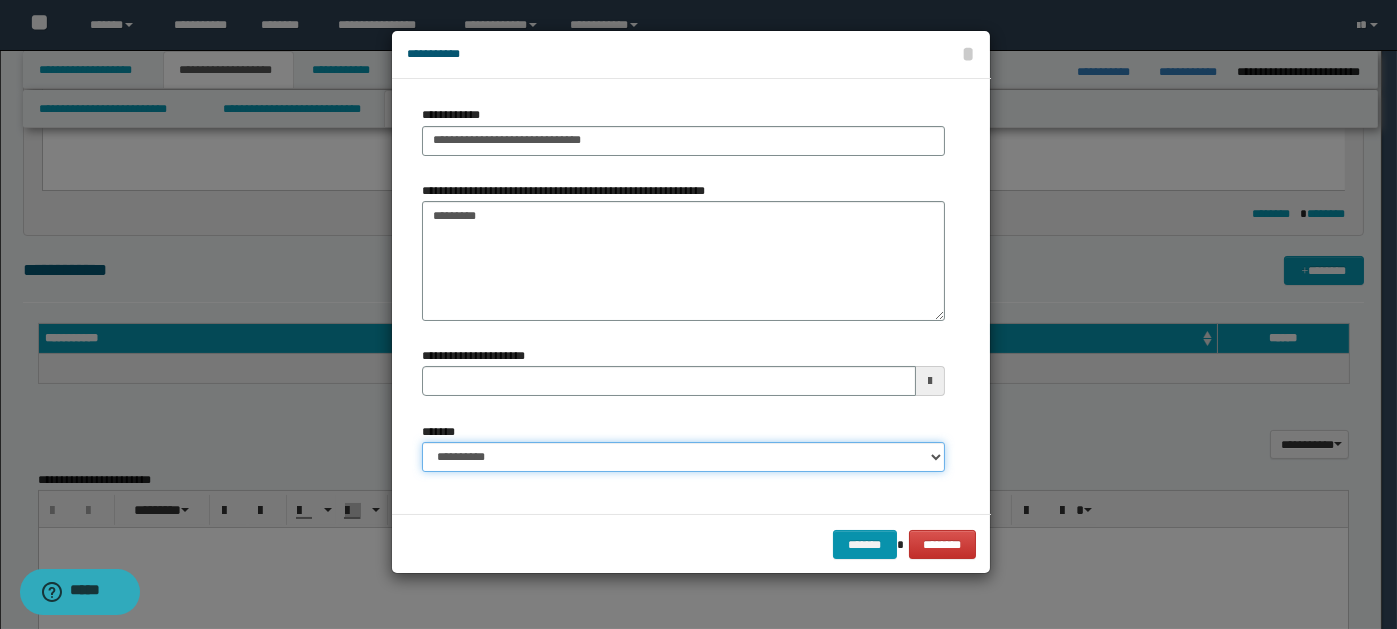 click on "**********" at bounding box center [683, 457] 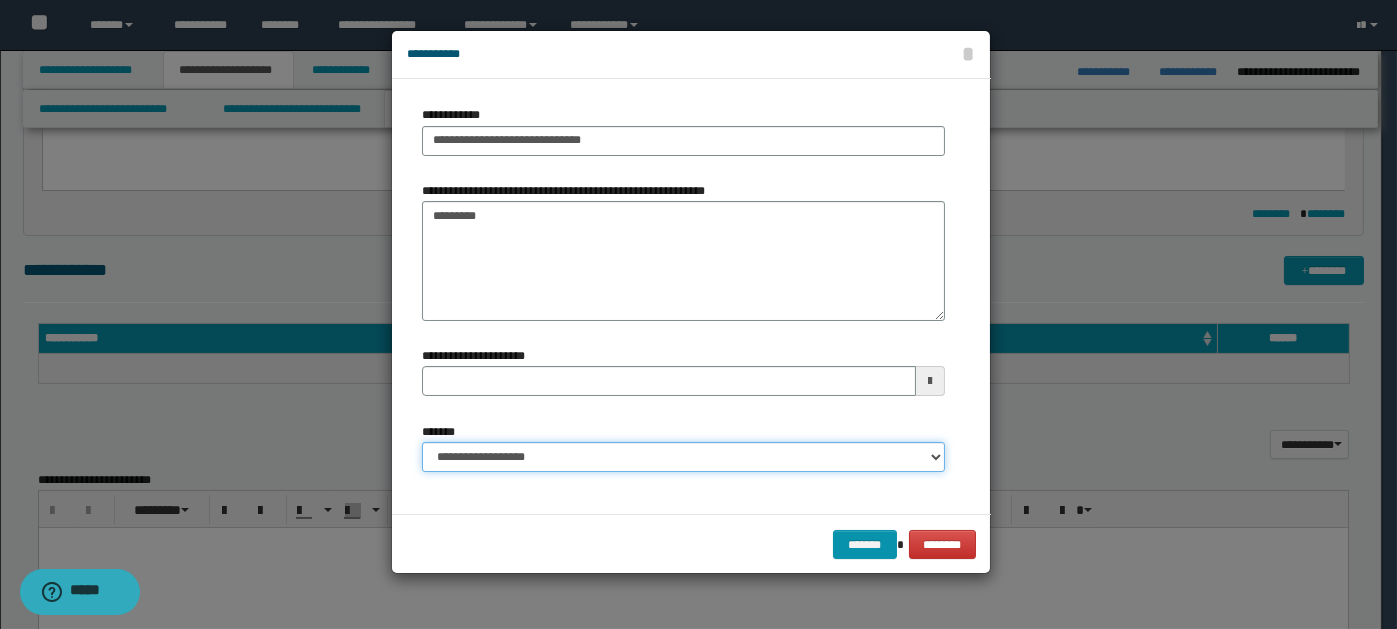 type 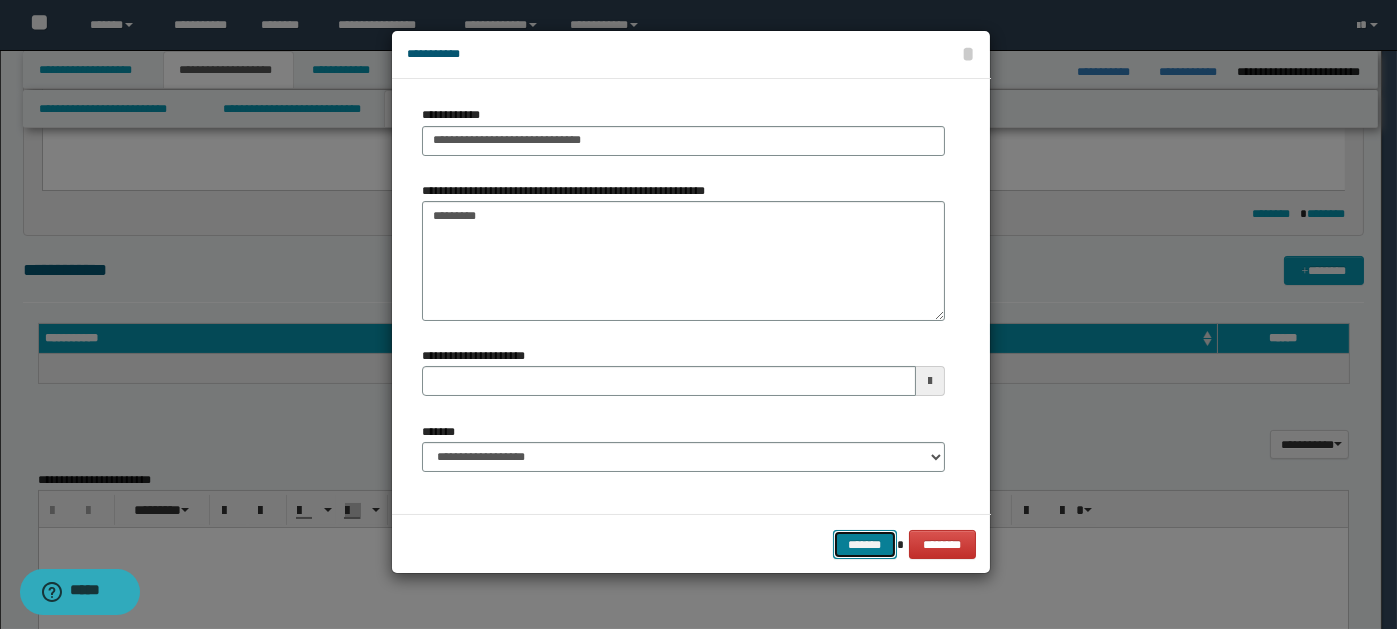 click on "*******" at bounding box center [865, 544] 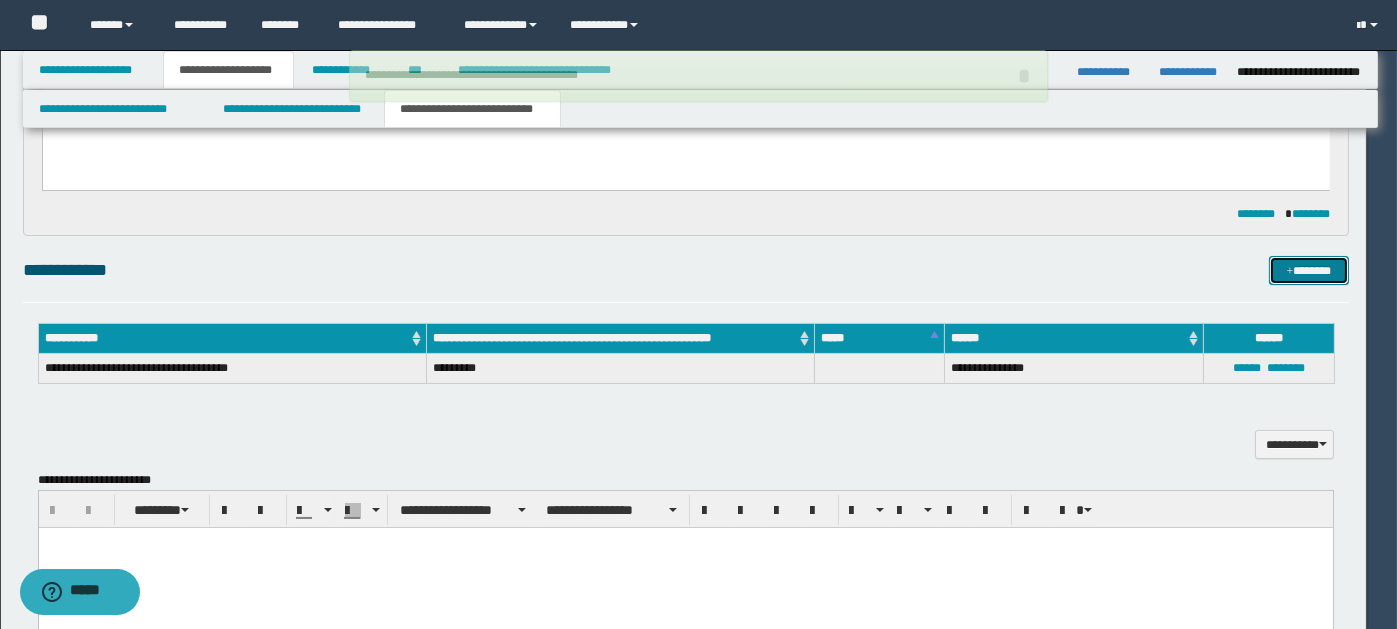 type 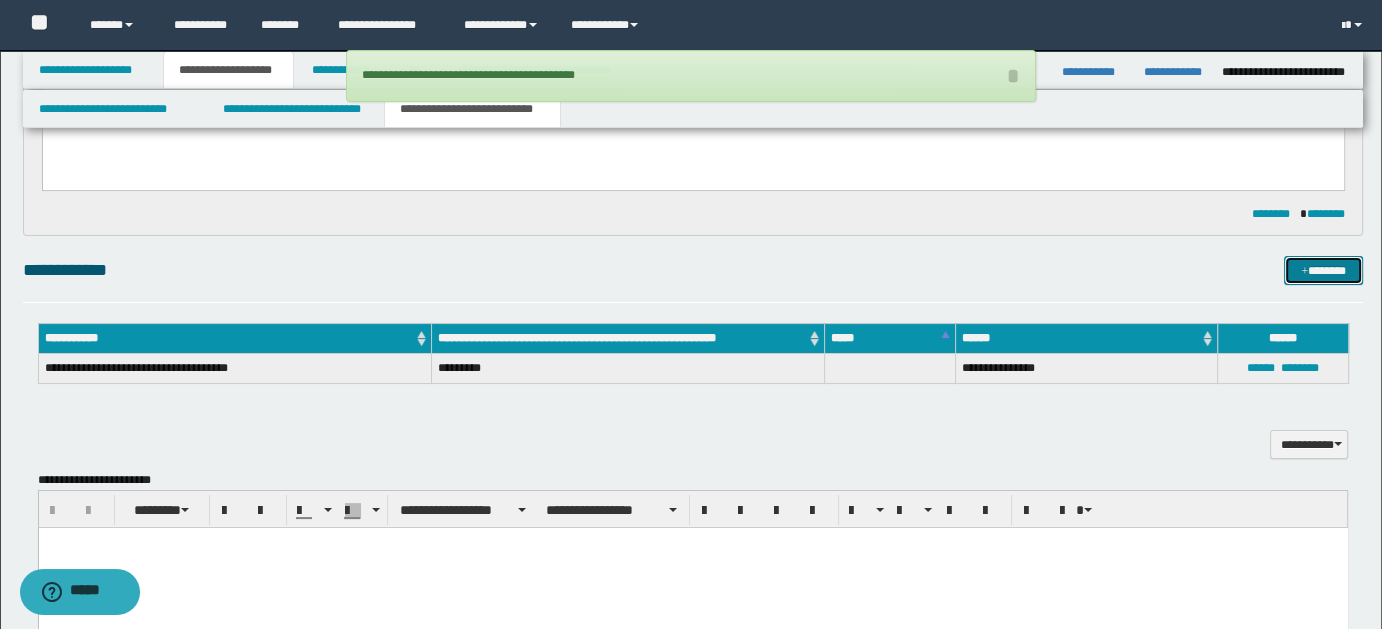 click on "*******" at bounding box center (1323, 270) 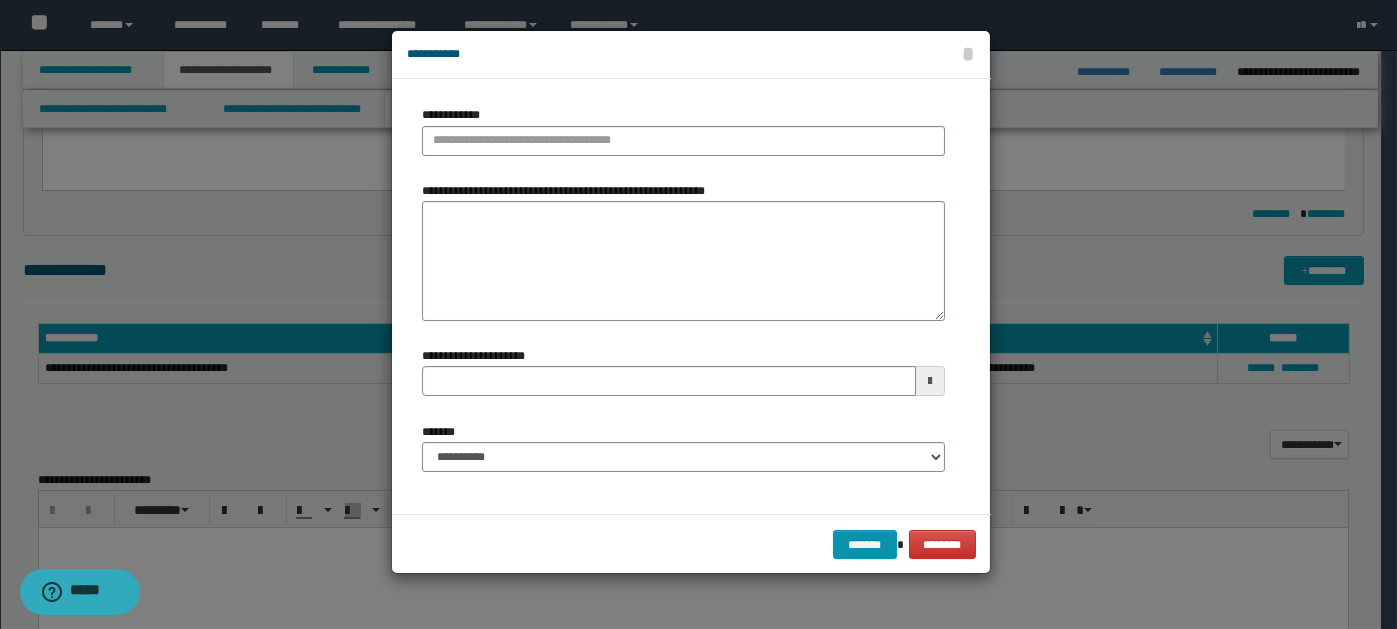 type 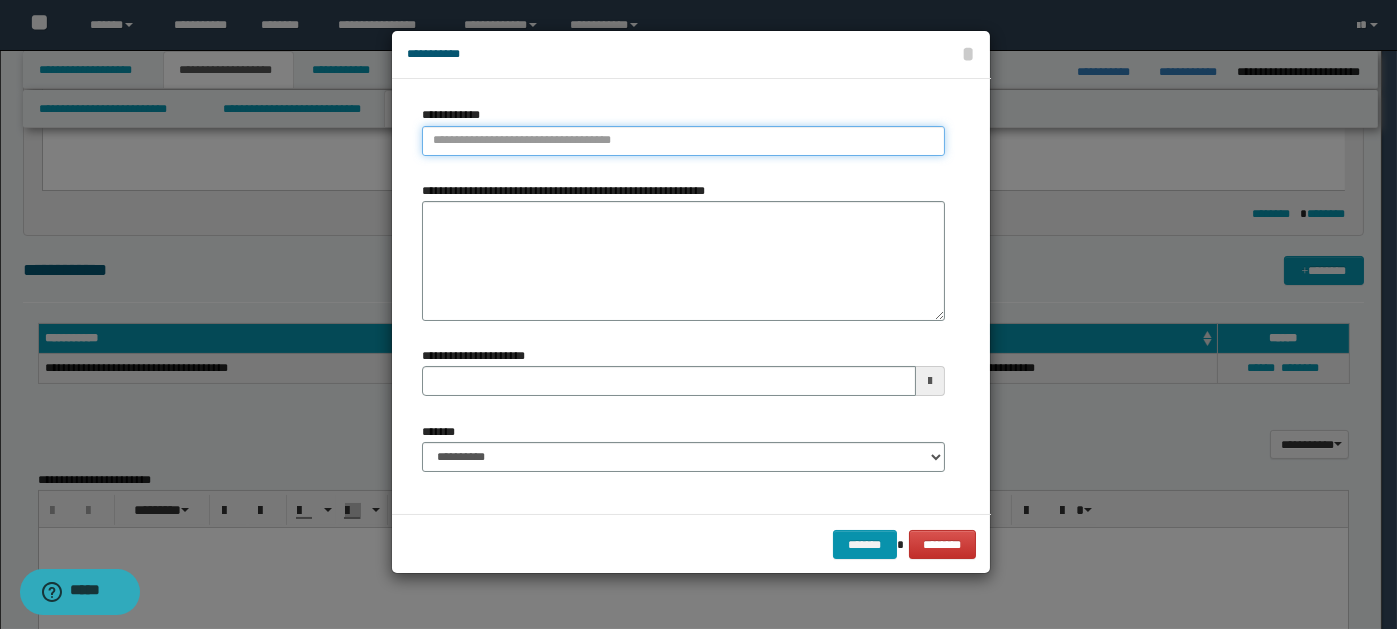 type on "**********" 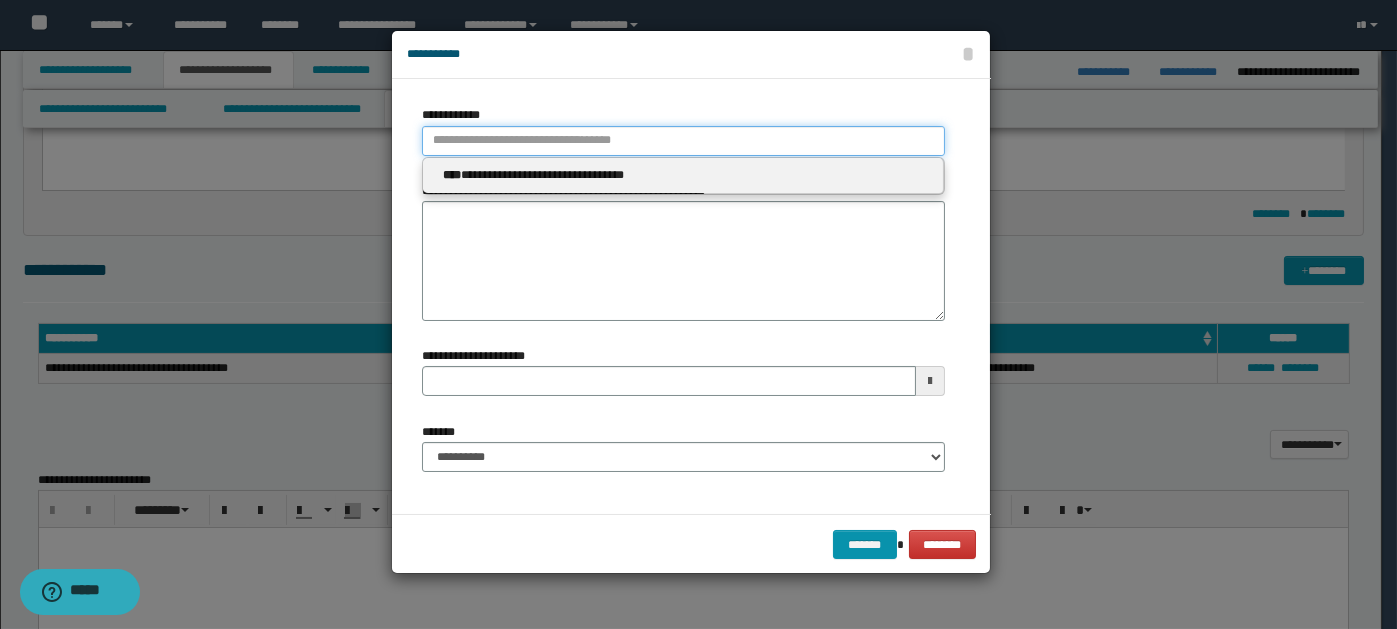 paste on "****" 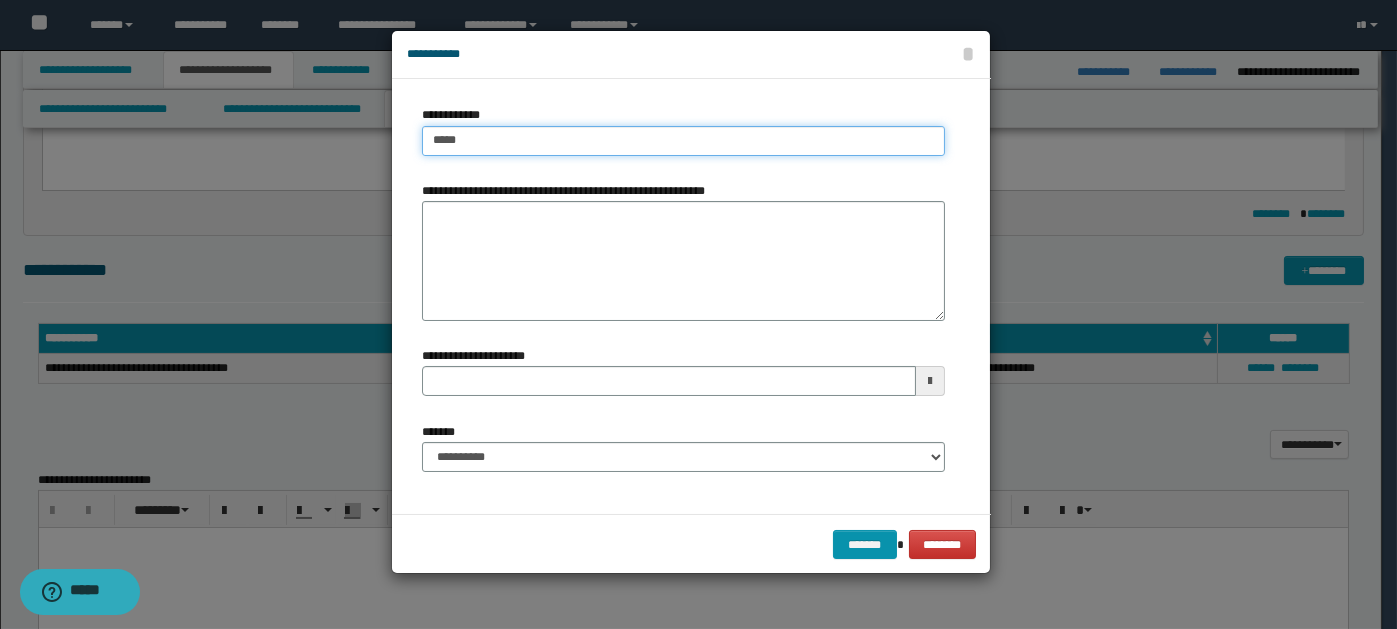 click on "****" at bounding box center [683, 141] 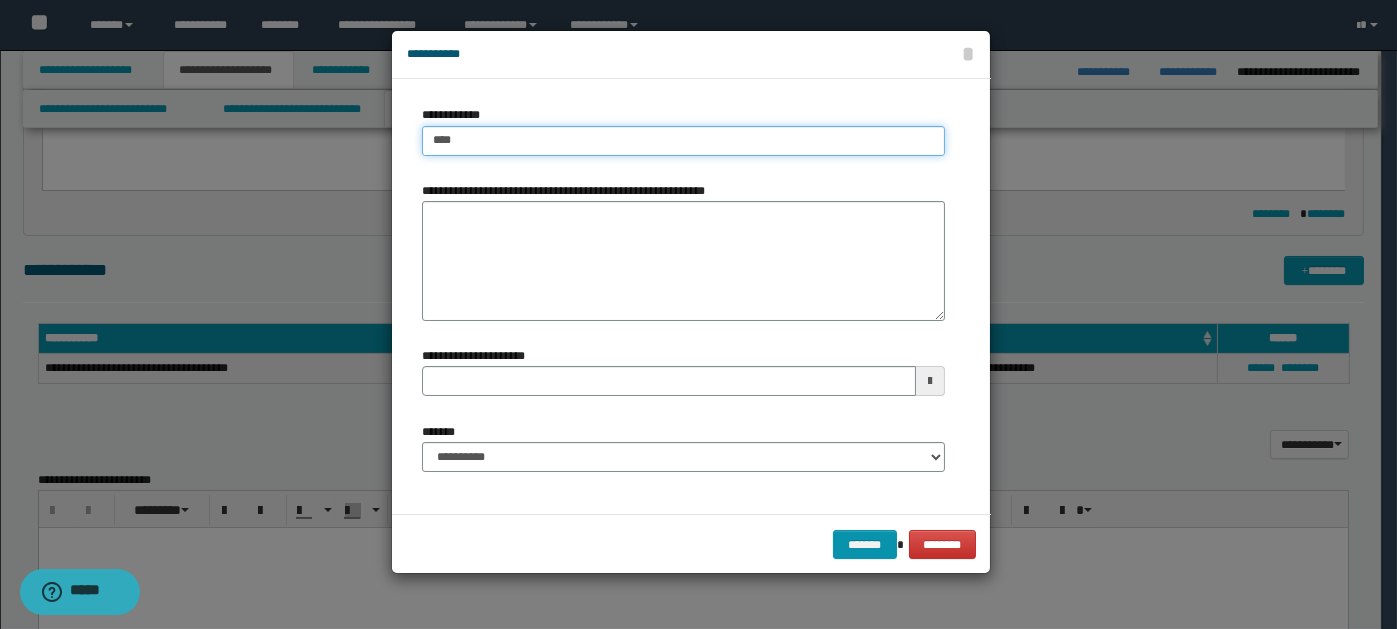 type on "****" 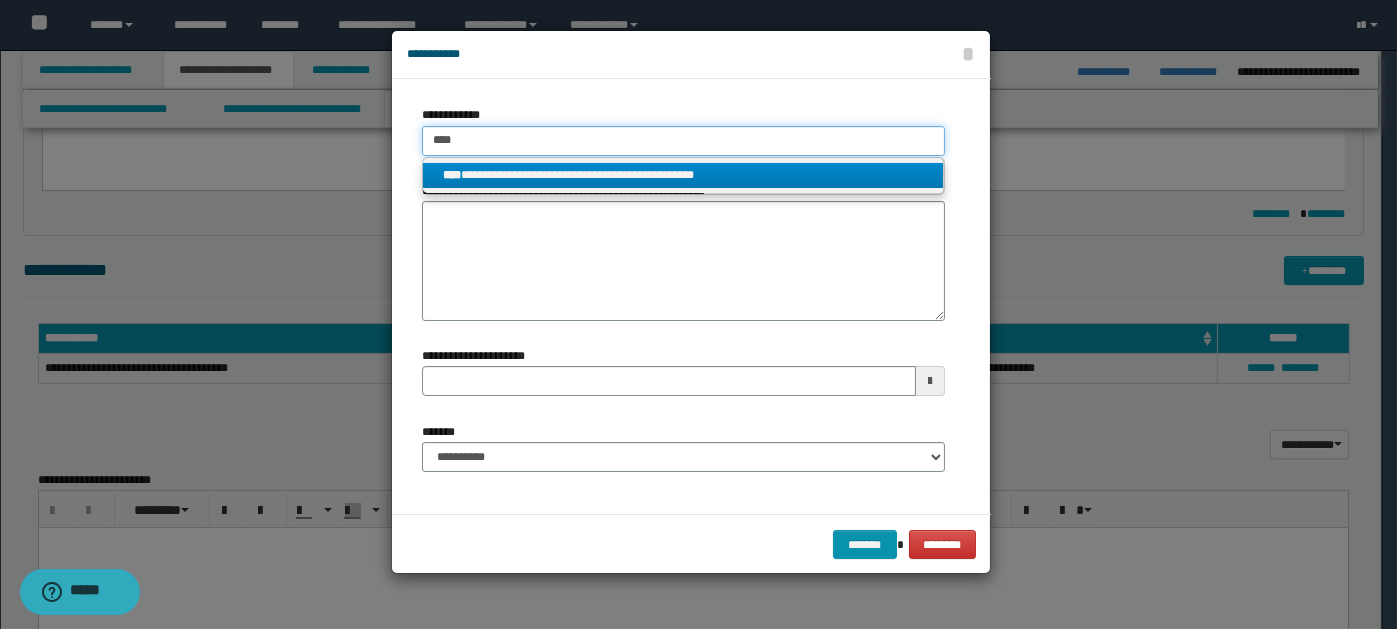 type on "****" 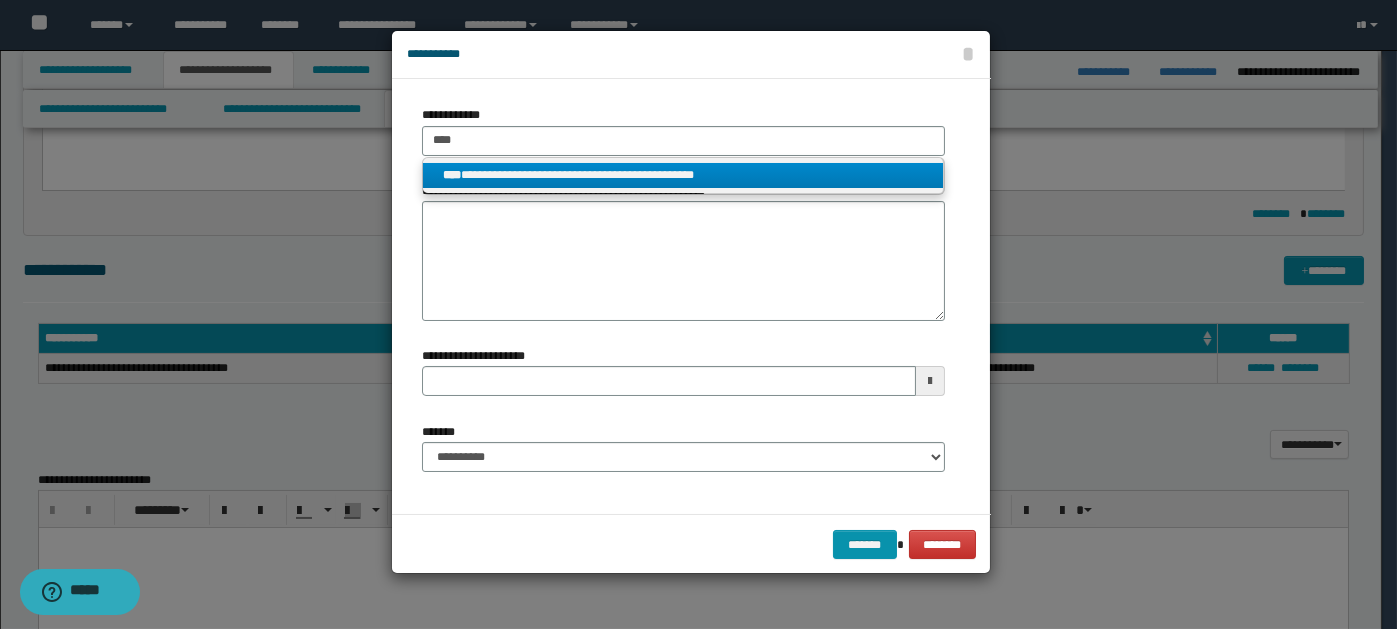 click on "**********" at bounding box center [683, 175] 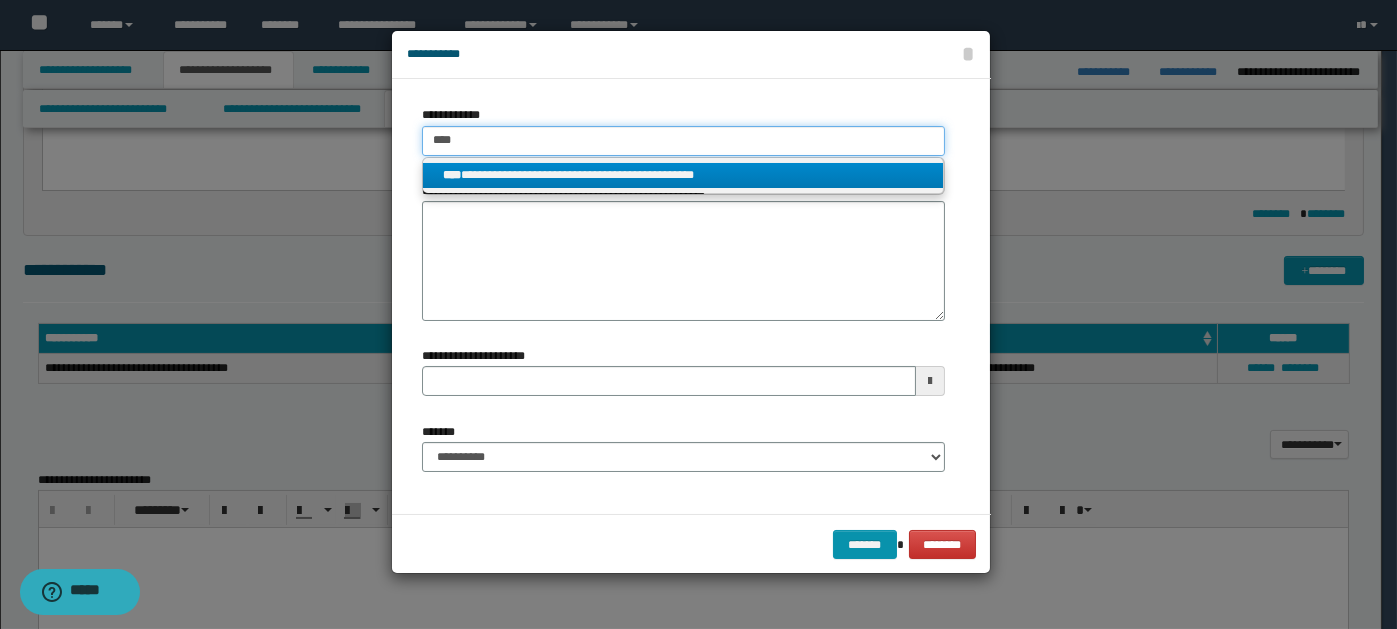 type 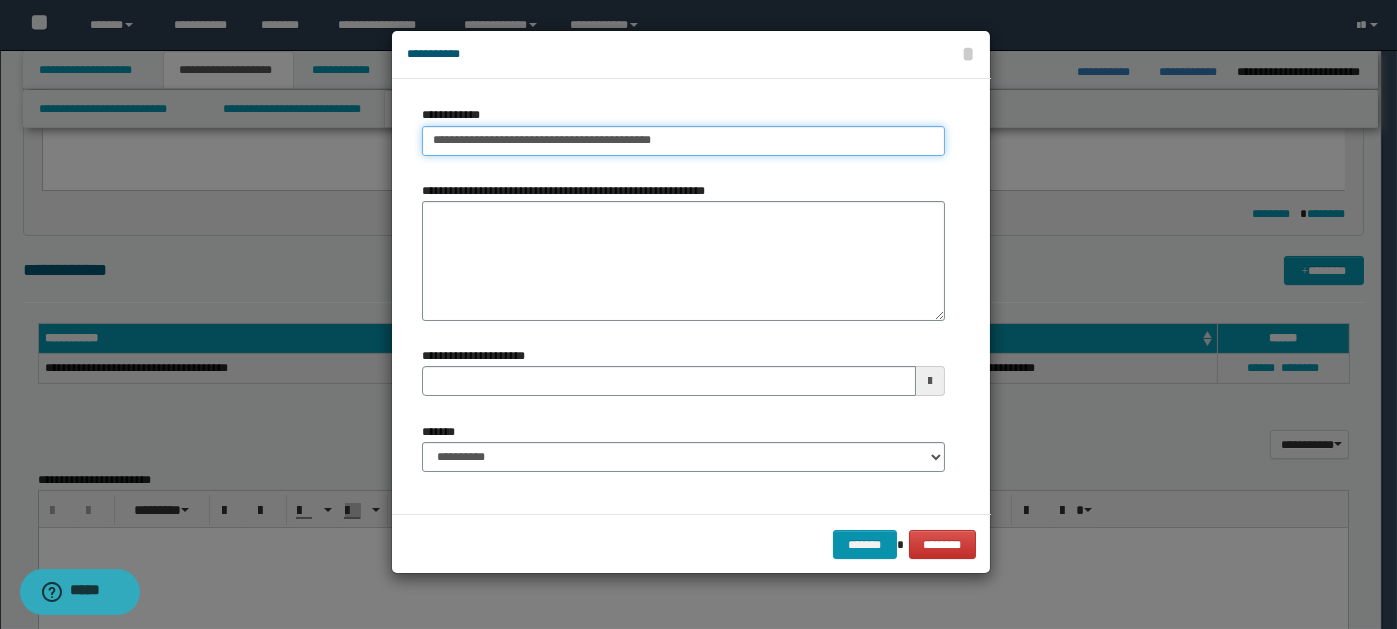 type 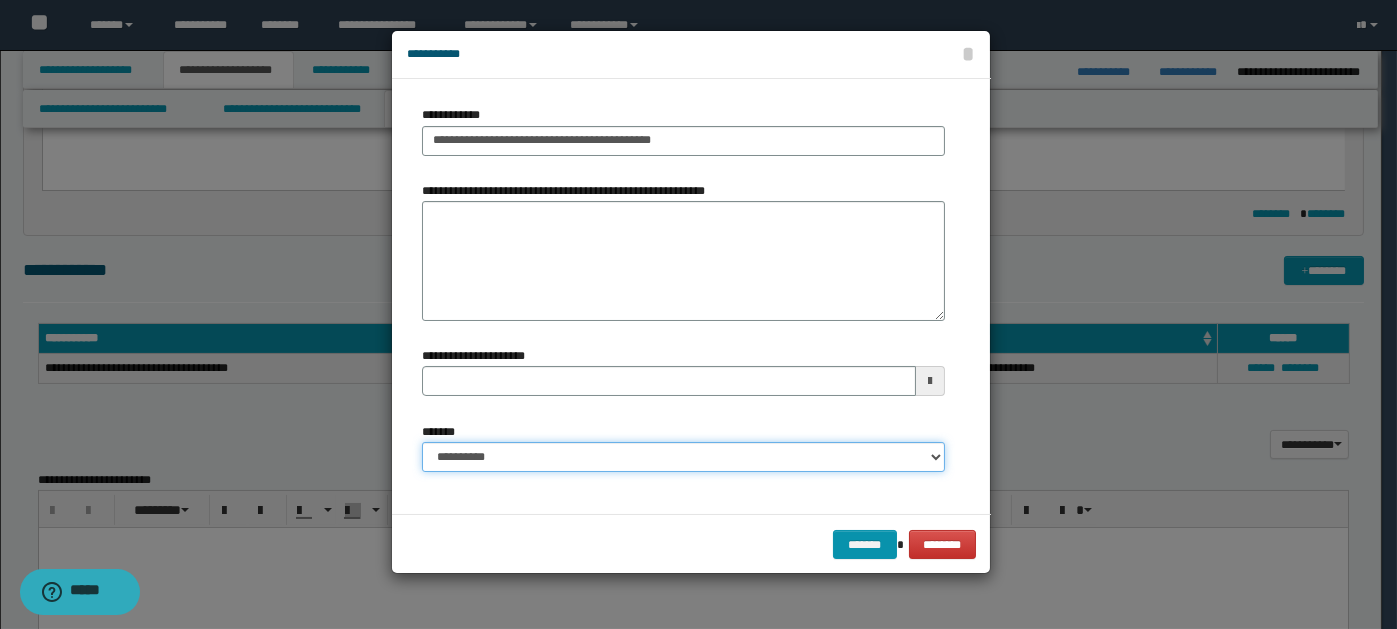 click on "**********" at bounding box center (683, 457) 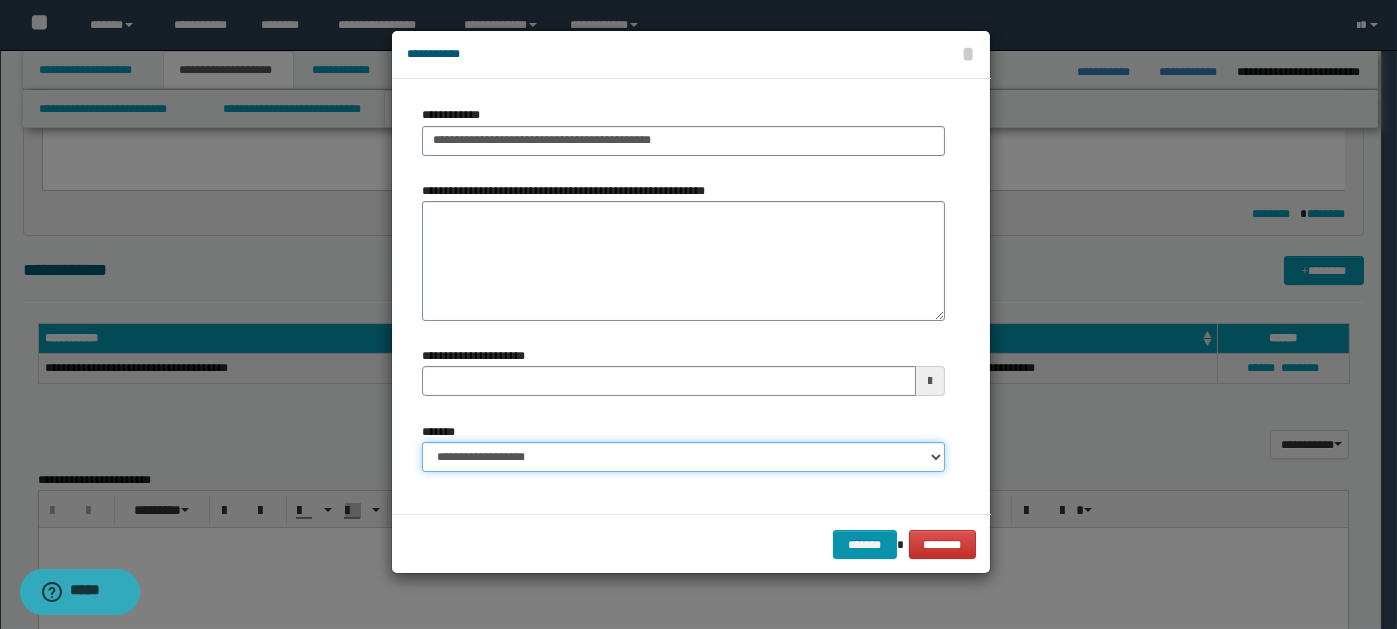 type 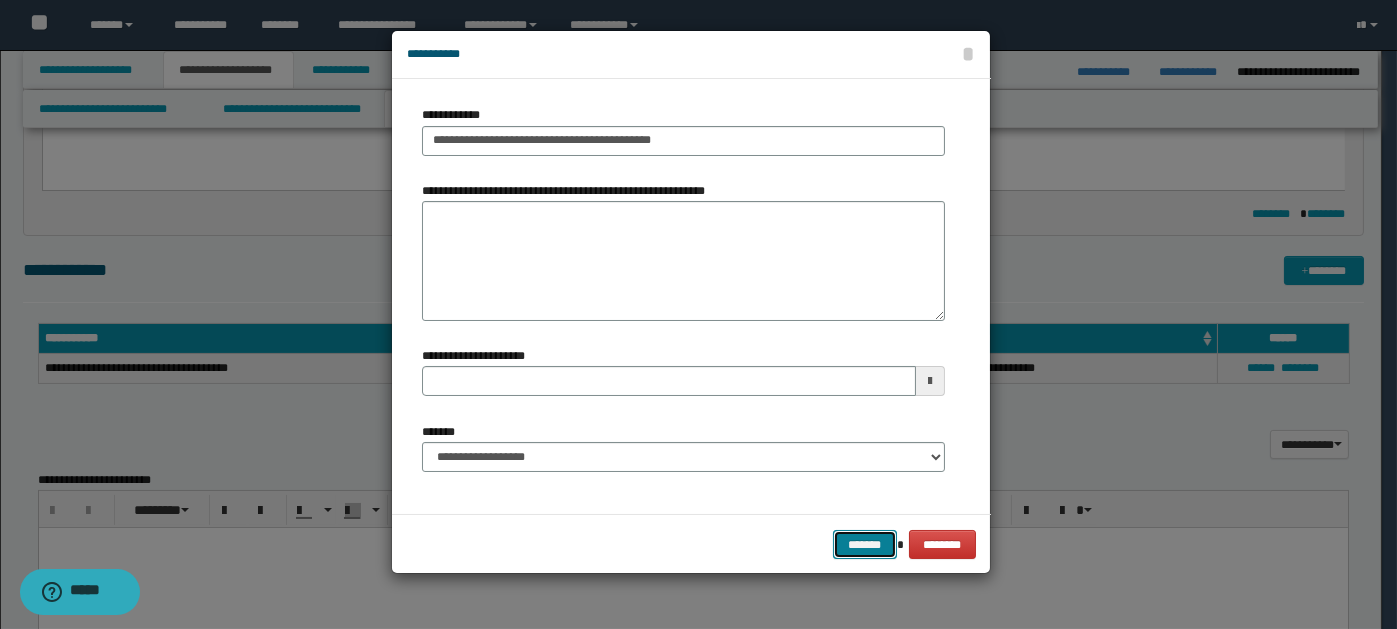click on "*******" at bounding box center (865, 544) 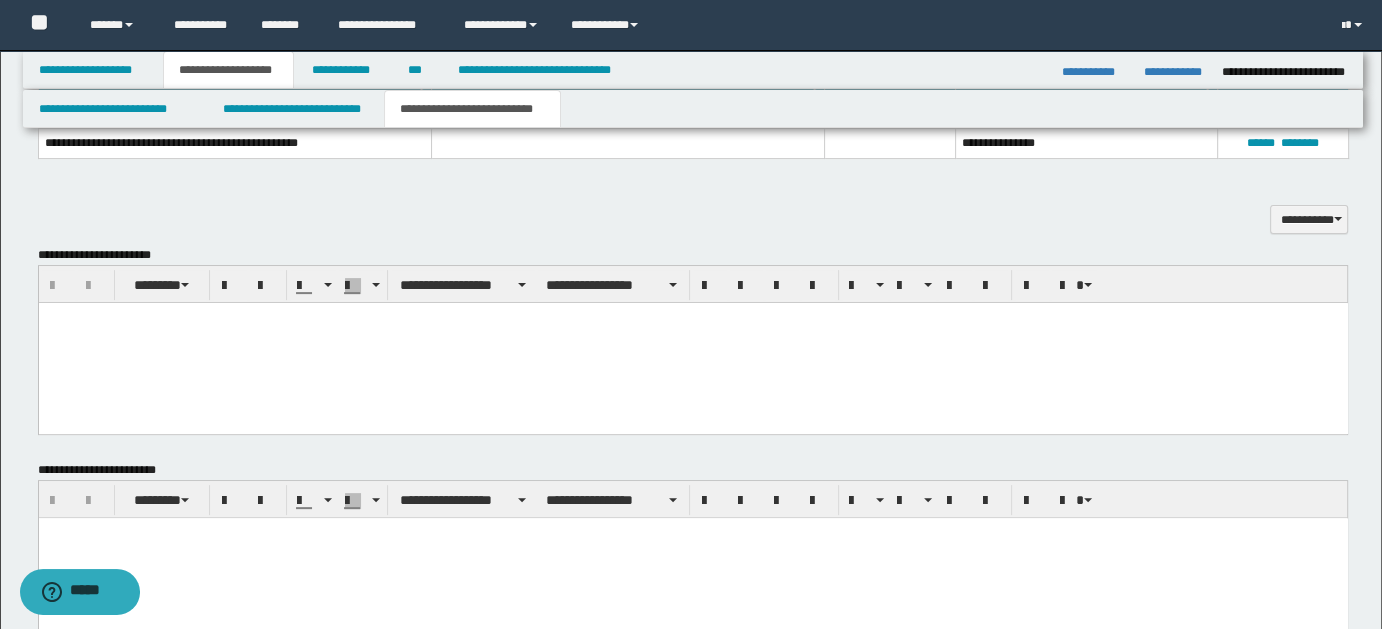 scroll, scrollTop: 586, scrollLeft: 0, axis: vertical 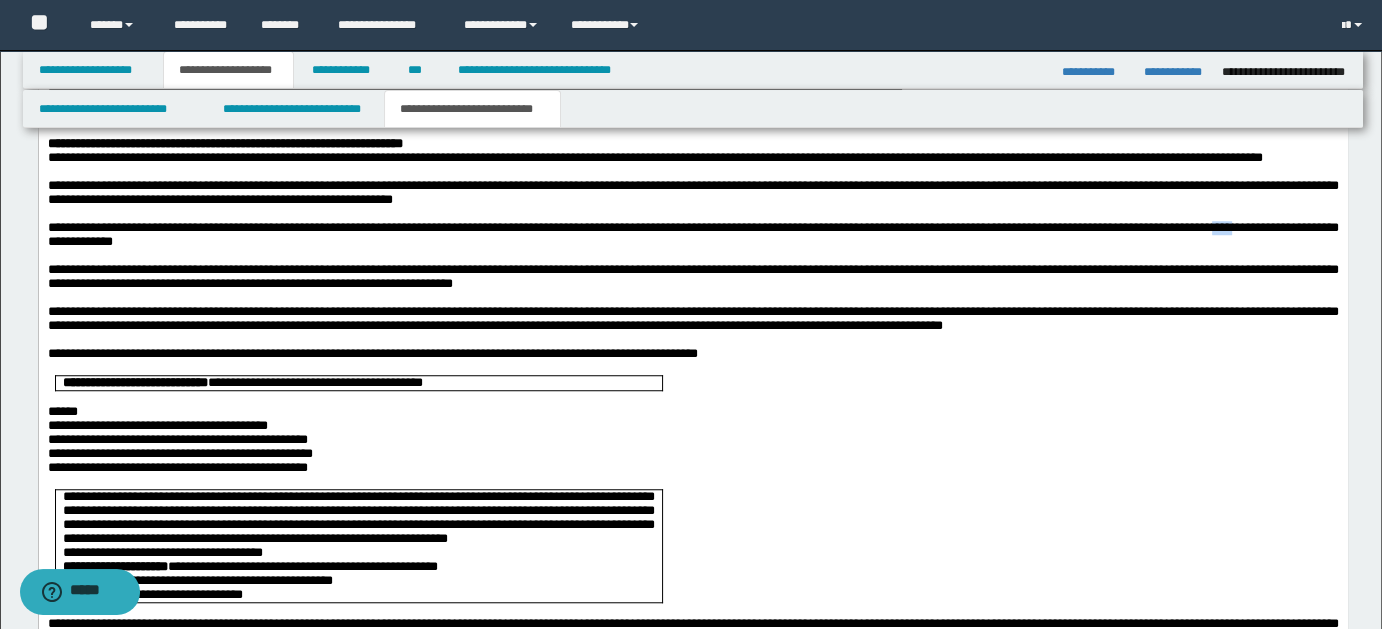 type 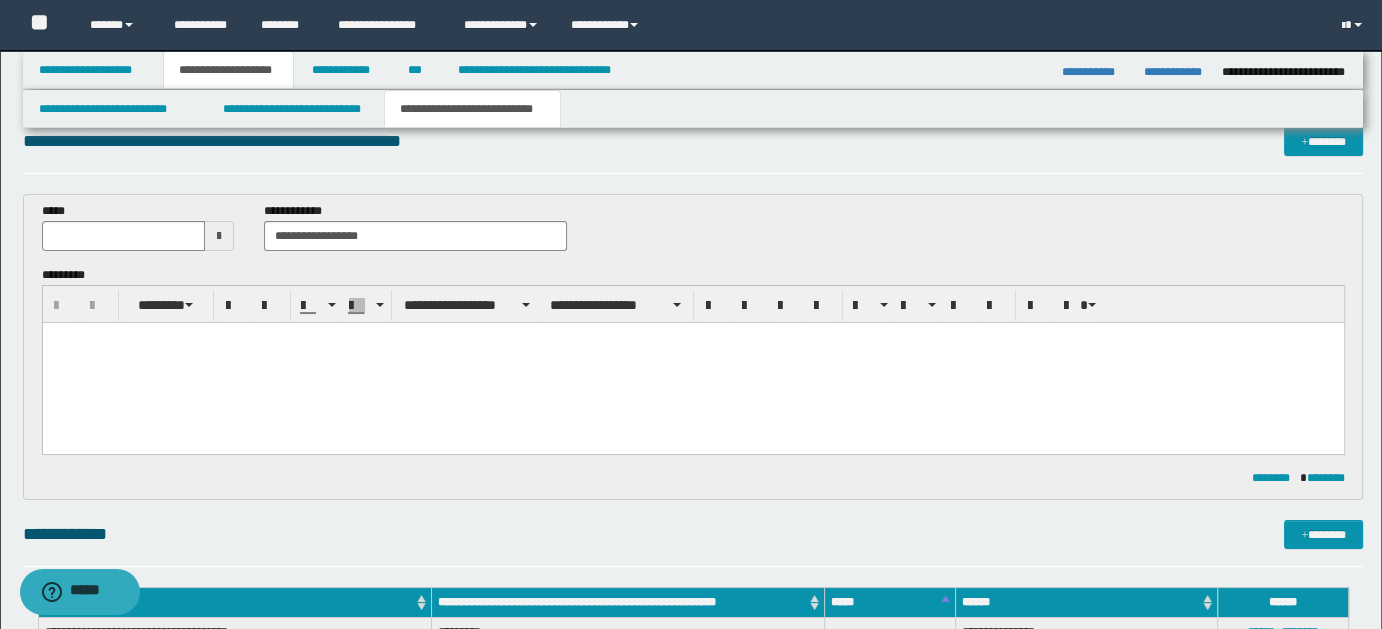 scroll, scrollTop: 0, scrollLeft: 0, axis: both 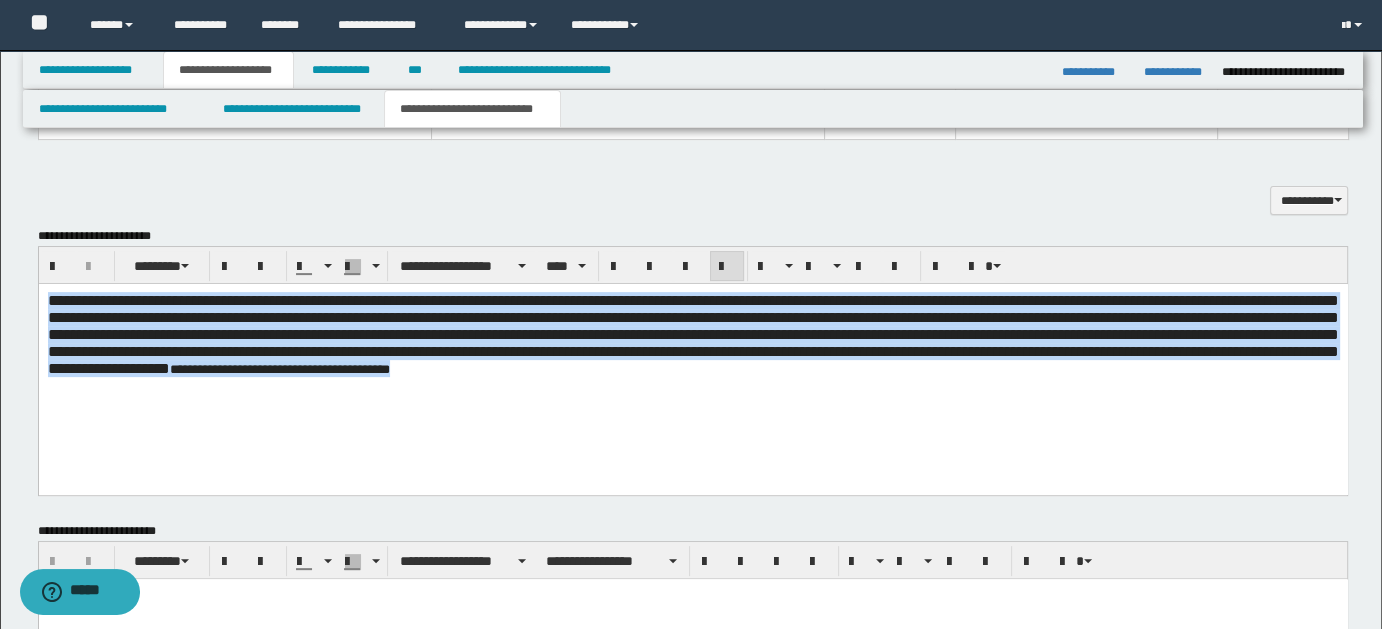 drag, startPoint x: 50, startPoint y: 296, endPoint x: 853, endPoint y: 374, distance: 806.7794 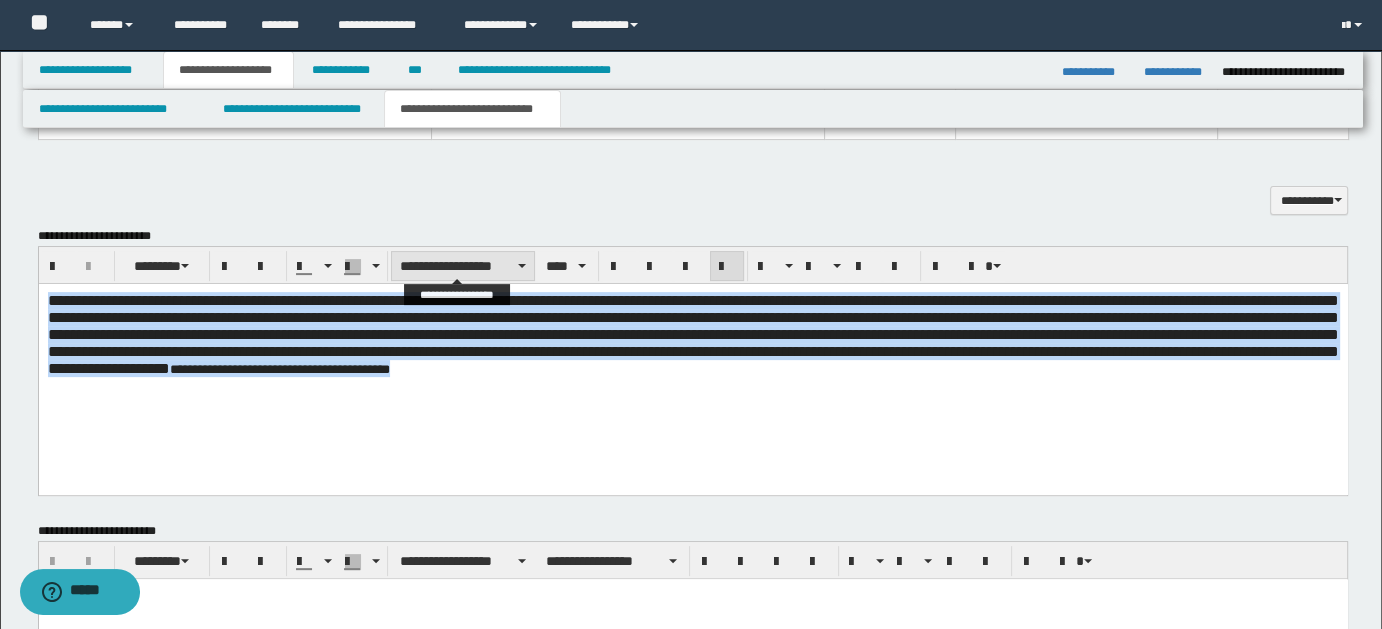 click on "**********" at bounding box center (463, 266) 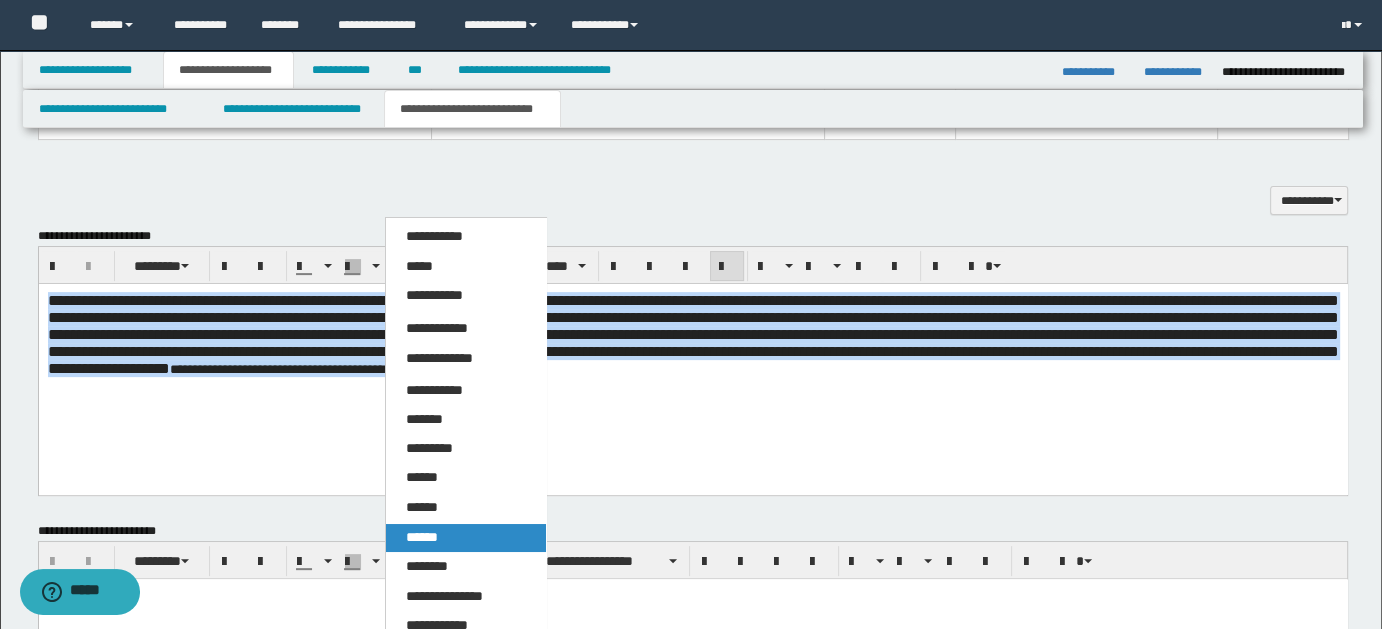 click on "******" at bounding box center (422, 537) 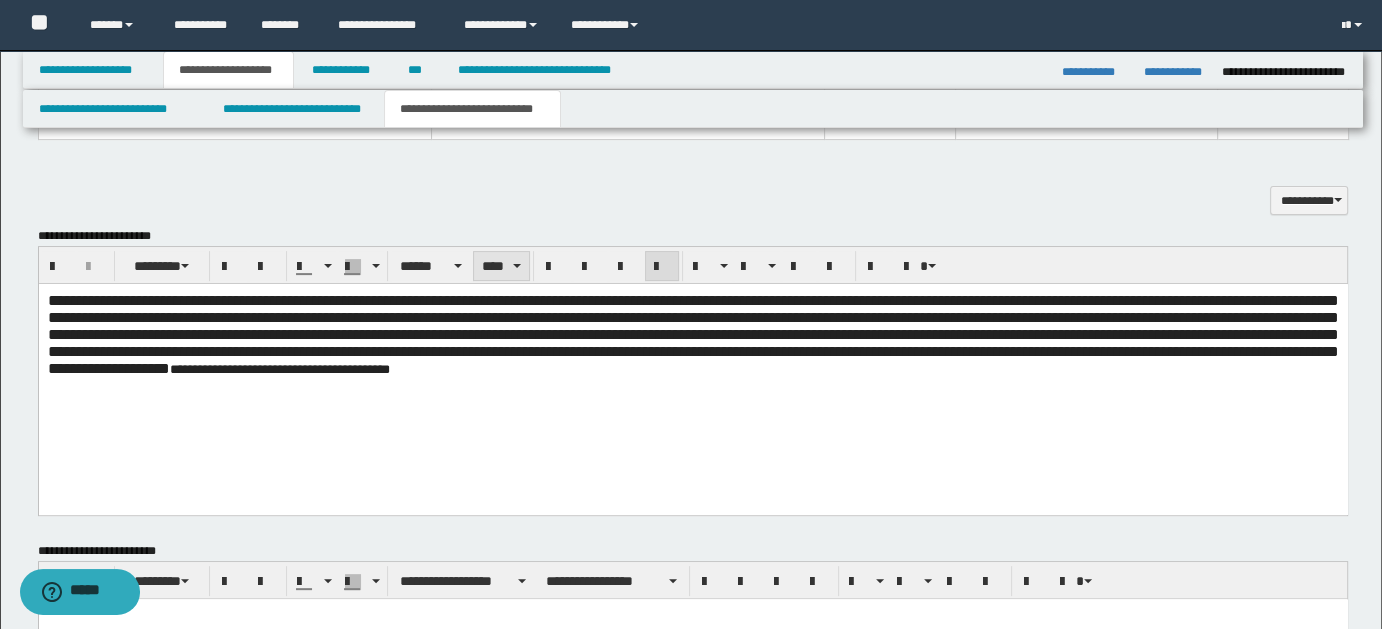 drag, startPoint x: 513, startPoint y: 265, endPoint x: 519, endPoint y: 276, distance: 12.529964 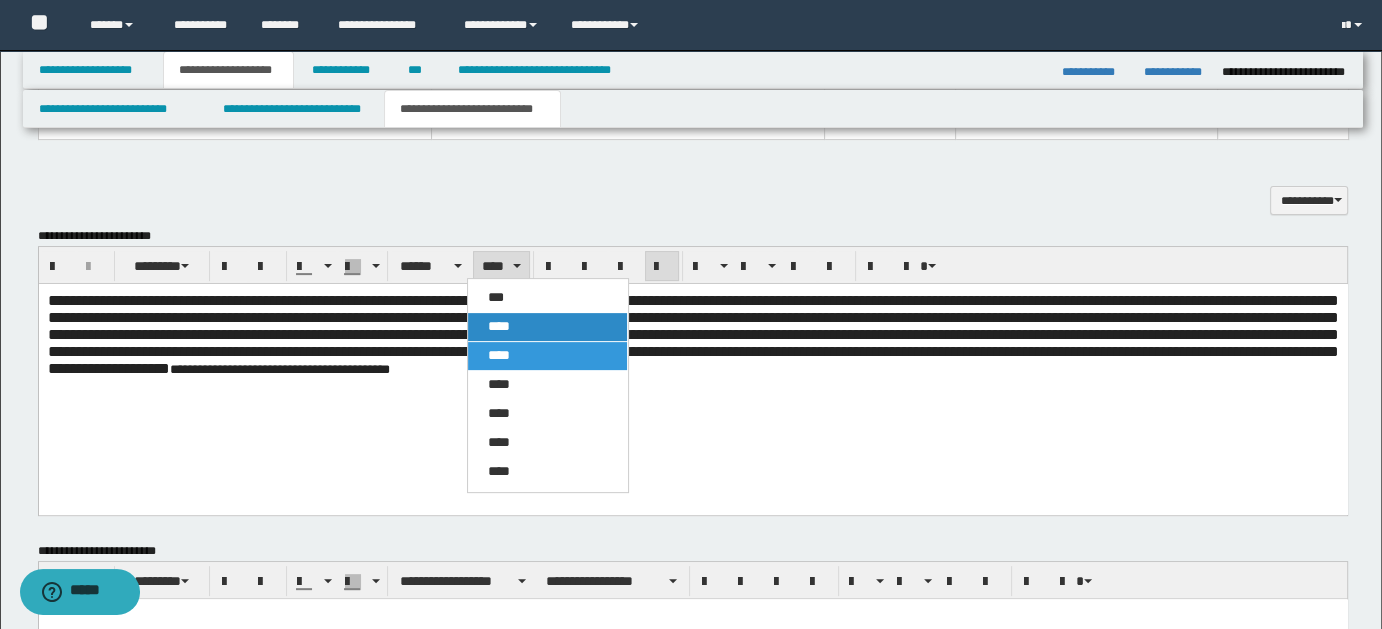 click on "****" at bounding box center (499, 326) 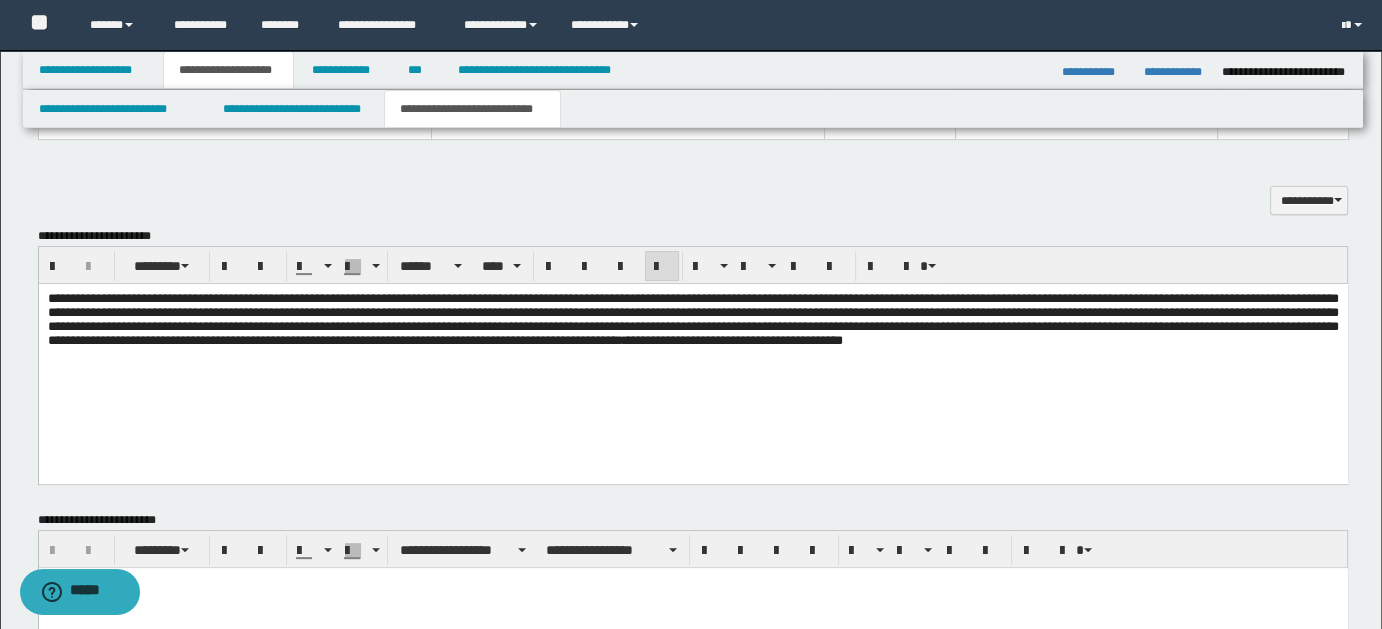 click on "**********" at bounding box center (692, 345) 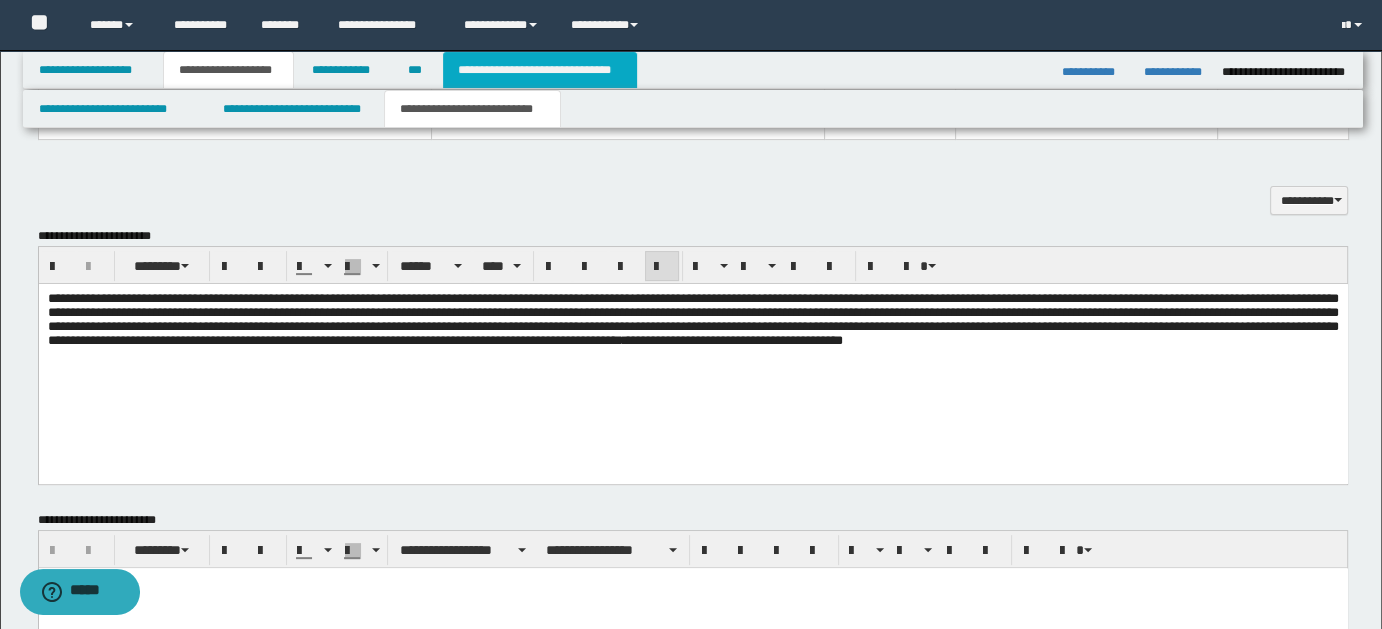 click on "**********" at bounding box center (540, 70) 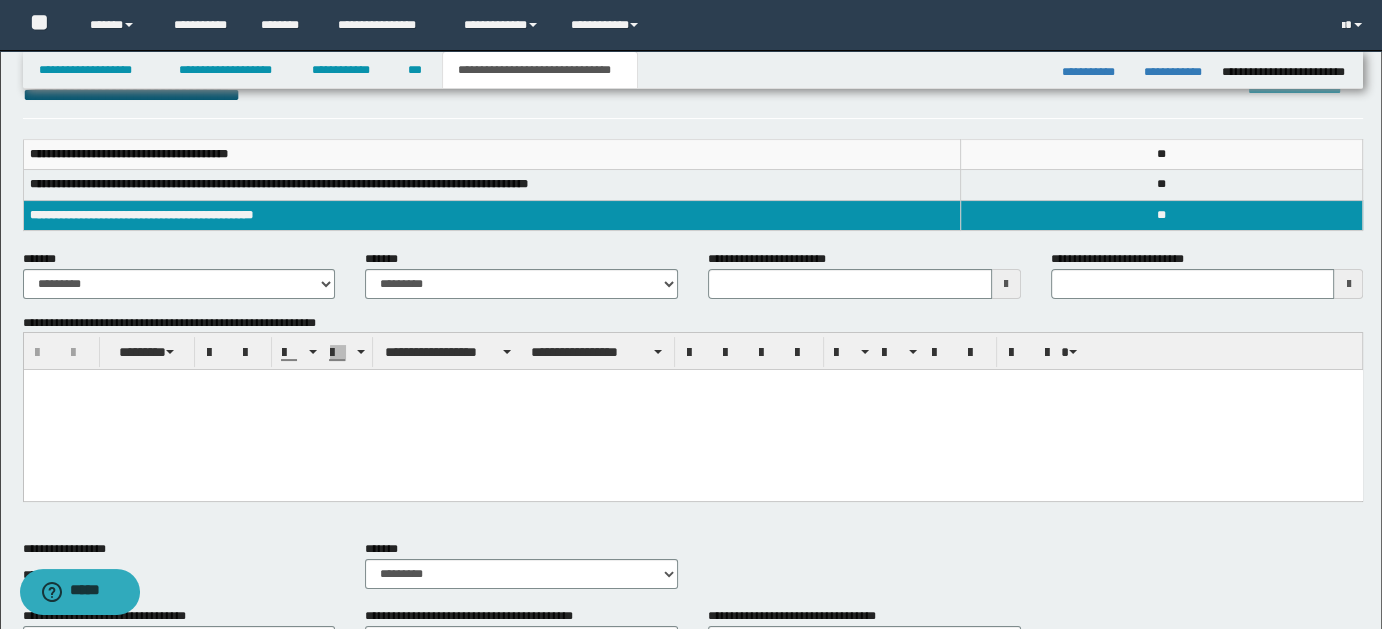 scroll, scrollTop: 325, scrollLeft: 0, axis: vertical 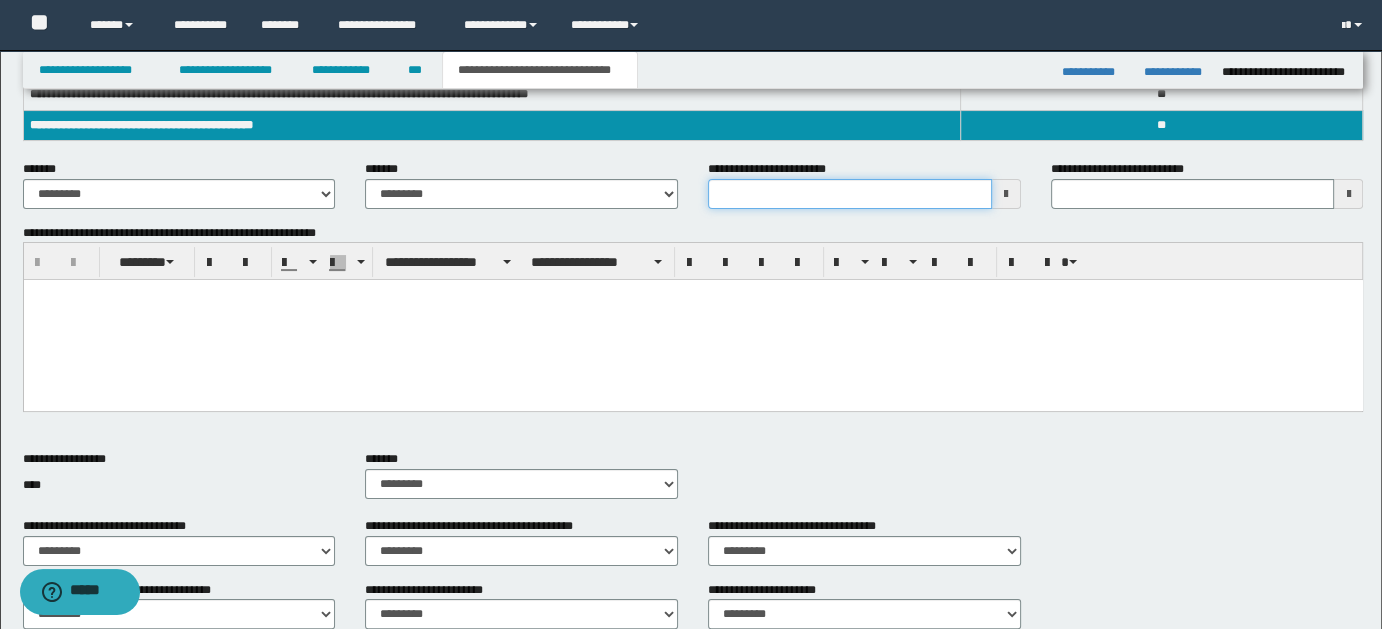 click on "**********" at bounding box center [850, 194] 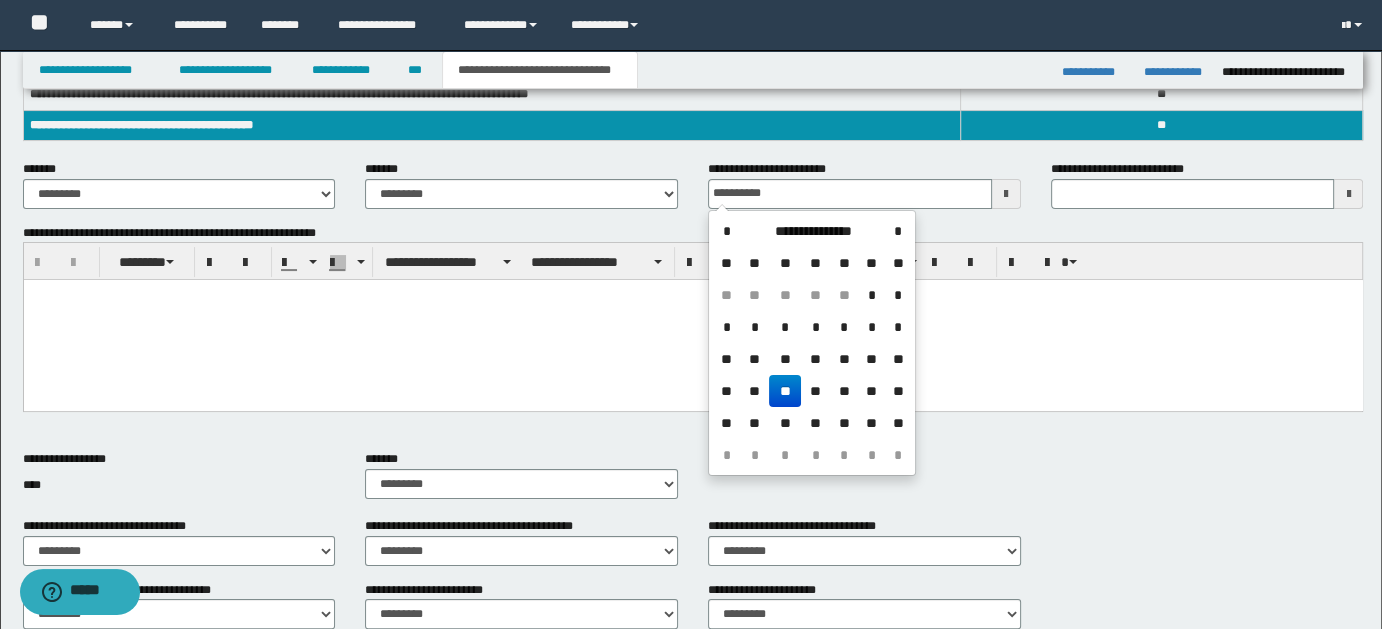 click at bounding box center [692, 320] 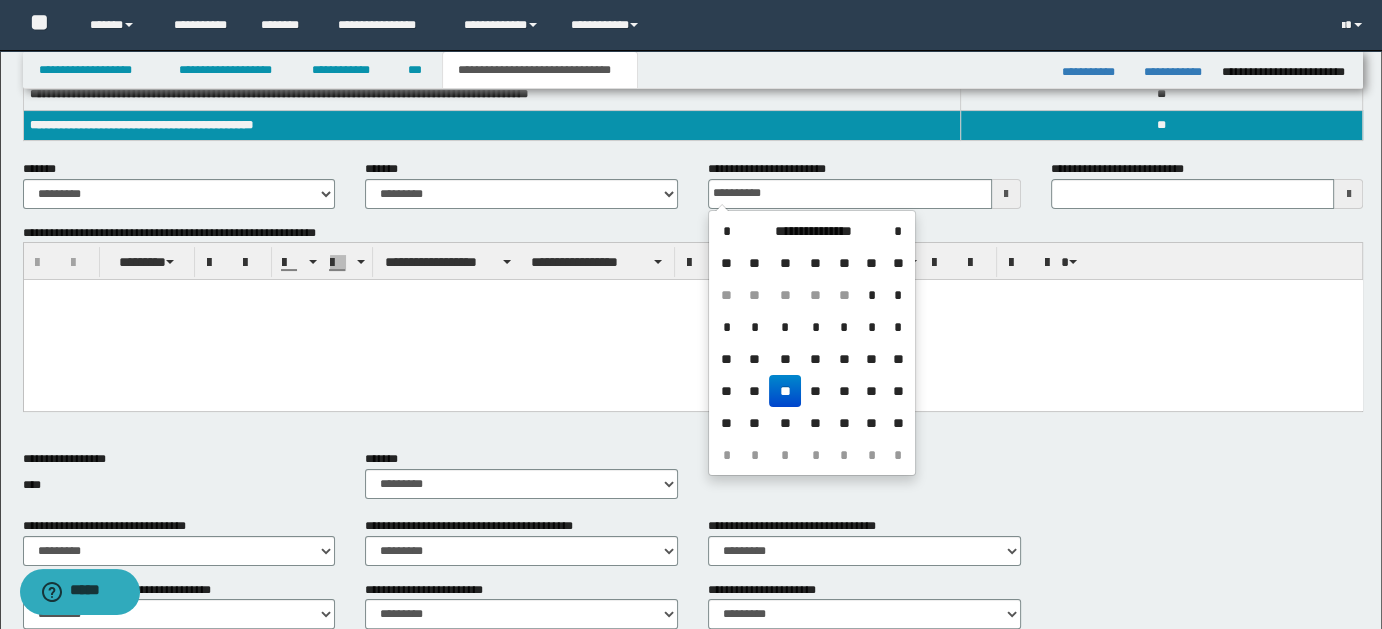 type on "**********" 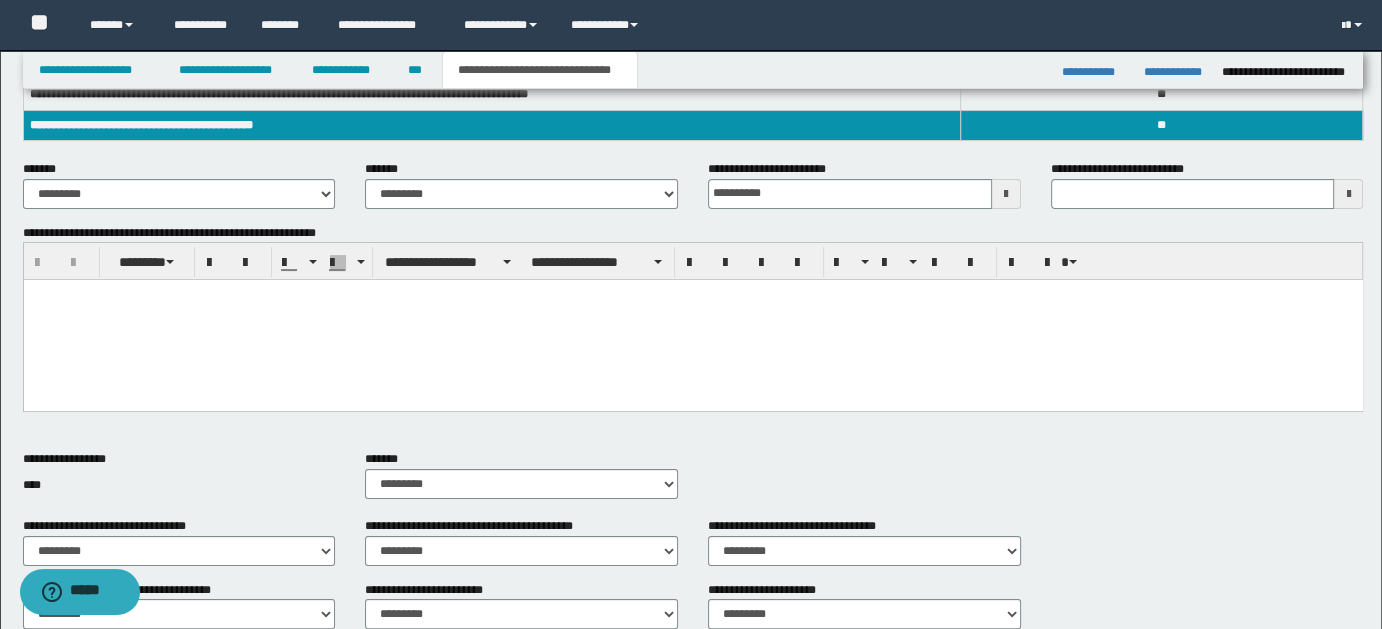 select on "*" 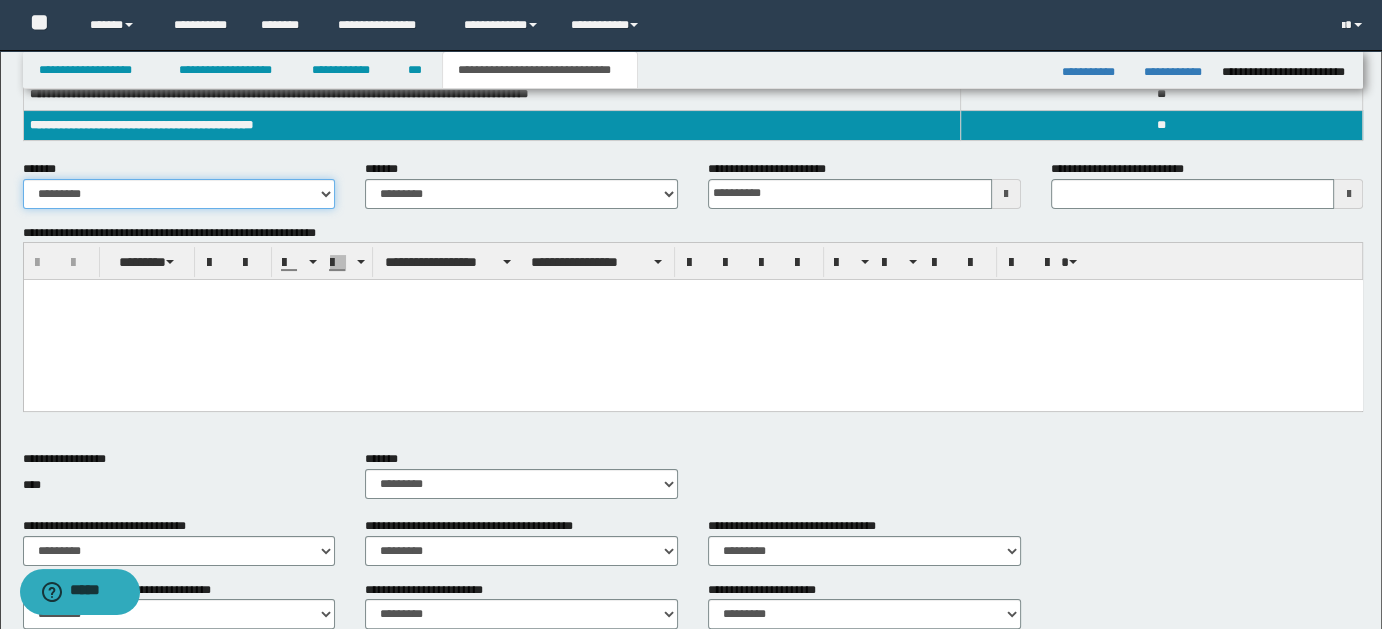 click on "**********" at bounding box center [179, 194] 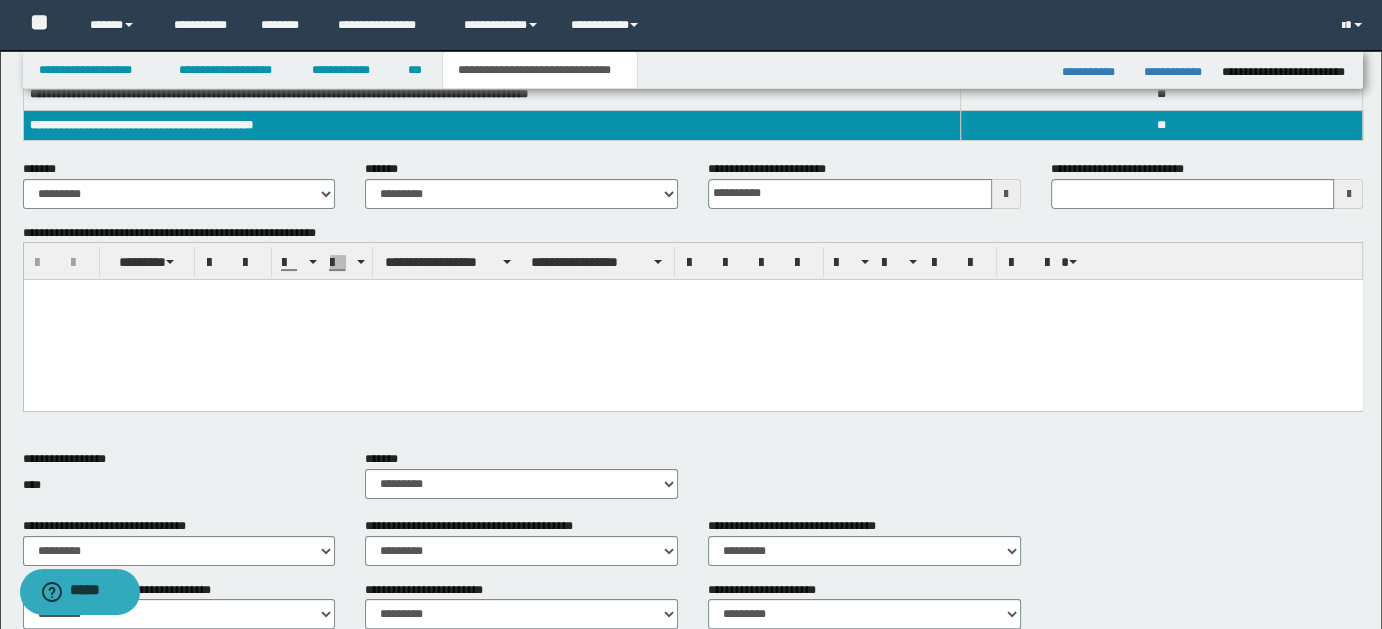 click at bounding box center (692, 295) 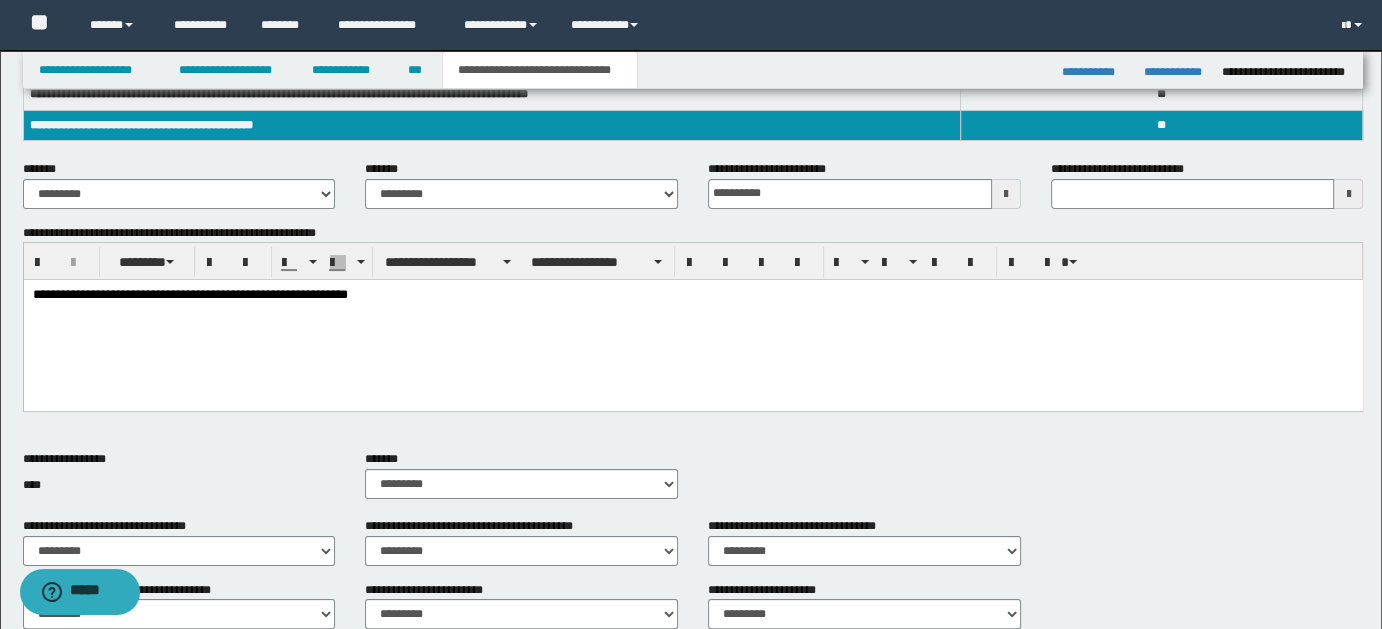 click on "**********" at bounding box center [693, 295] 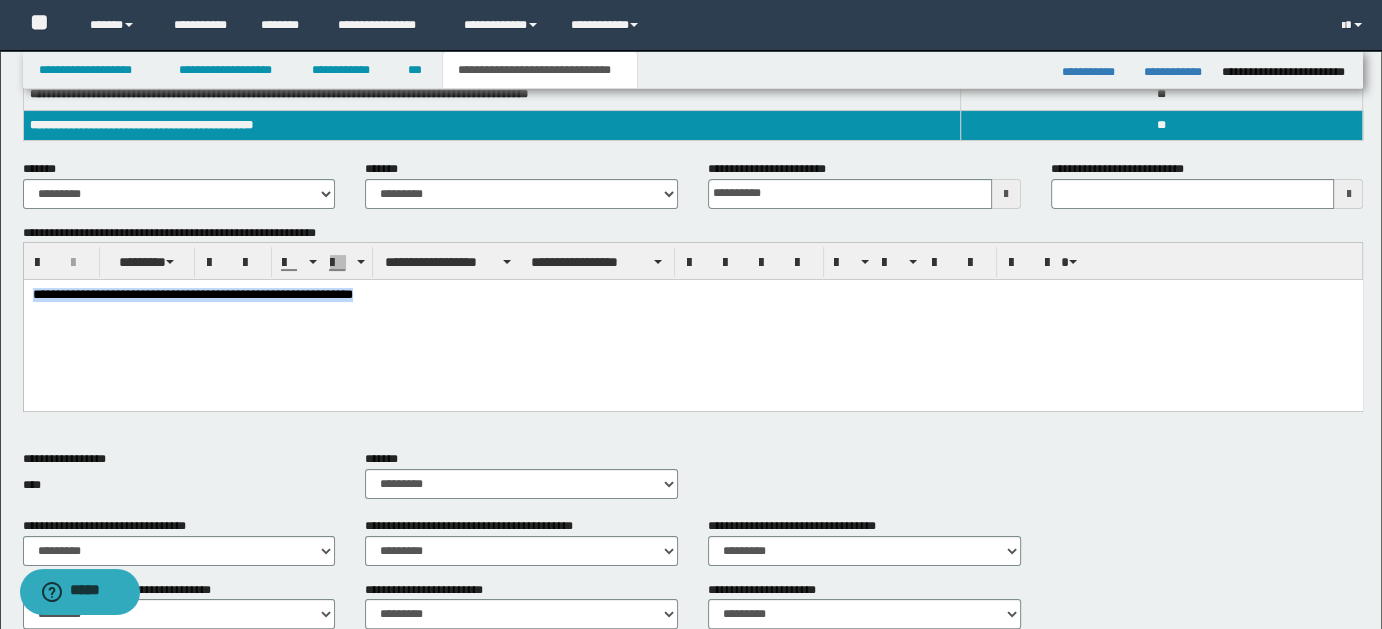 drag, startPoint x: 33, startPoint y: 294, endPoint x: 457, endPoint y: 356, distance: 428.50903 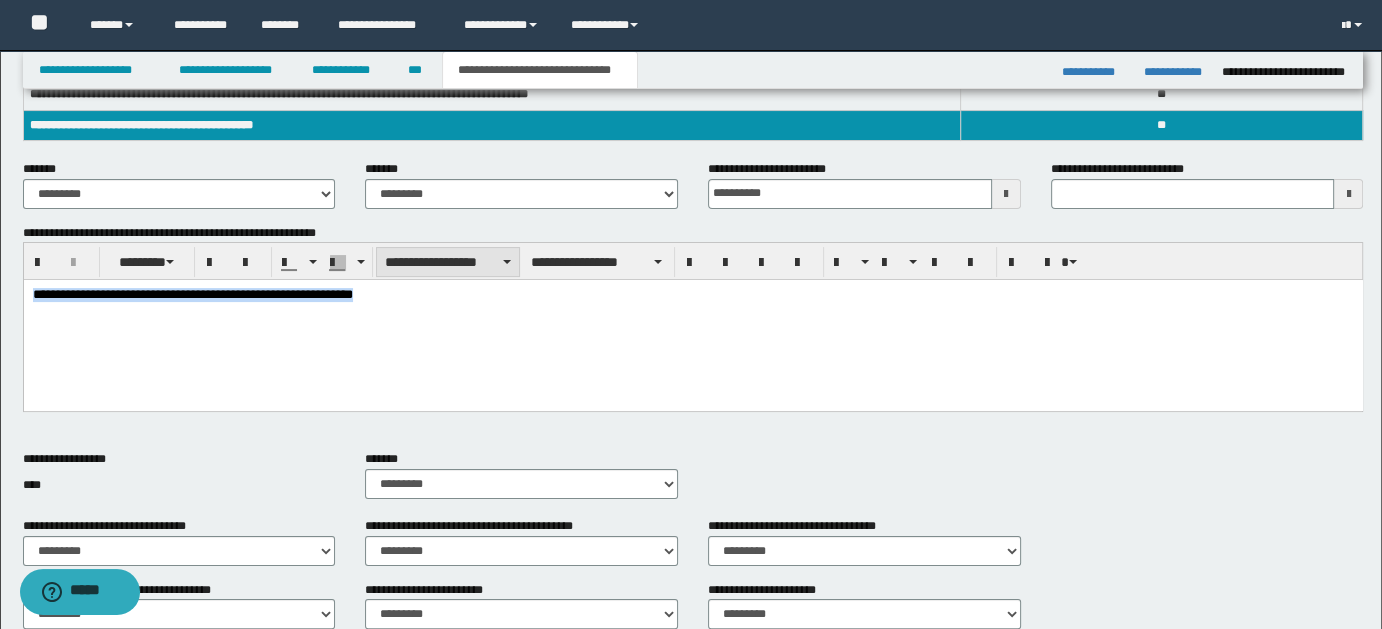 click at bounding box center (507, 262) 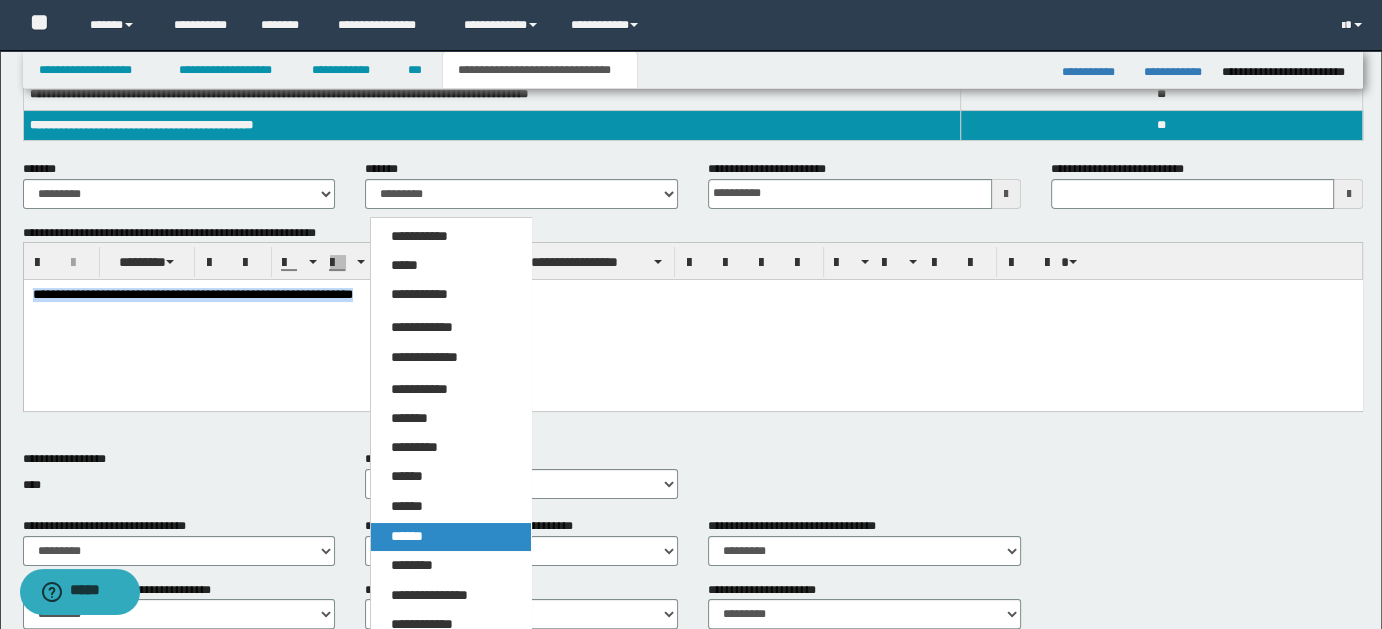 click on "******" at bounding box center [407, 536] 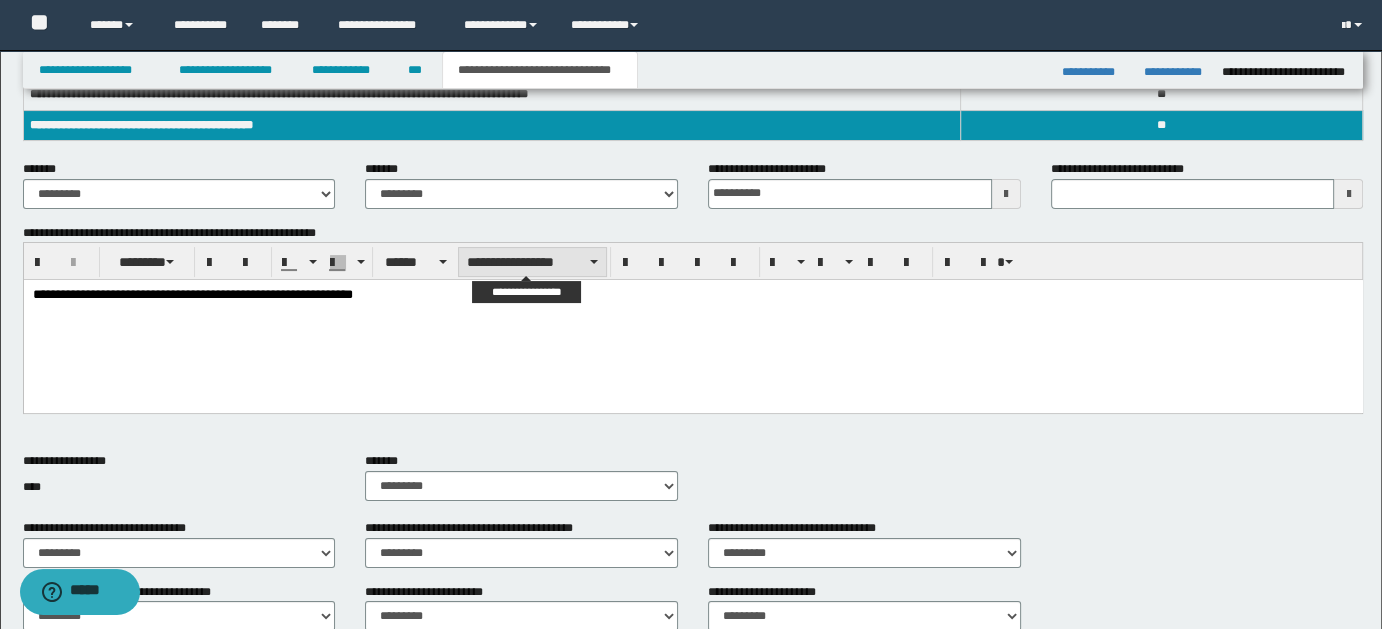 click at bounding box center [594, 262] 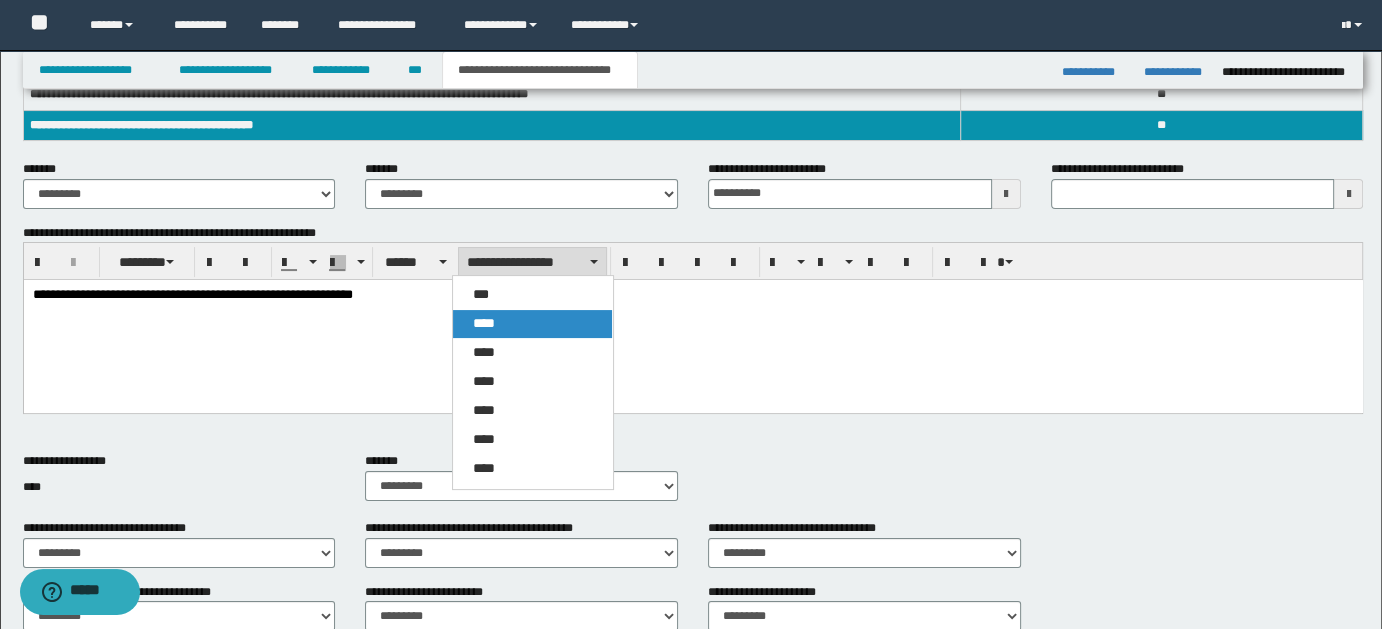 click on "****" at bounding box center (532, 324) 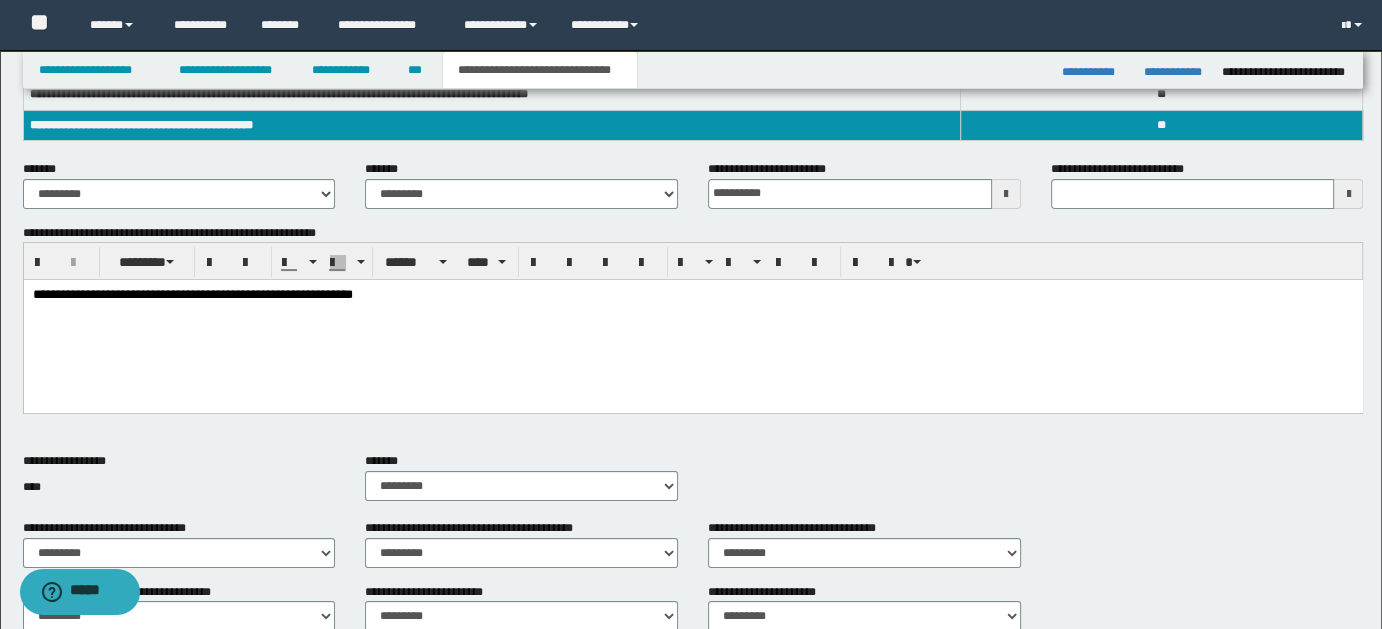 click on "**********" at bounding box center [692, 321] 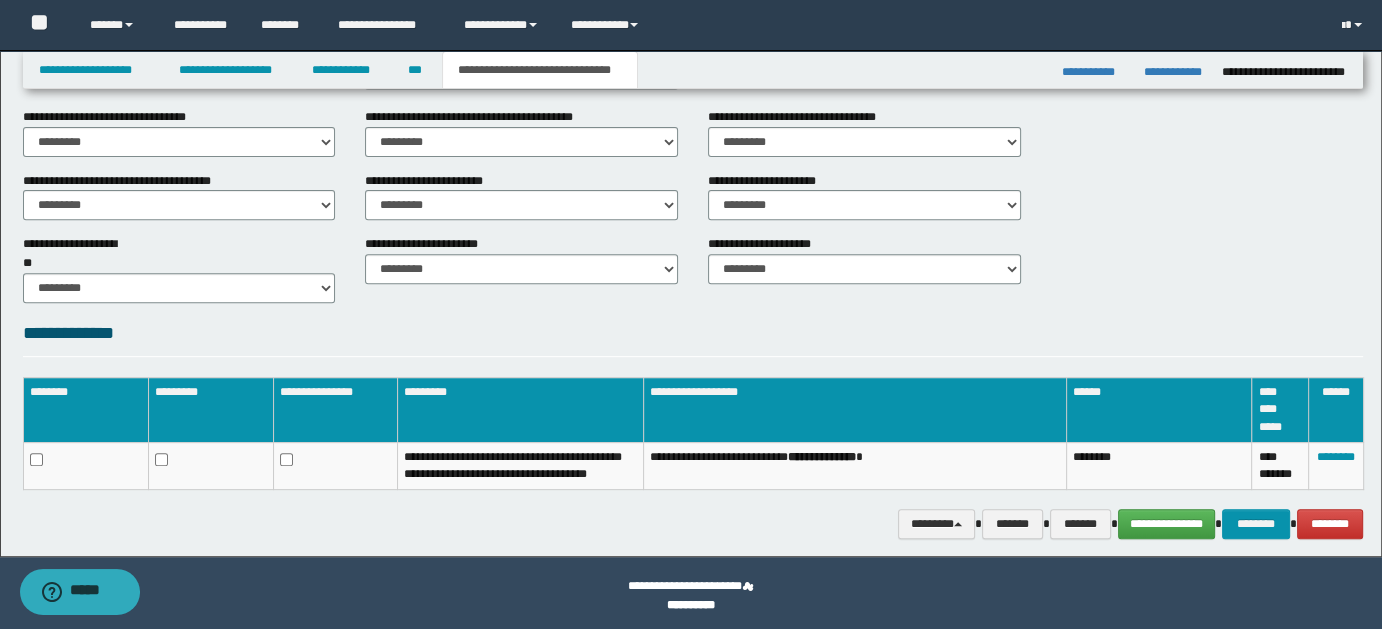 scroll, scrollTop: 741, scrollLeft: 0, axis: vertical 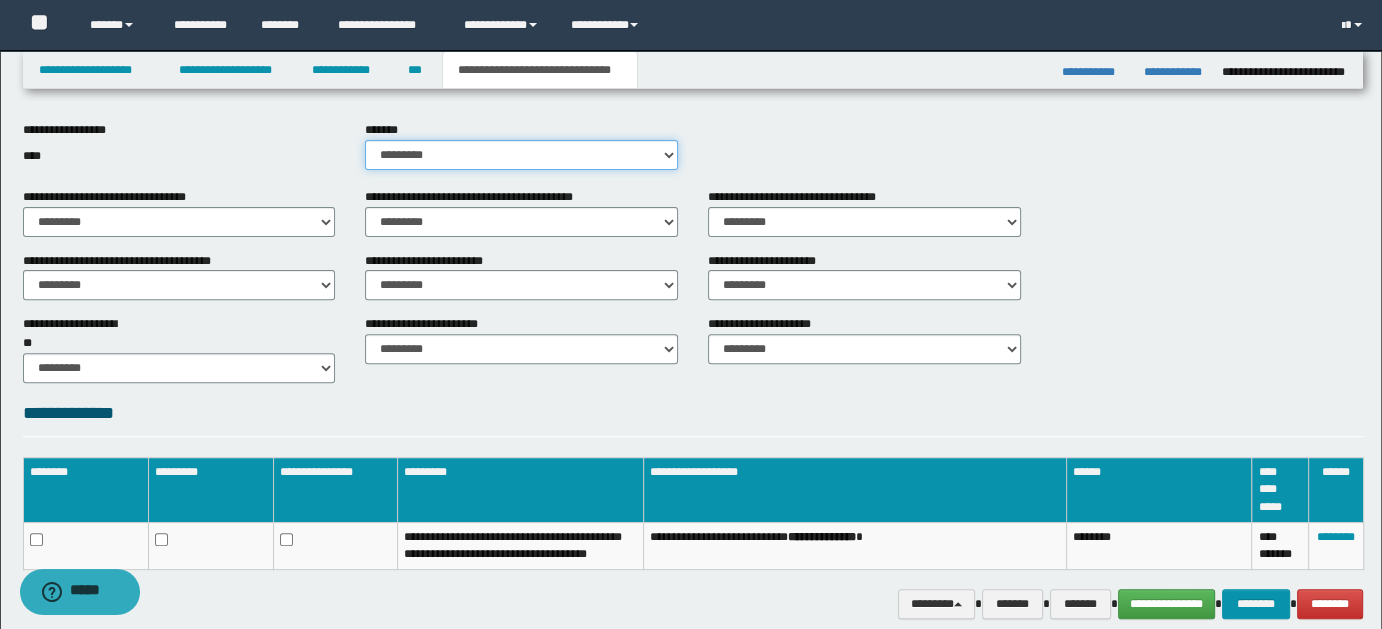 click on "*********
**
**" at bounding box center [521, 155] 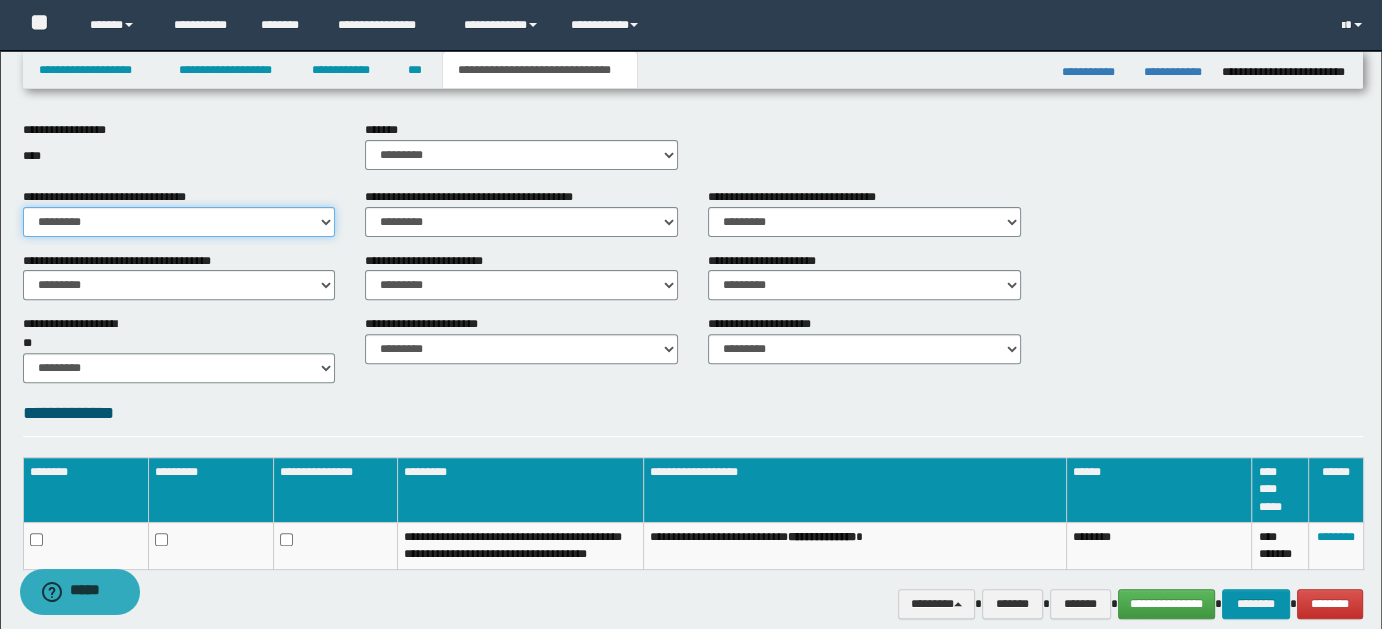 drag, startPoint x: 313, startPoint y: 215, endPoint x: 314, endPoint y: 232, distance: 17.029387 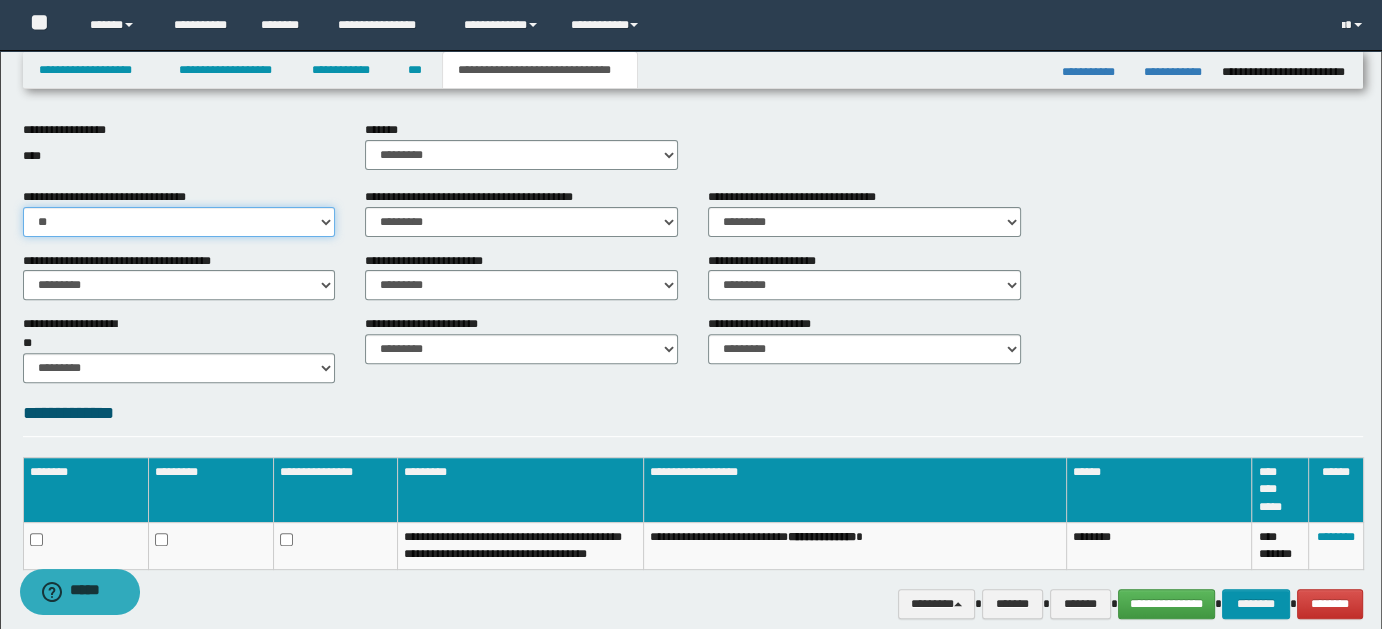 click on "*********
**
**" at bounding box center (179, 222) 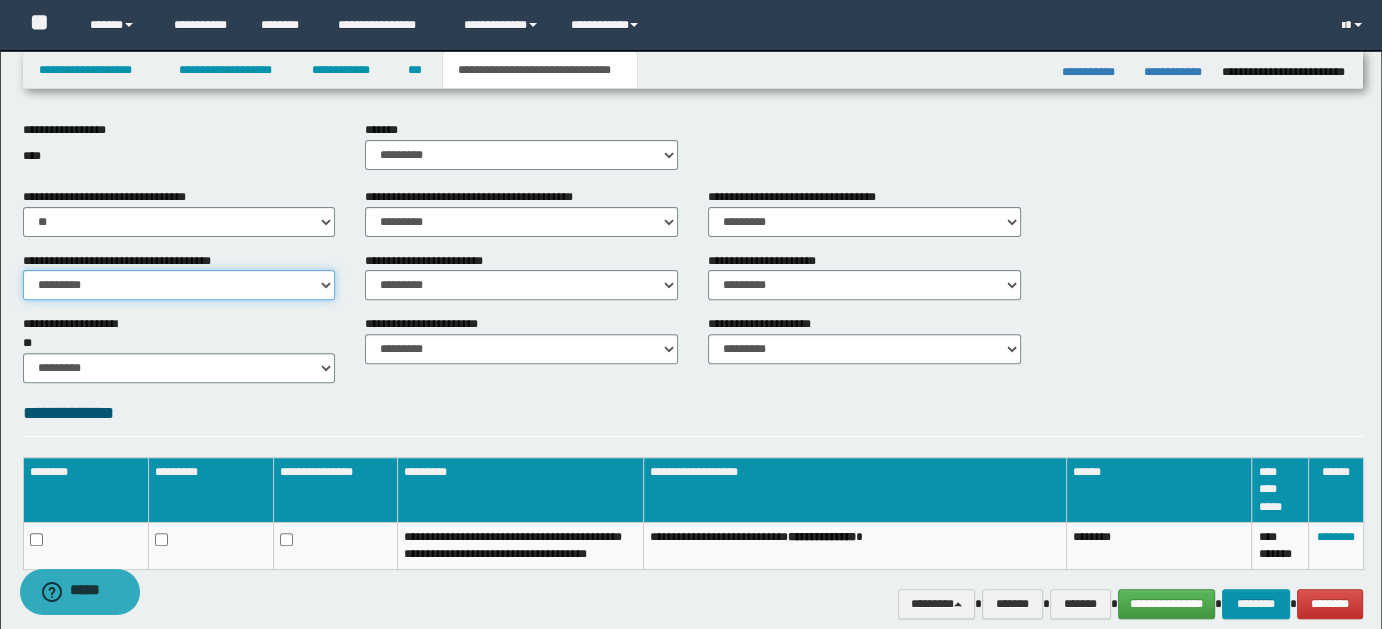 drag, startPoint x: 320, startPoint y: 280, endPoint x: 313, endPoint y: 292, distance: 13.892444 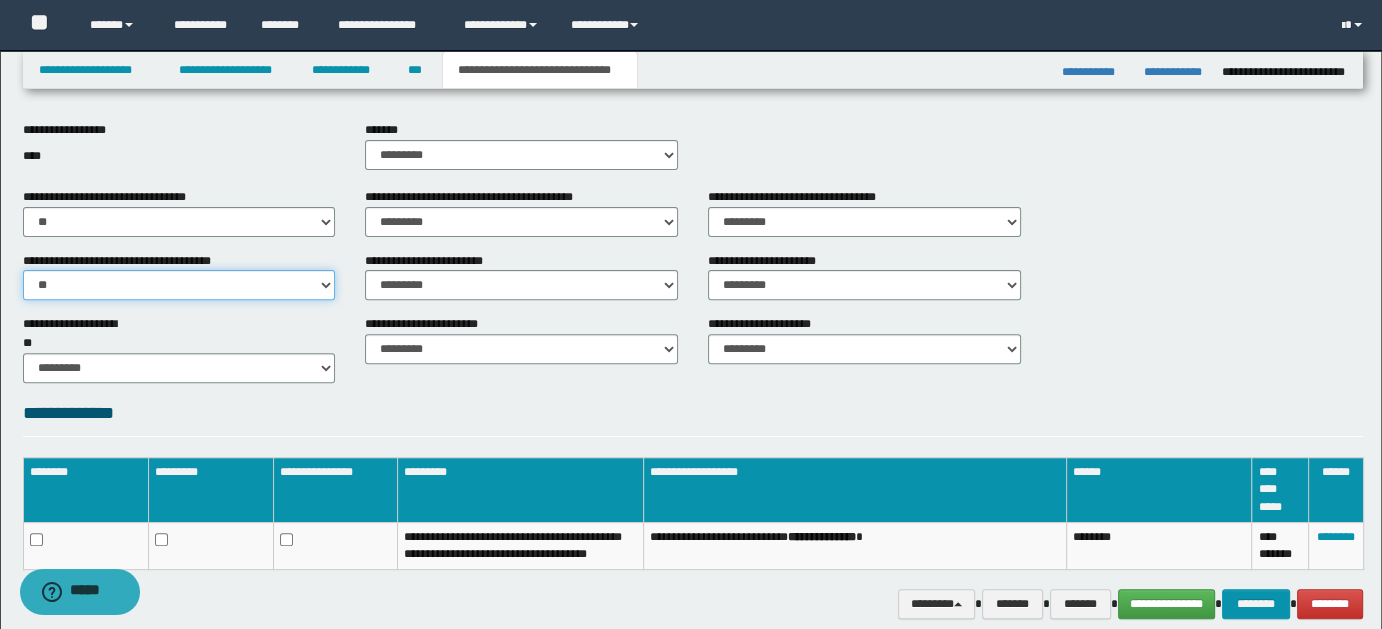 click on "*********
**
**" at bounding box center [179, 285] 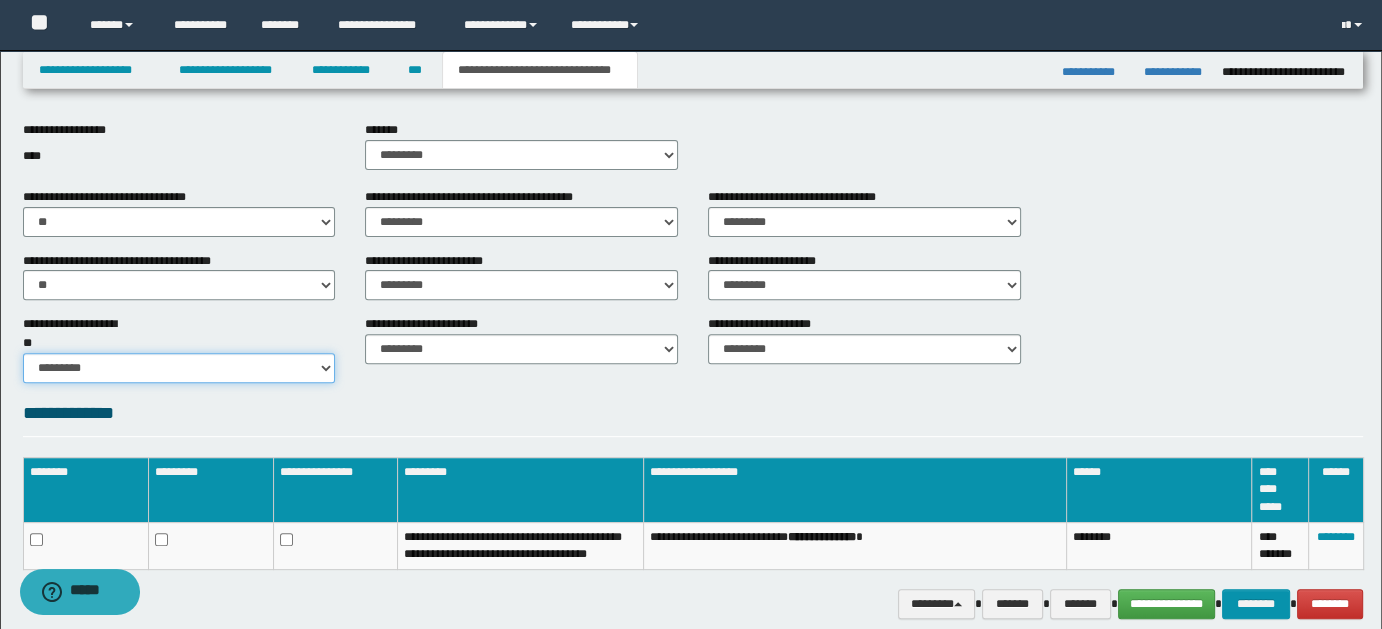 click on "*********
**
**" at bounding box center [179, 368] 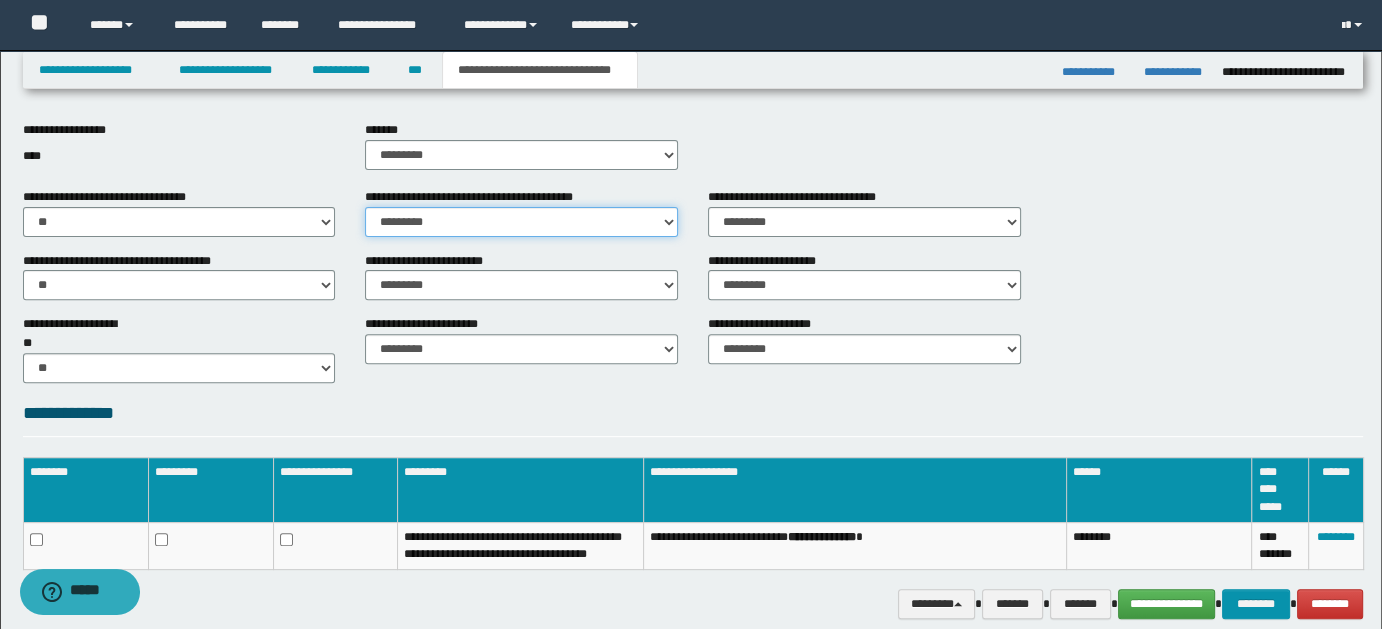 click on "*********
**
**" at bounding box center (521, 222) 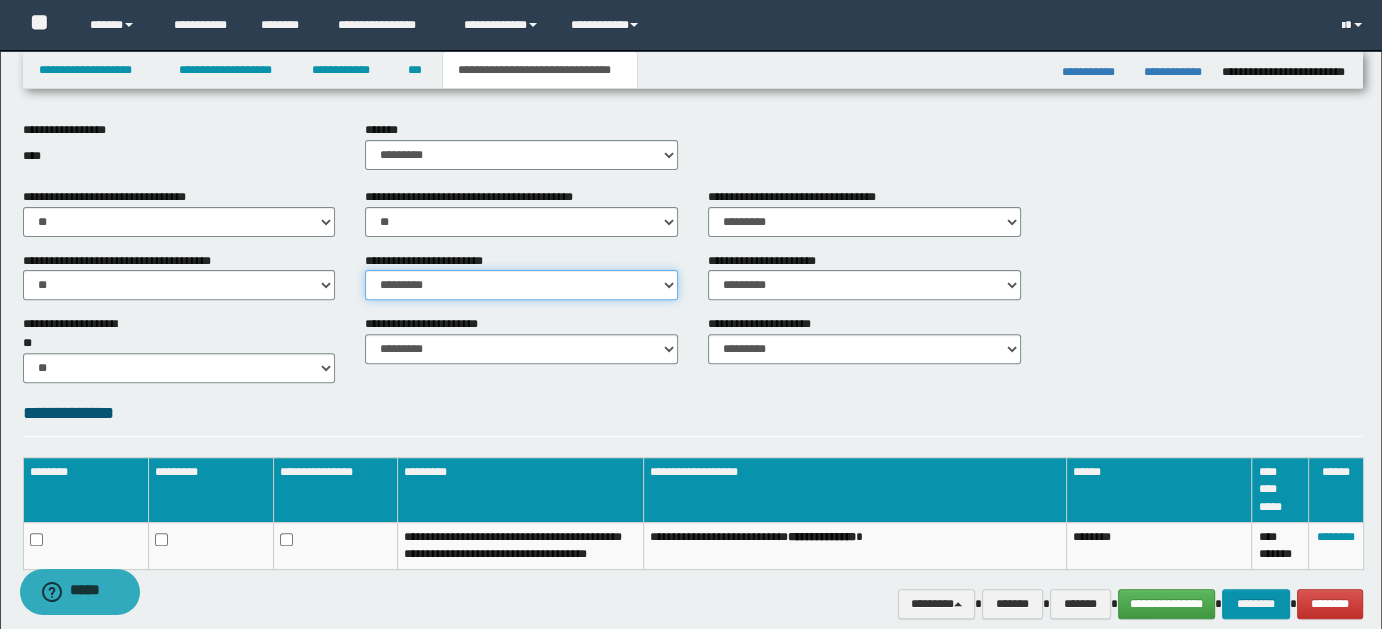 drag, startPoint x: 668, startPoint y: 280, endPoint x: 651, endPoint y: 296, distance: 23.345236 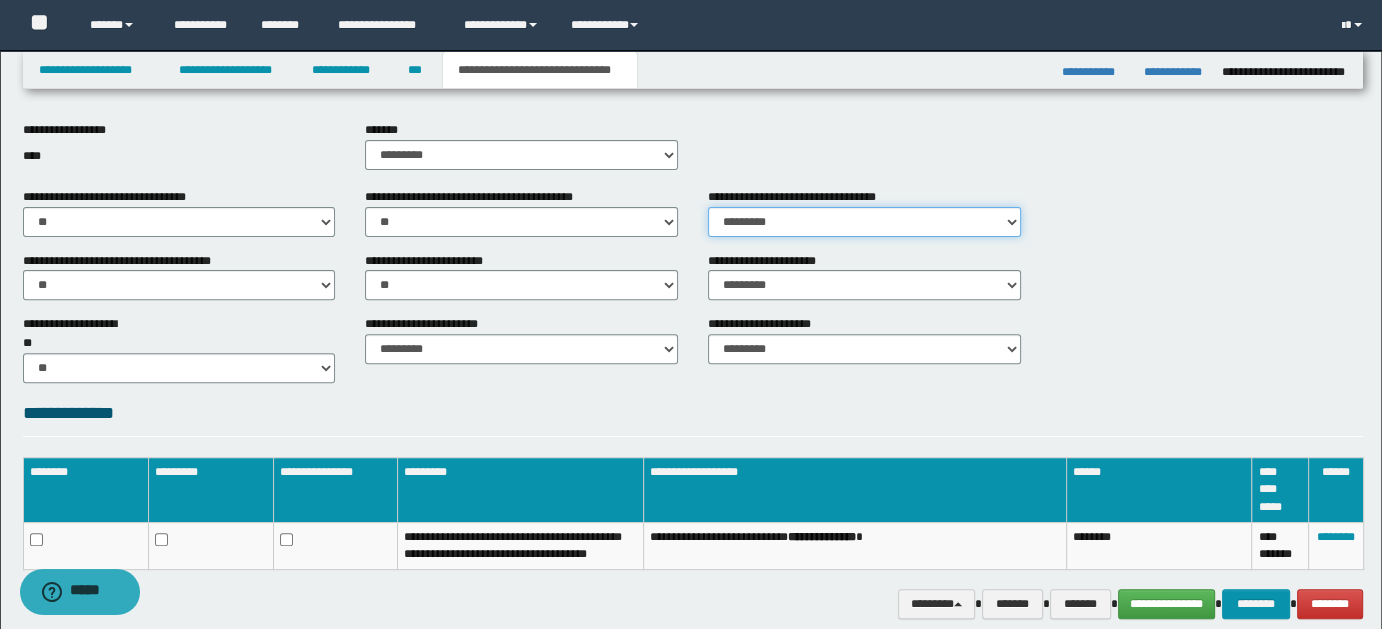 click on "*********
**
**" at bounding box center (864, 222) 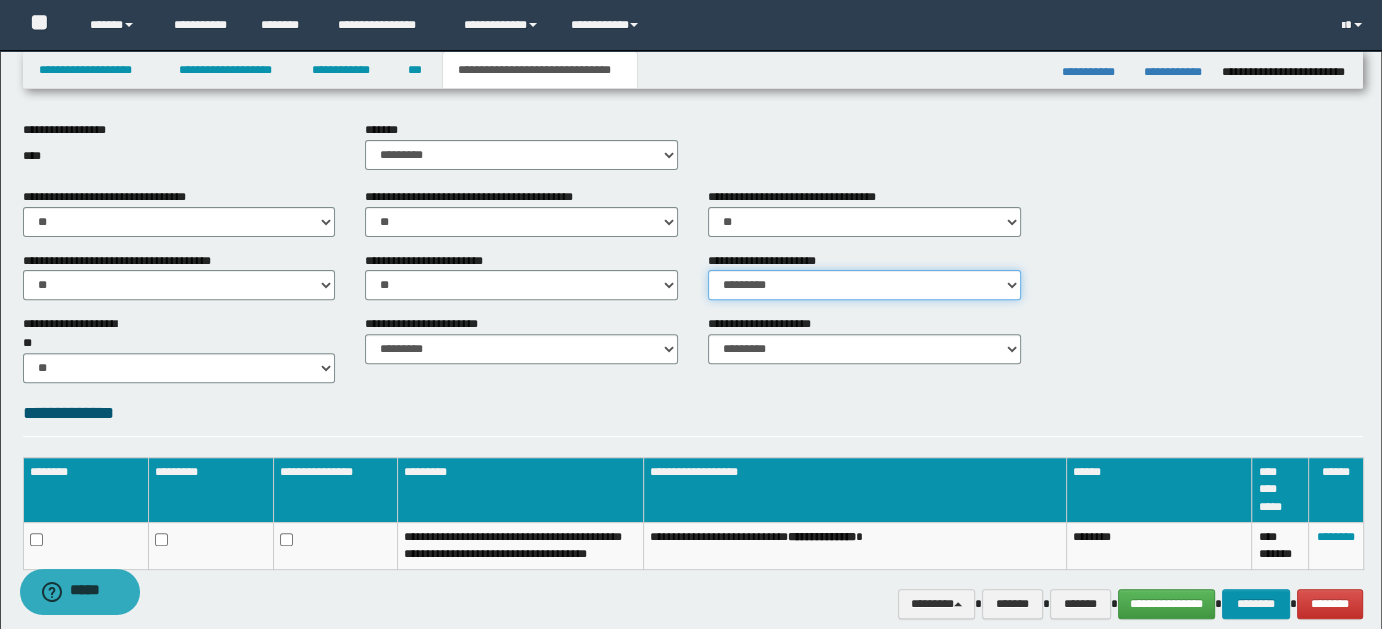 drag, startPoint x: 1005, startPoint y: 281, endPoint x: 975, endPoint y: 293, distance: 32.31099 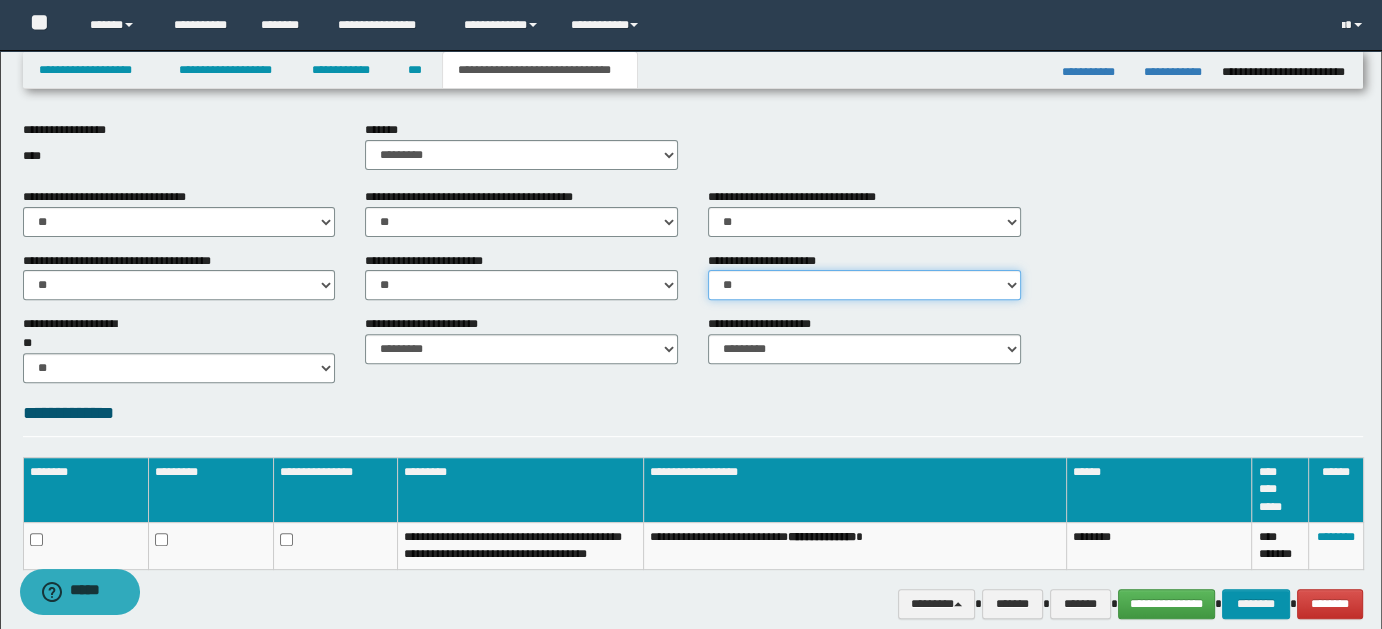 click on "*********
**
**" at bounding box center (864, 285) 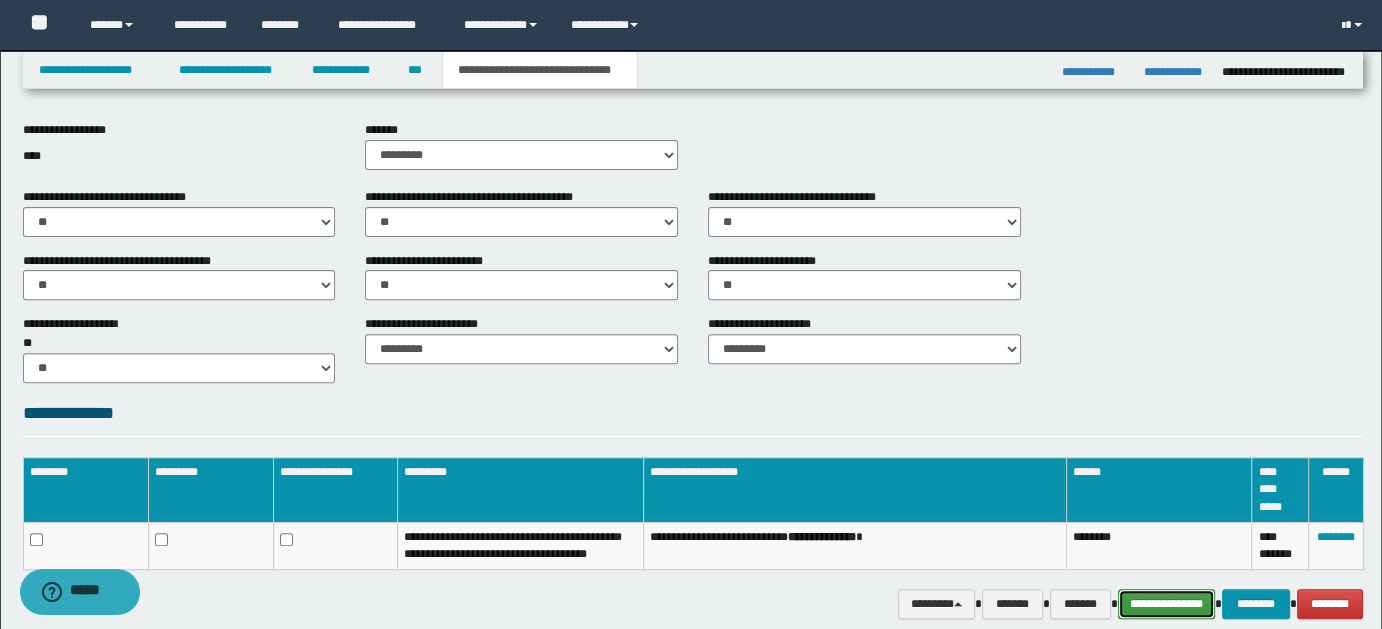 click on "**********" at bounding box center (1167, 603) 